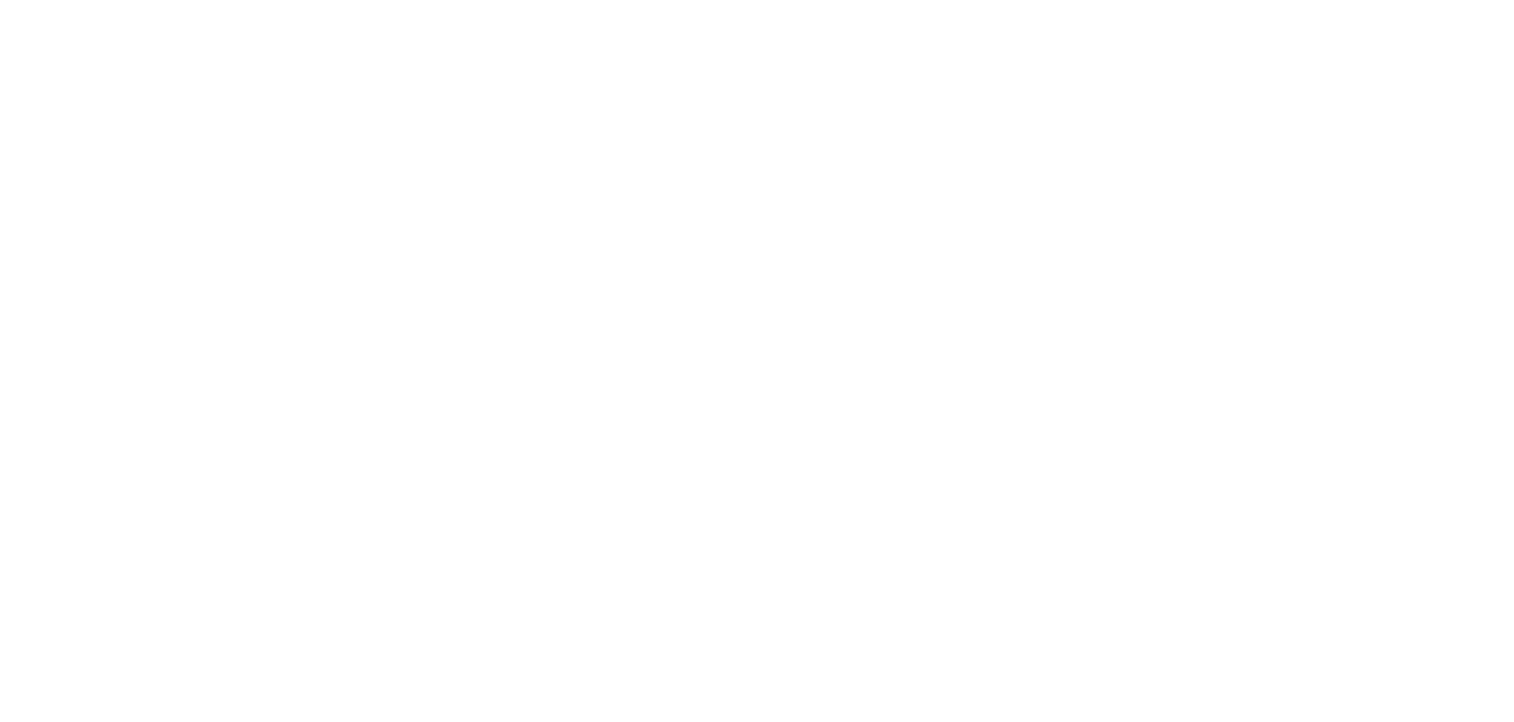 scroll, scrollTop: 0, scrollLeft: 0, axis: both 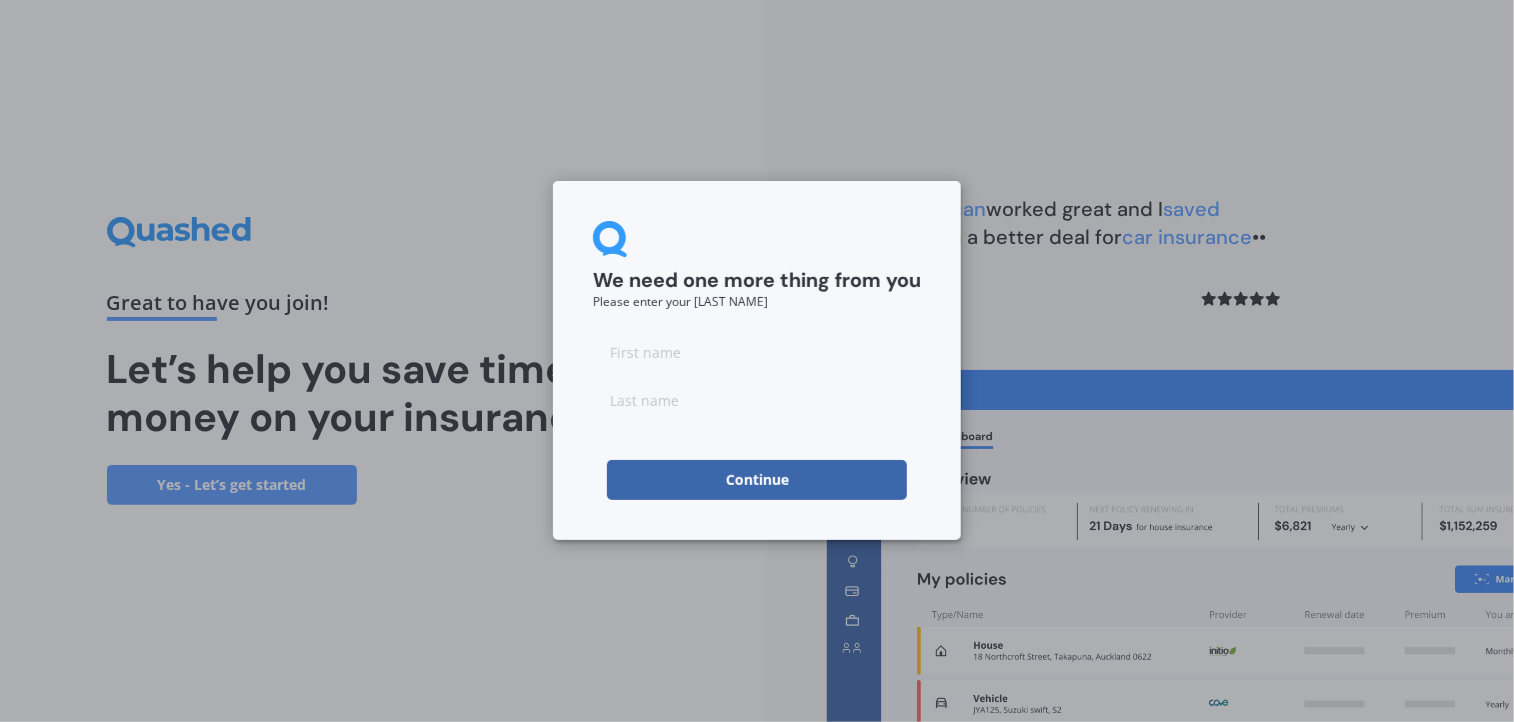 click at bounding box center [757, 352] 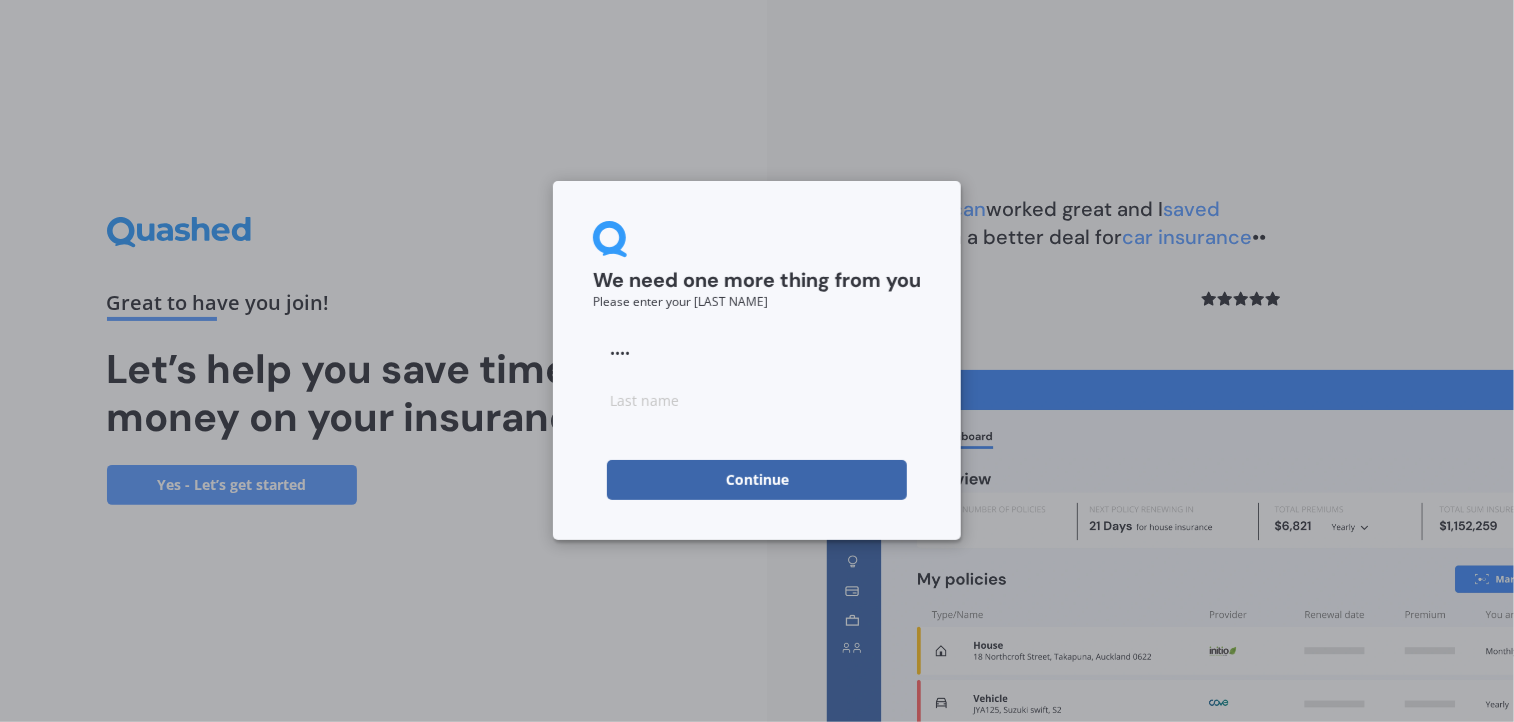 type on "••••" 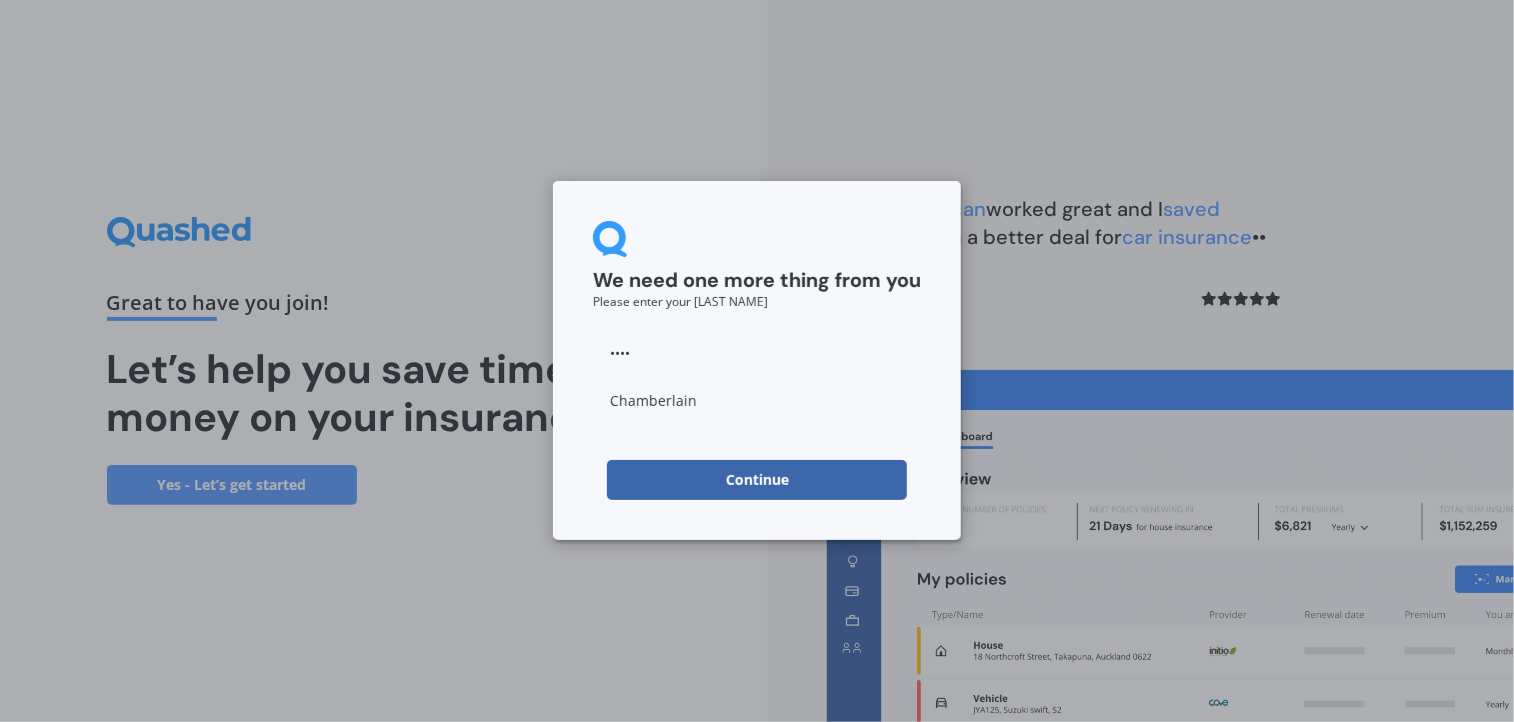 type on "Chamberlain" 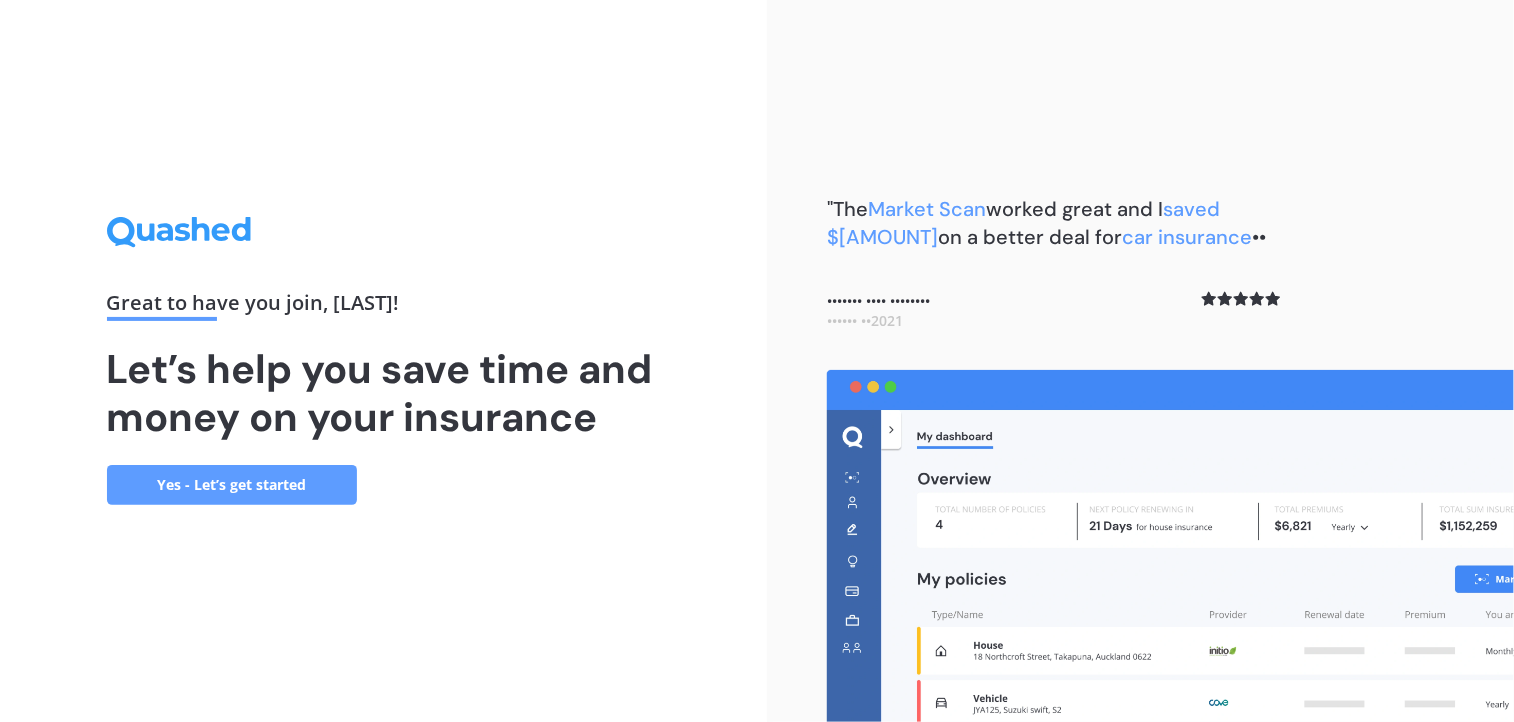 click on "Yes - Let’s get started" at bounding box center (232, 485) 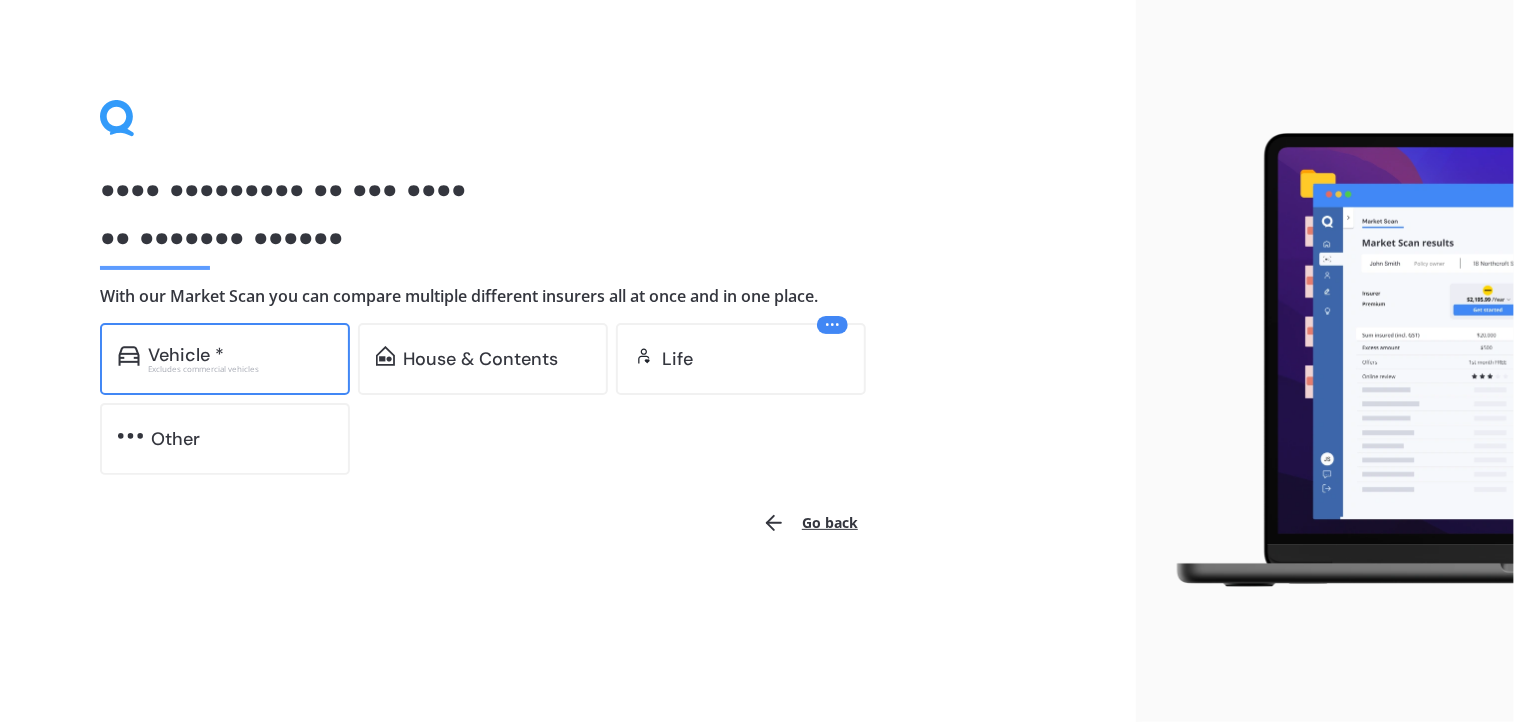 click on "••••••• • •••••••• •••••••••• ••••••••" at bounding box center (225, 359) 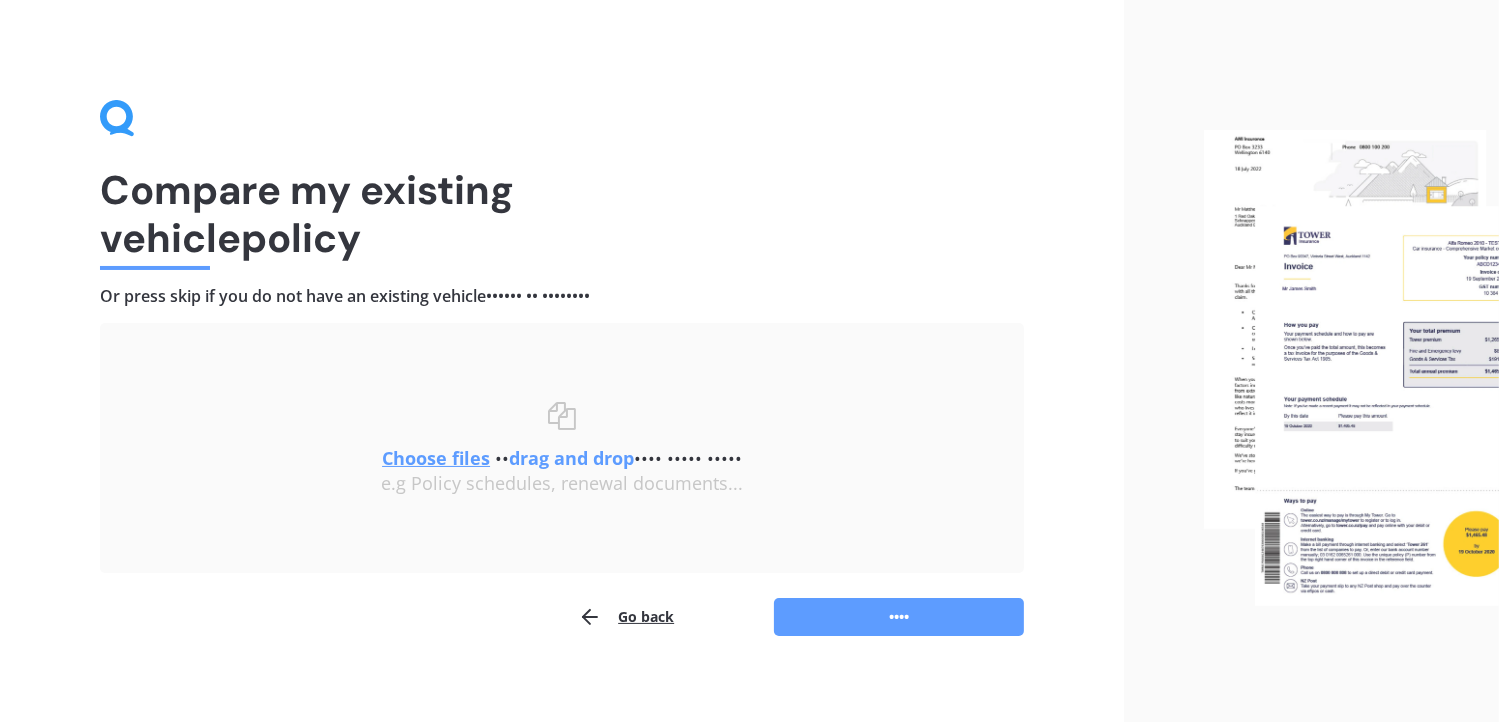 scroll, scrollTop: 14, scrollLeft: 0, axis: vertical 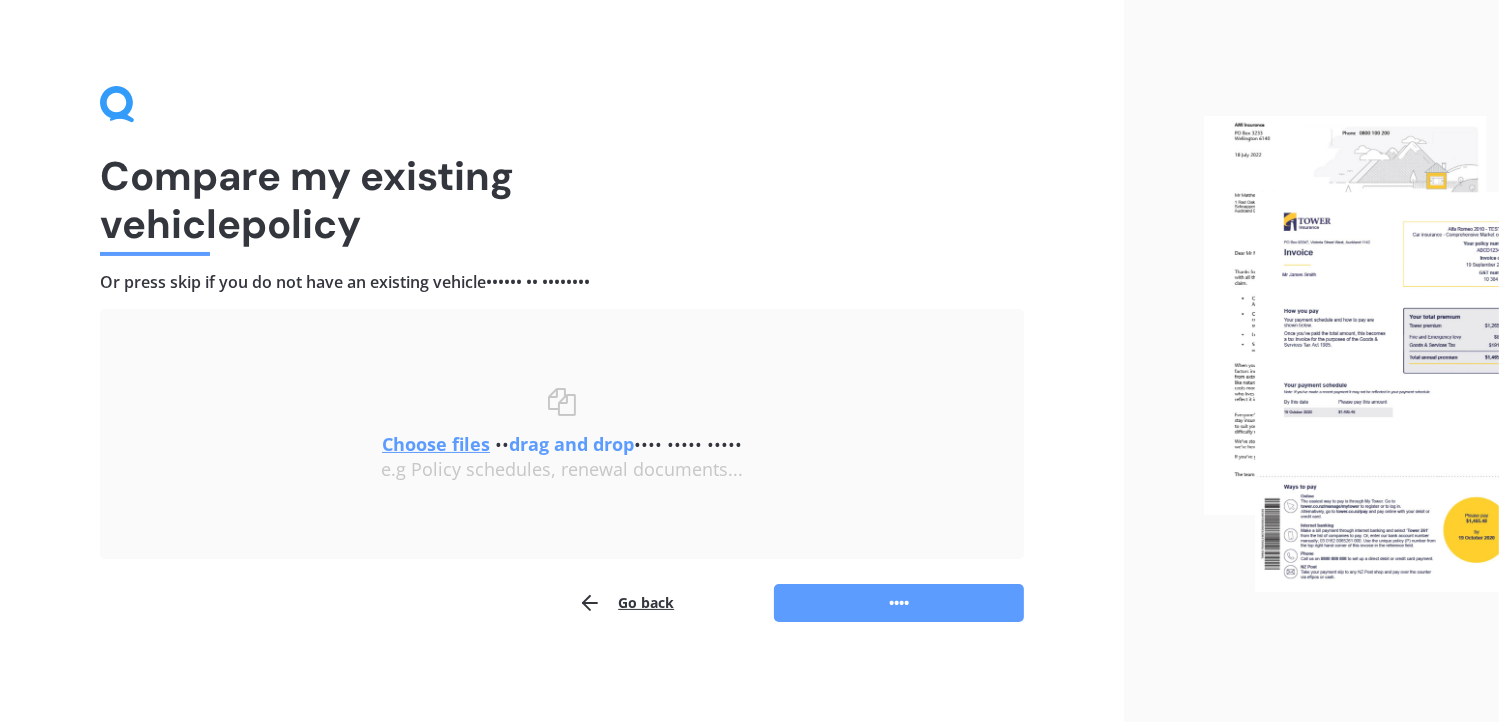 click at bounding box center (1351, 354) 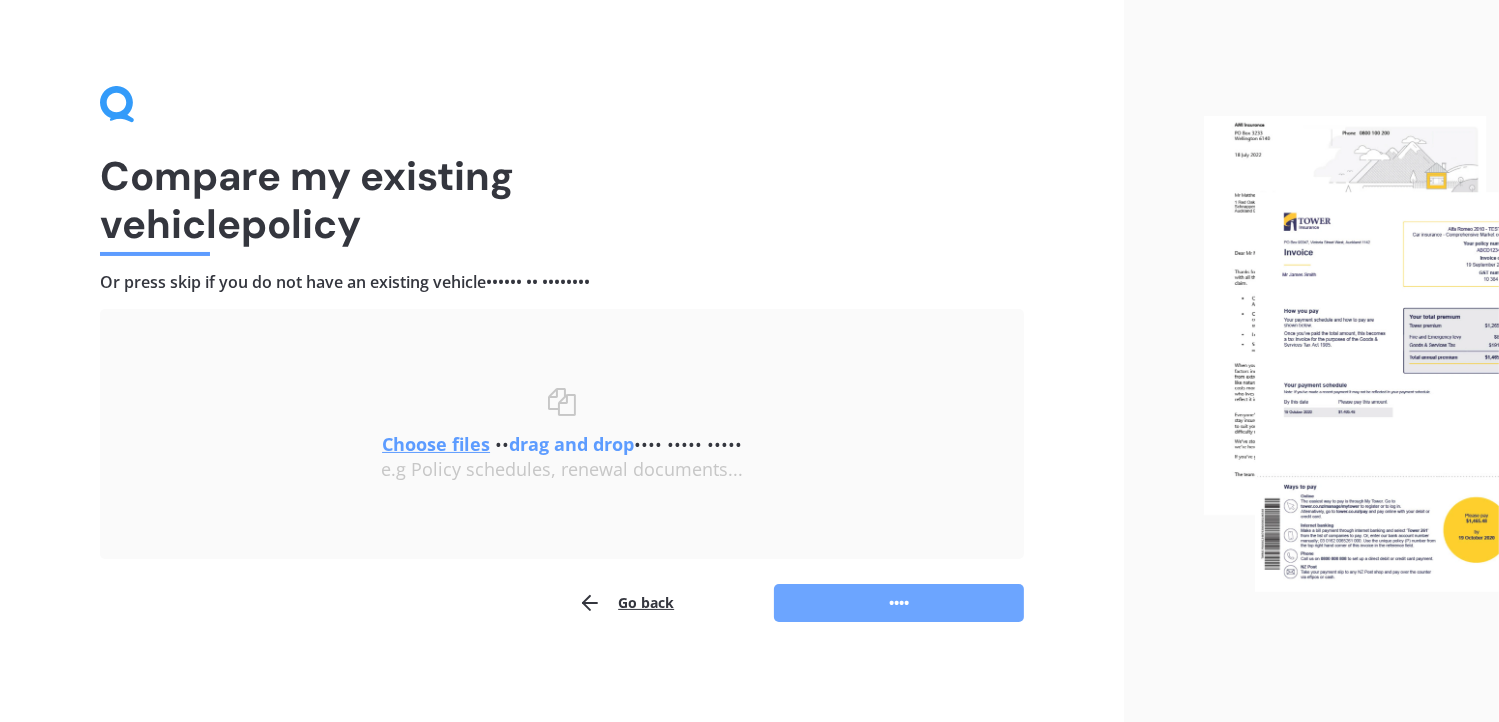 click on "••••" at bounding box center [899, 603] 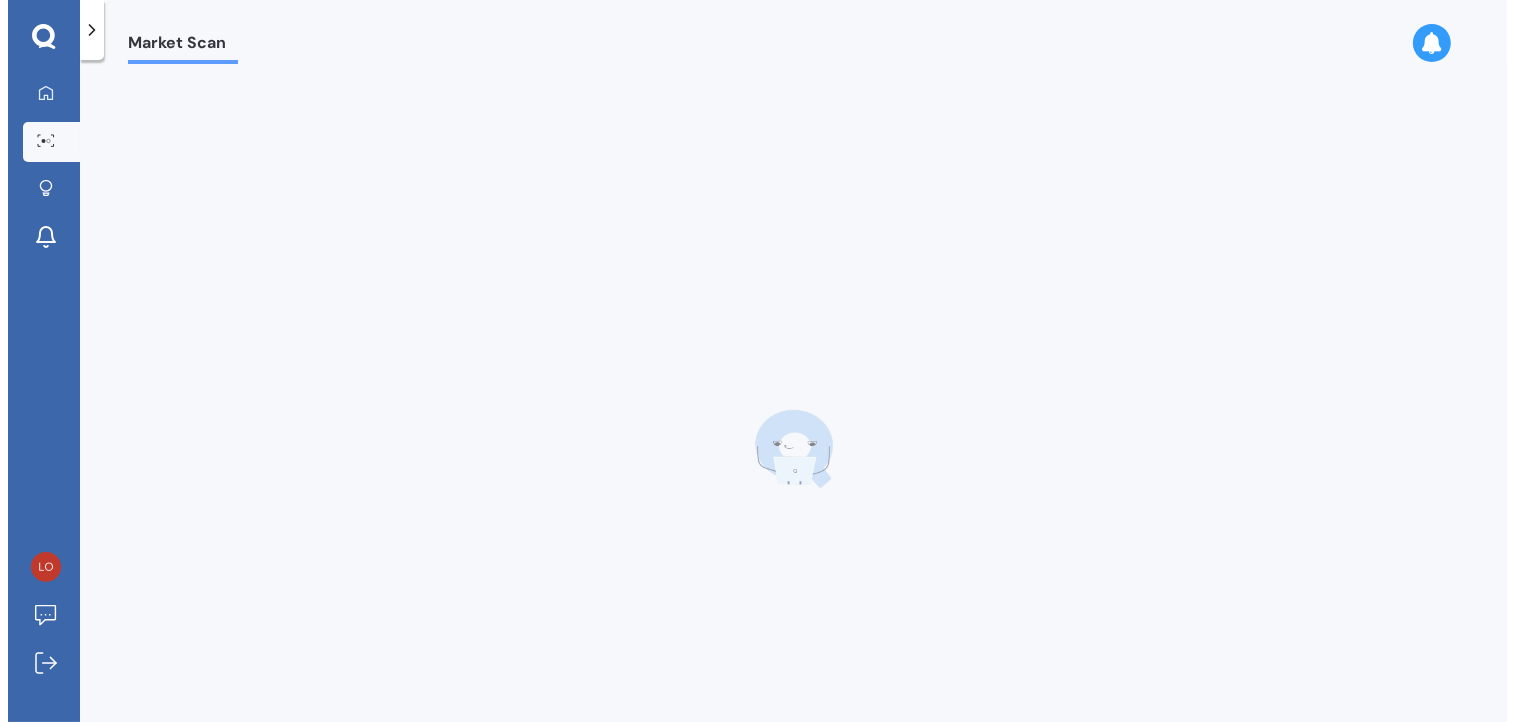 scroll, scrollTop: 0, scrollLeft: 0, axis: both 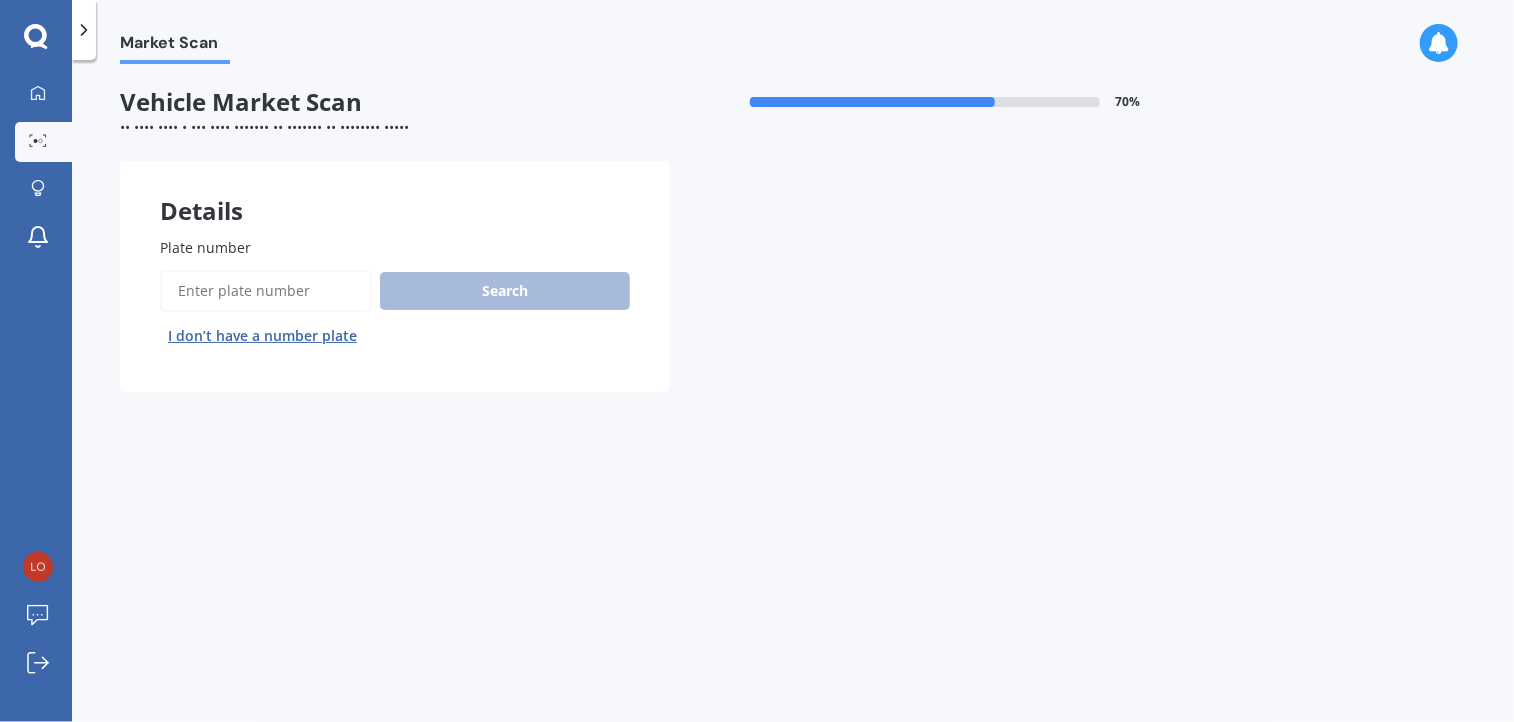 click on "Plate number" at bounding box center (266, 291) 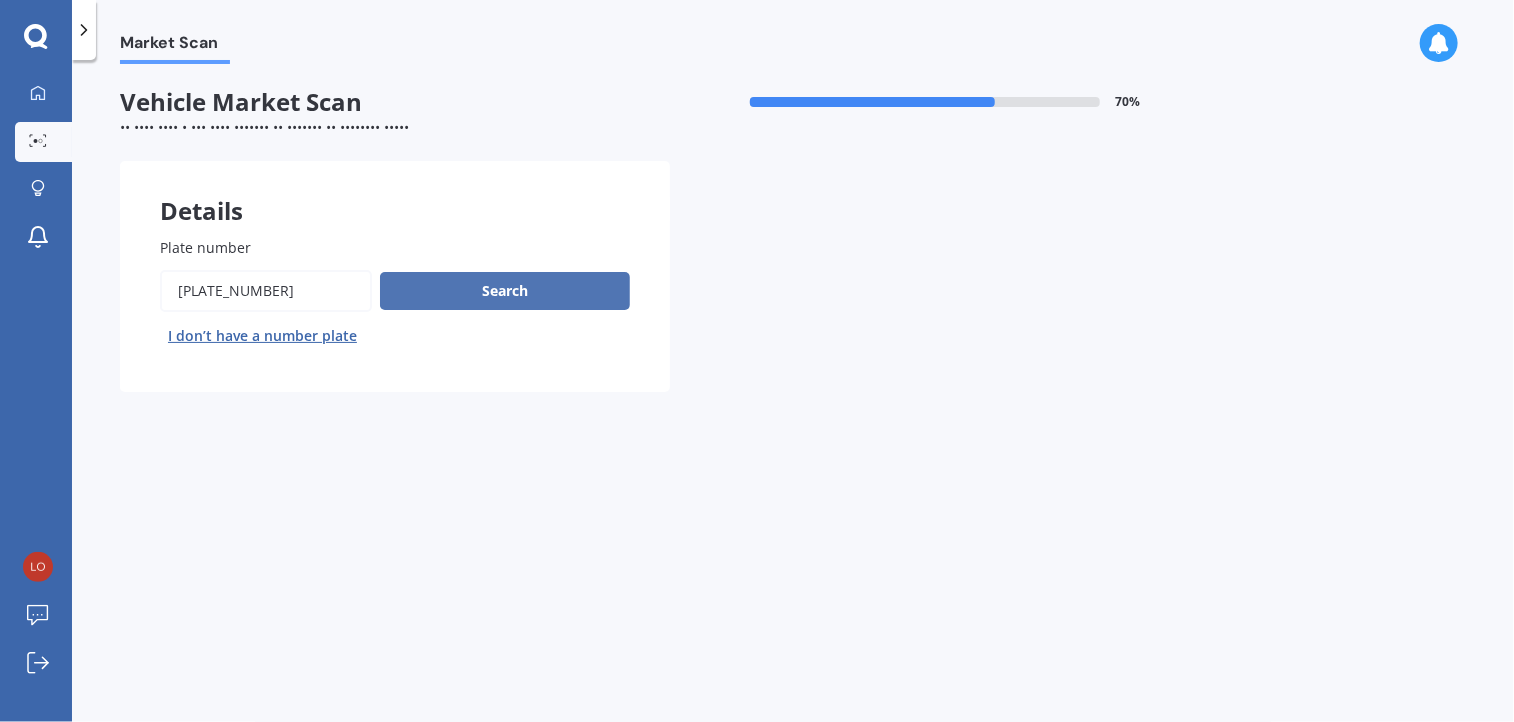 type on "[PLATE_NUMBER]" 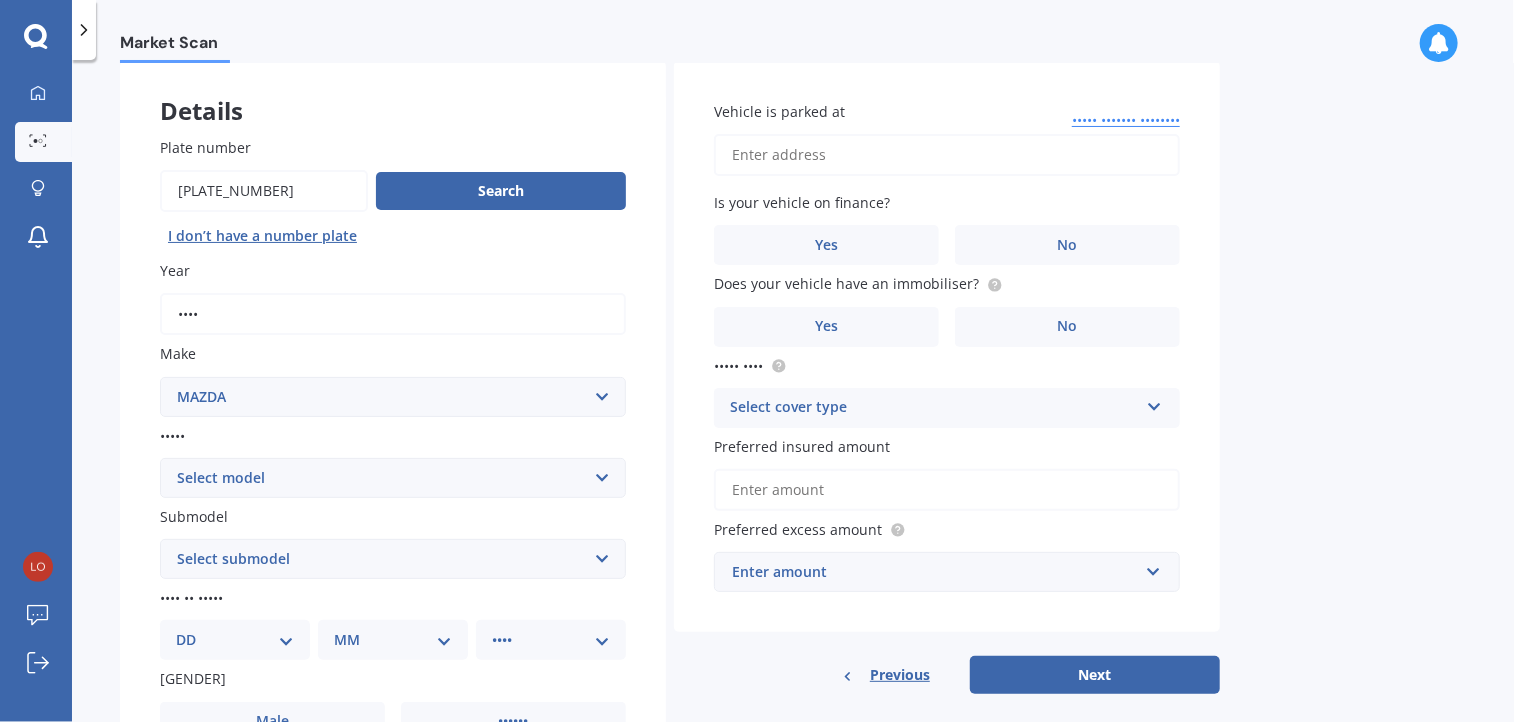 scroll, scrollTop: 200, scrollLeft: 0, axis: vertical 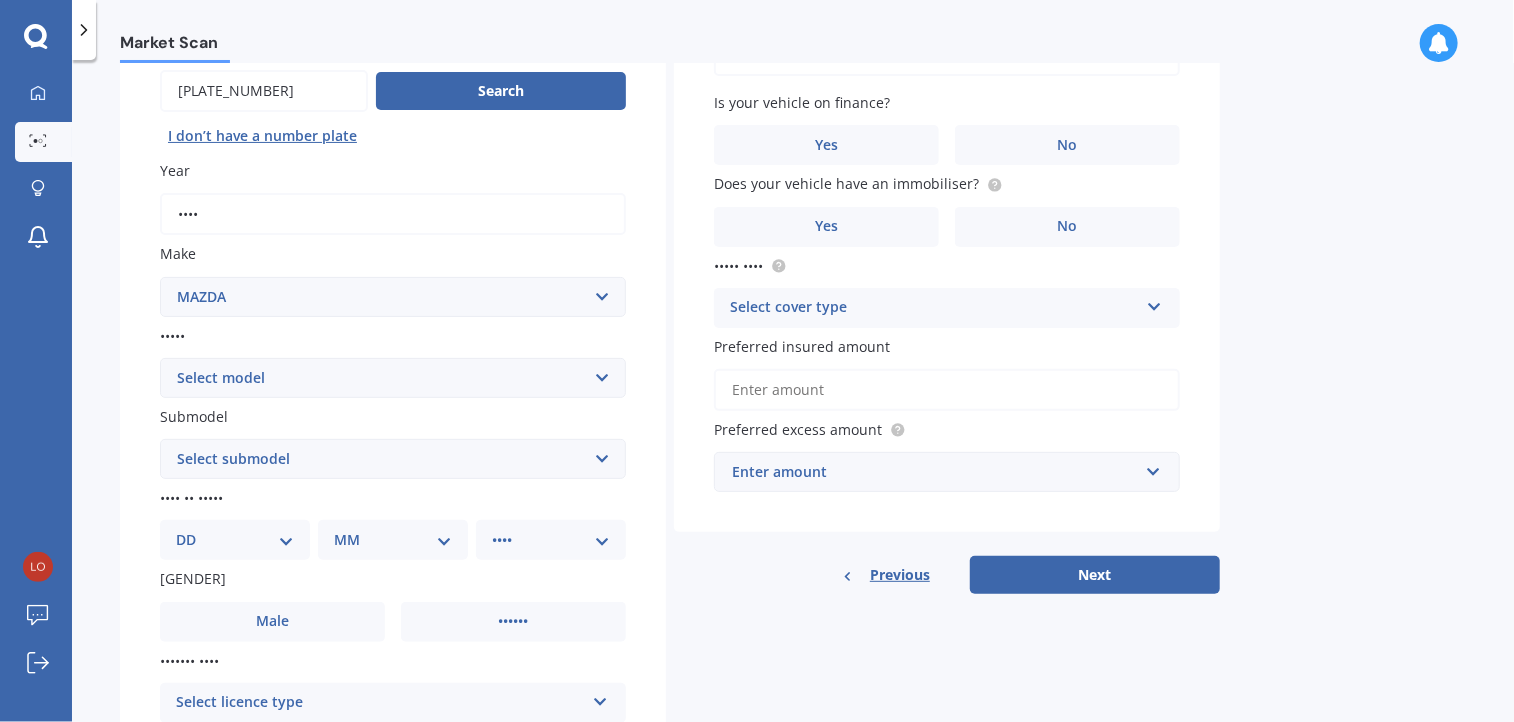 click on "•••••• ••••• ••• • • ••• ••• • ••••••• • ••• ••• •••••• ••••••• ••••• ••• ••••• ••••• ••••• ••••• •••••• •••••• ••••• •••••• •••• ••••••• •••••• ••••• ••••• •••• ••••• ••• •••• ••• ••• ••• ••• ••••• ••••• ••• ••••• ••••• •••• ••••• ••••• ••• ••••• ••••• ••••• ••••• ••••• ••••••• •••••• ••••••• •••• •••••• •••••••• ••• ••• ••• ••• •••• ••••• •••• •••• ••• ••••••• ••••••• ••••••• ••••••• ••••• •••••• ••• ••• ••••••• •••••• ••••• ••••• ••••• ••••• ••••• ••••• ••••• ••••• ••••••• •••••• ••••• • ••••• ••••••• ••••••" at bounding box center [393, 378] 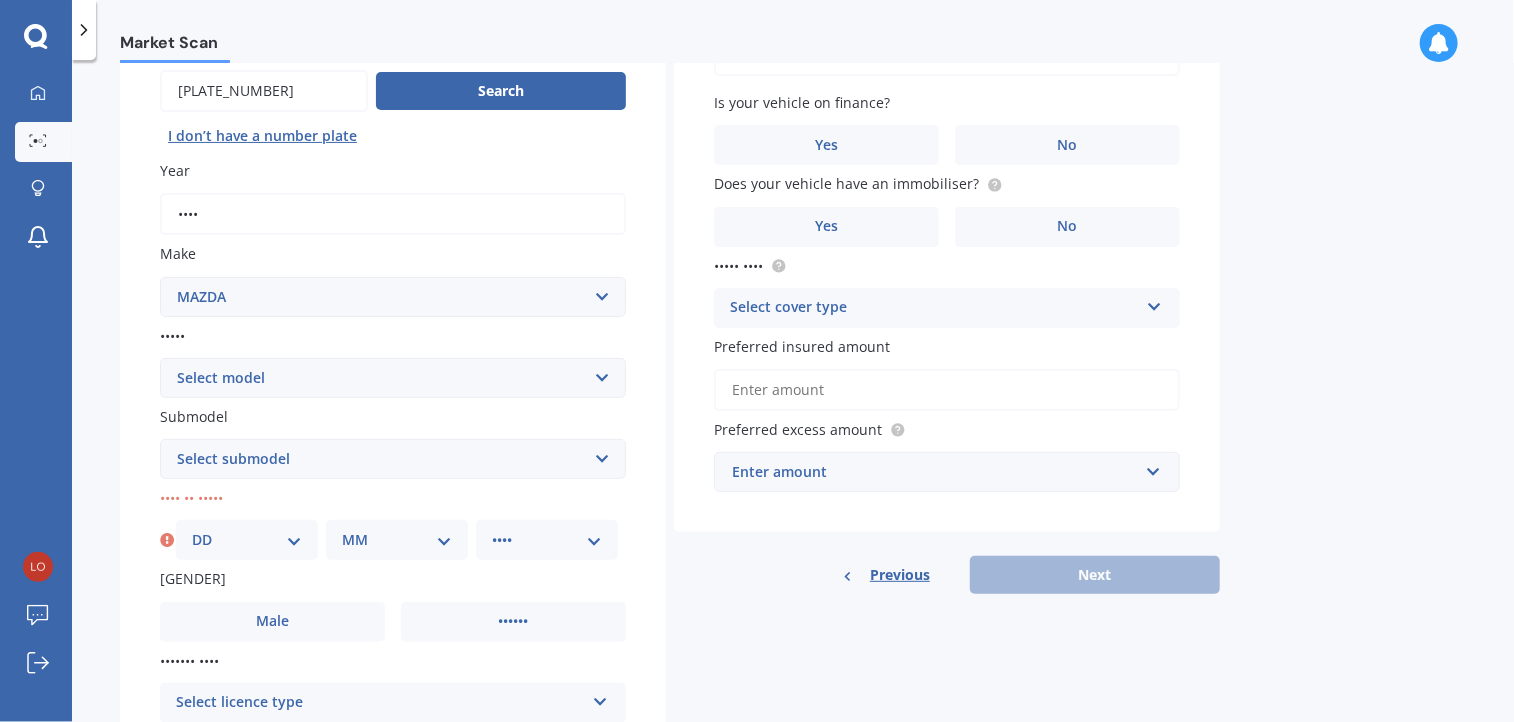 click on "•• •• •• •• •• •• •• •• •• •• •• •• ••" at bounding box center (397, 540) 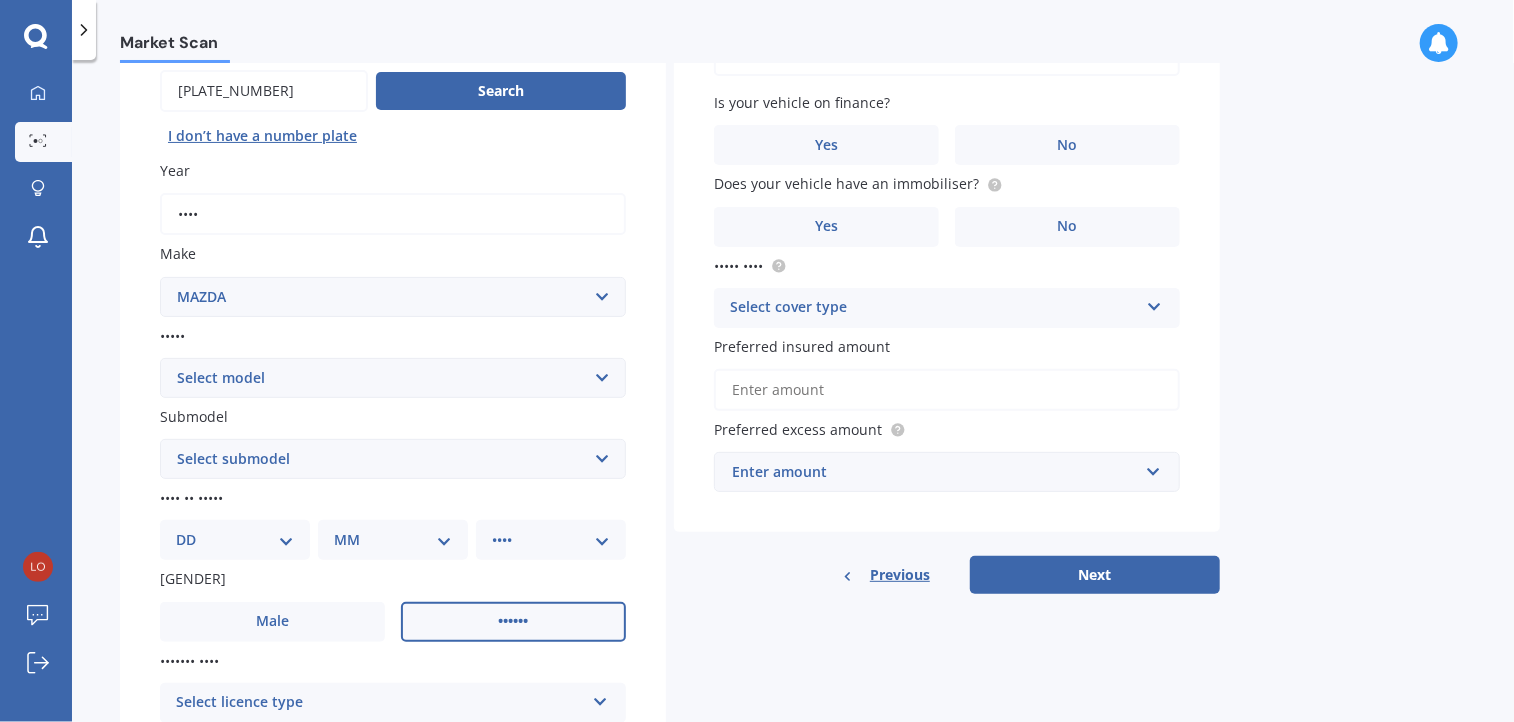 click on "••••••" at bounding box center (272, 621) 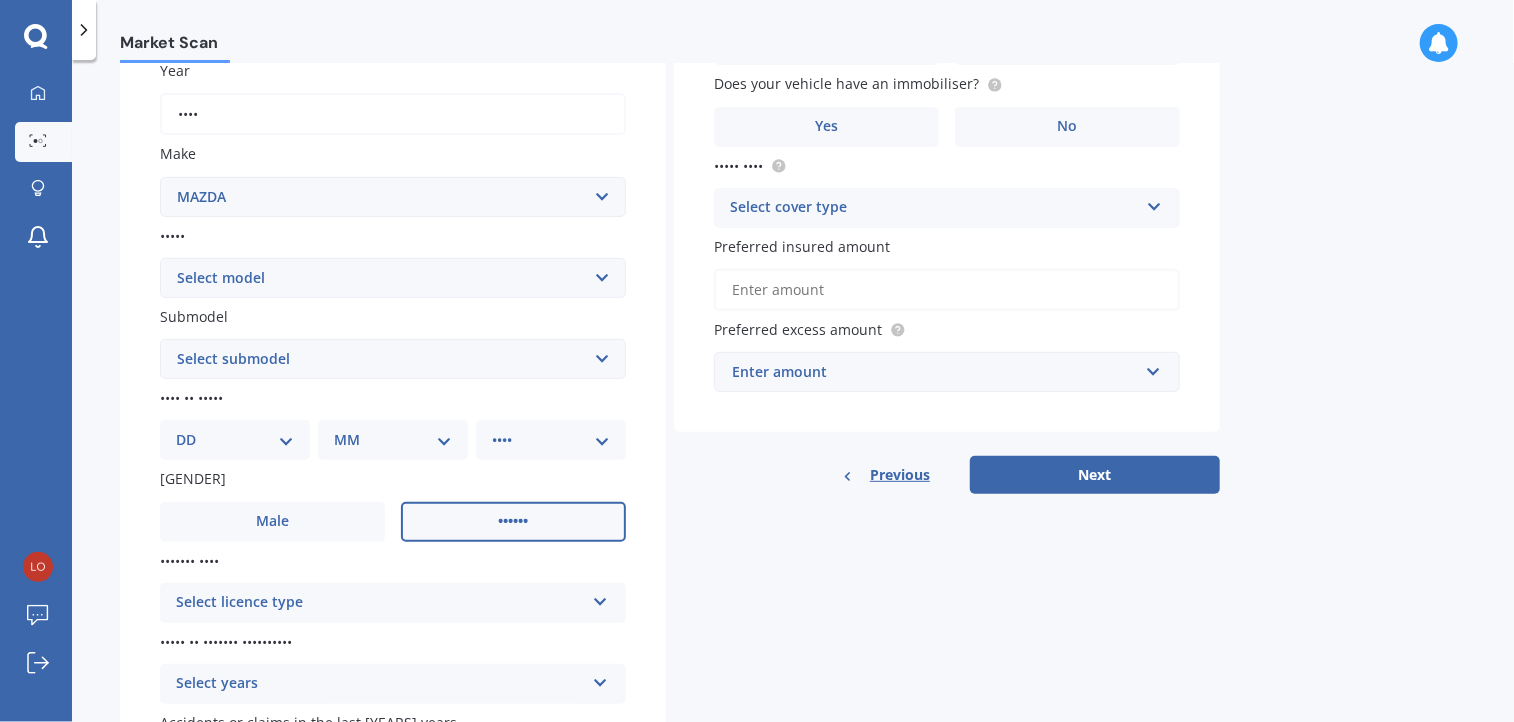 scroll, scrollTop: 400, scrollLeft: 0, axis: vertical 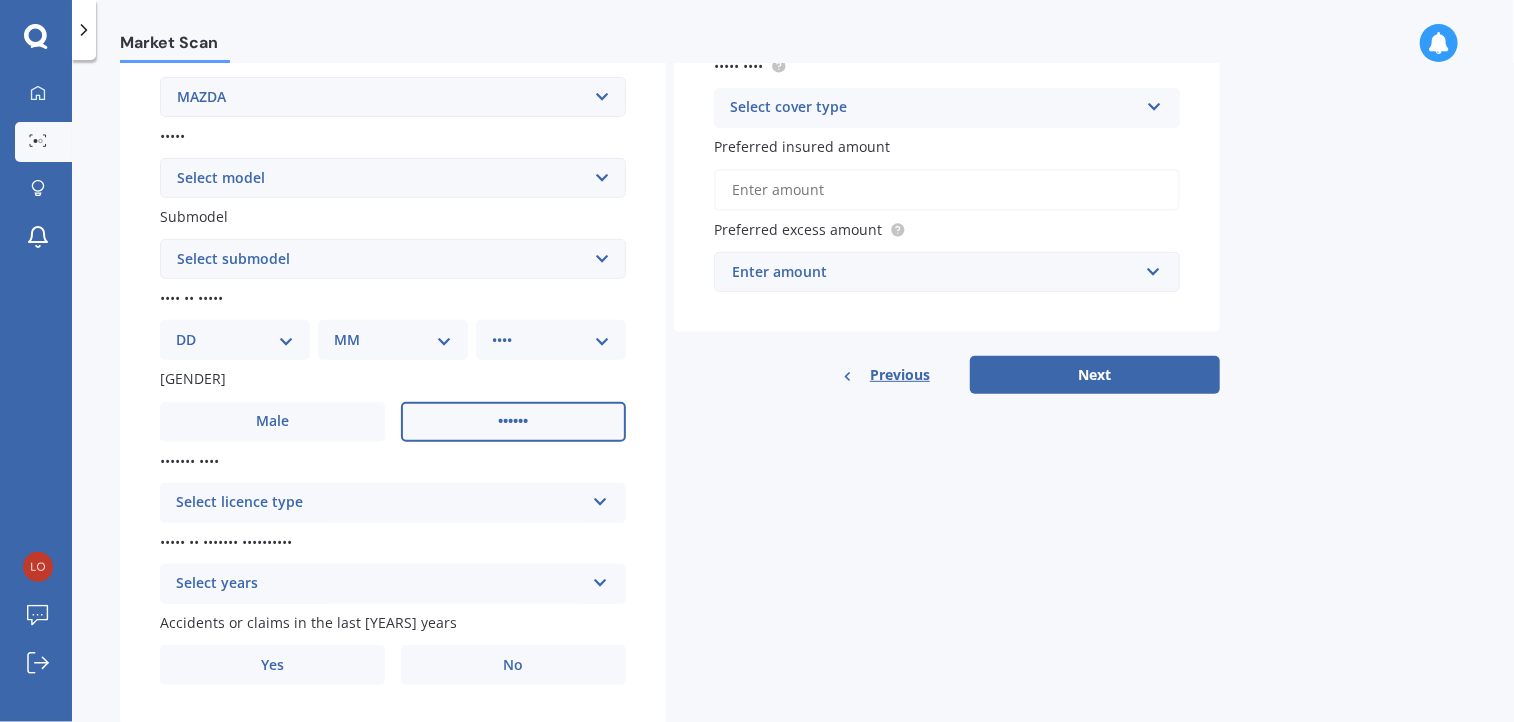 click at bounding box center (600, 498) 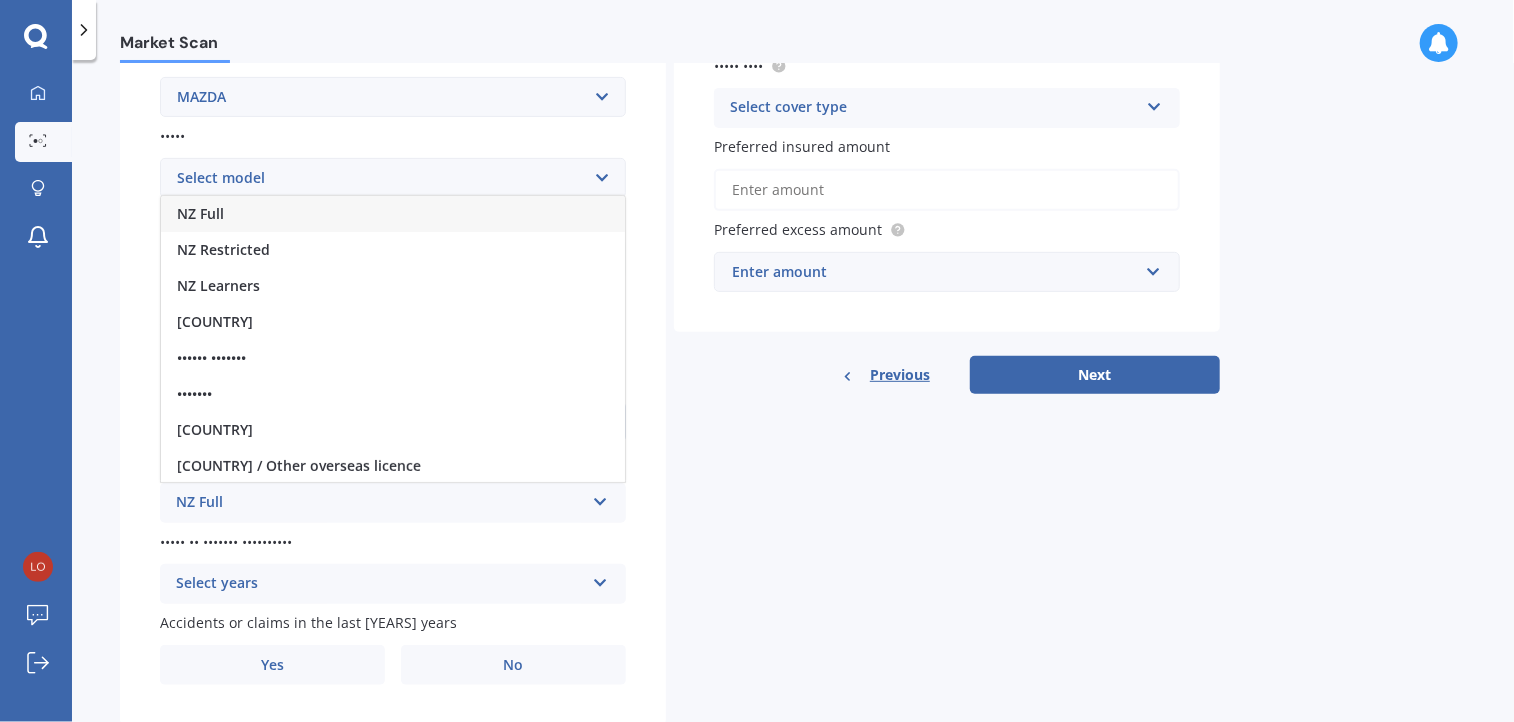 click on "NZ Full" at bounding box center (200, 213) 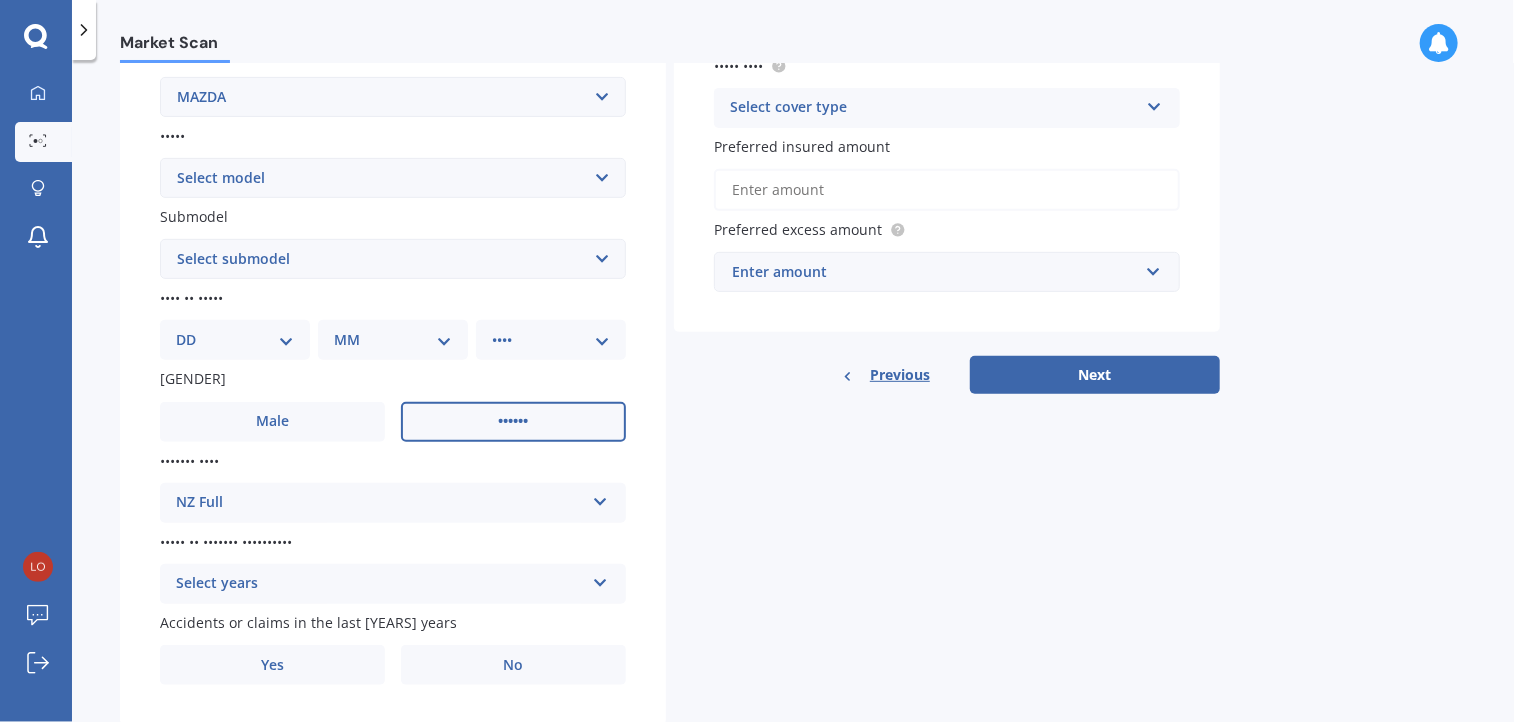 click on "••••••• ••••• •••••• •••••• • ••••• •••• • •••••• ••••• •••• •••• •••• •••••• •••• •• •••• ••••• ••••• •••••• •••• •••••• ••••••• ••••••• ••• ••• •••••••• •••••• ••••• ••••••••• •••••••• ••••••• ••••••••• ••••• •••••• •••••••• ••••••• ••••• •••••••• ••••• •••••• ••••••• •••• ••••••• •••• ••••• ••••••••• •••• ••••• •••••• ••••• ••••••• ••••••• ••• ••• ••••• •••• ••• ••••• ••••••• •••• •••••• ••••••• ••••••• ••••• •••••• ••••••• •••••••• ••••• ••••• ••• •••••• •••••• •••• ••• ••• •••• ••••••••••• •••••• ••••••••• ••• ••••• ••••••• ••••• ••••• ••• •••• •••••••• •••••••• ••••• ••••••• •••••••• ••• •••••••• •••• •••••••••••• ••••••• •••• •••••••••• •••••• •••••• •••••• •••••• ••••• •••• •••••• ••••••• •••••••• •••••••• ••••••• ••••••• •••••• ••• ••••• ••••• ••••• ••••••• ••••• ••••• ••••• •••• •••••• •••• •••••• ••••• ••••• ••••••••• •••••• •••••• •••• ••••• •••••• •••••• ••••••• ••• •••••••• •••••••••• ••••• ••••••••• ••••••••• •• ••••• •••••• ••••• ••• • • ••• ••• • ••••••• • ••• ••• •••••• ••••••• ••••• •••" at bounding box center [670, 243] 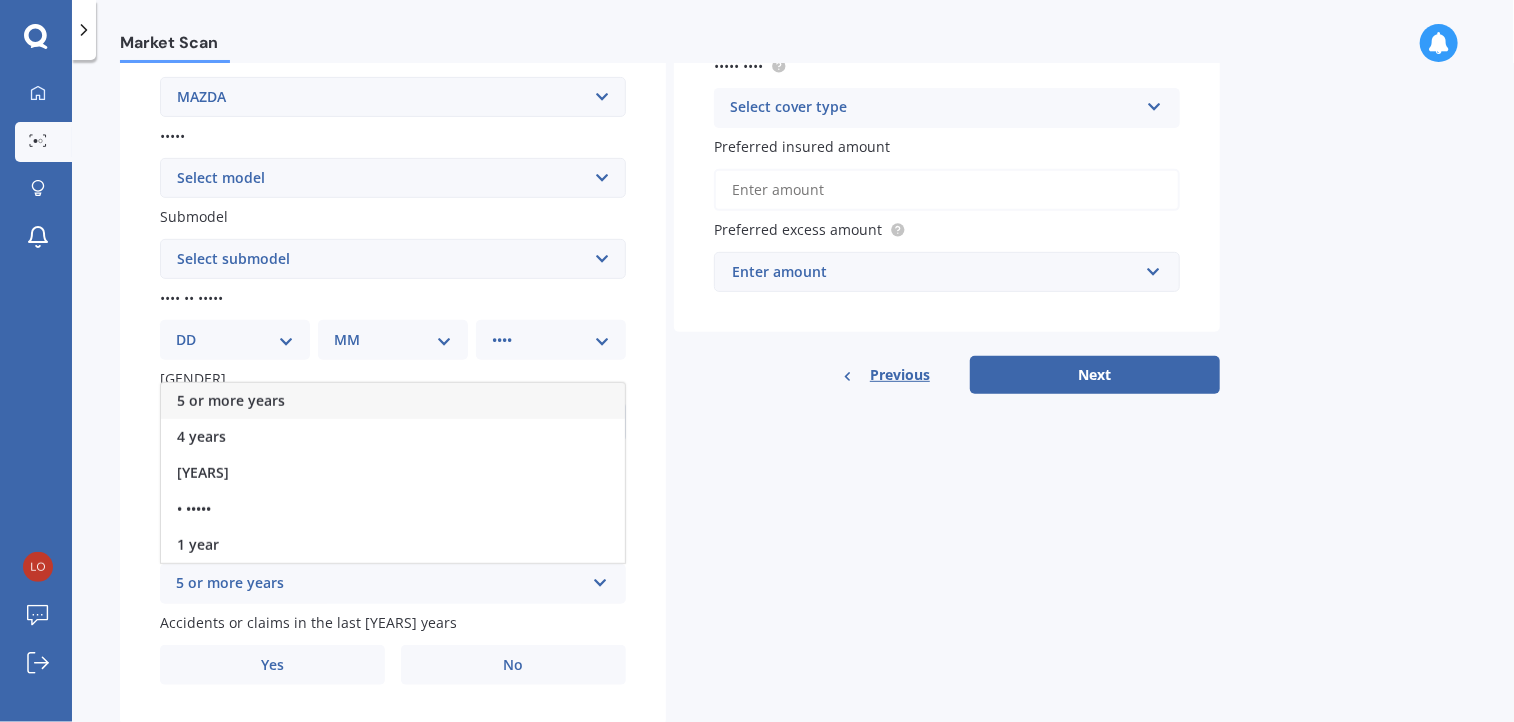 click on "5 or more years" at bounding box center [231, 400] 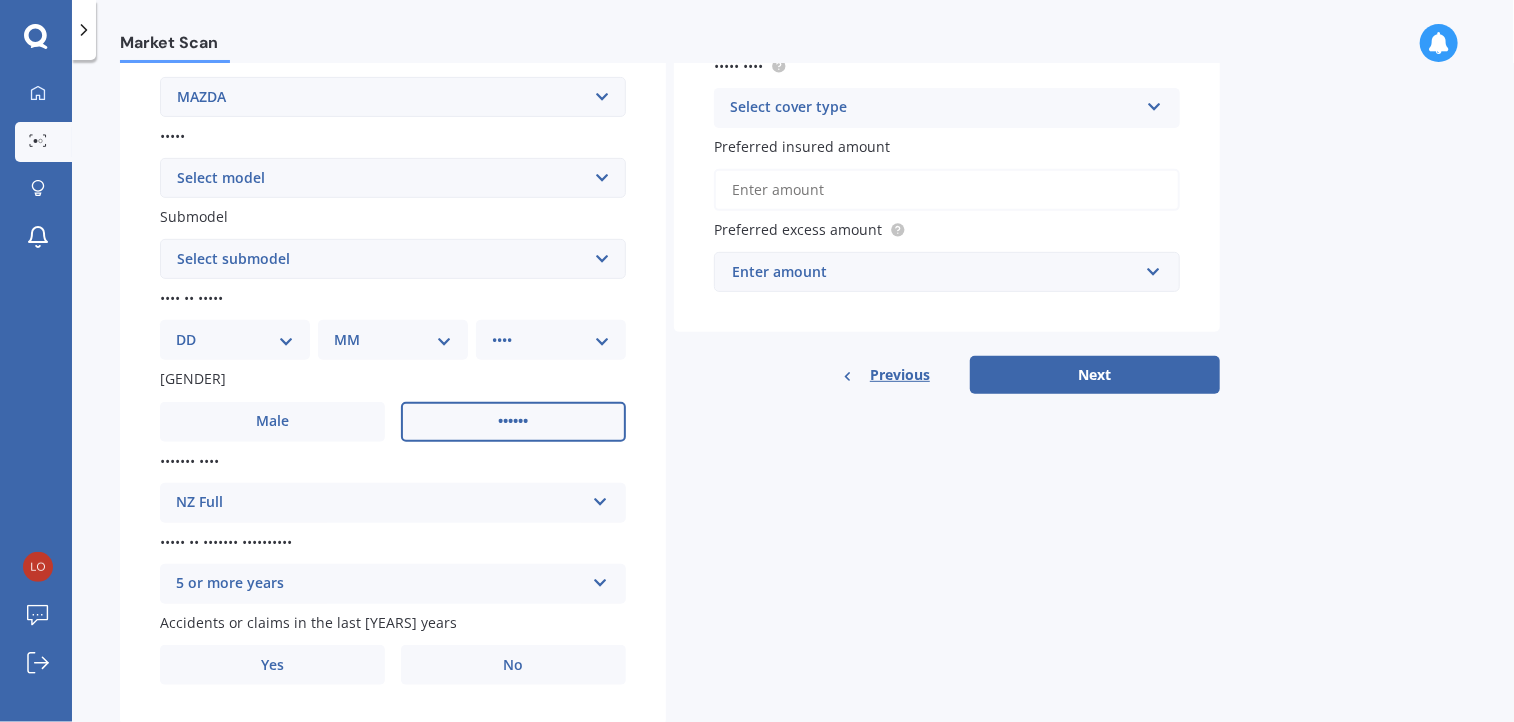 scroll, scrollTop: 455, scrollLeft: 0, axis: vertical 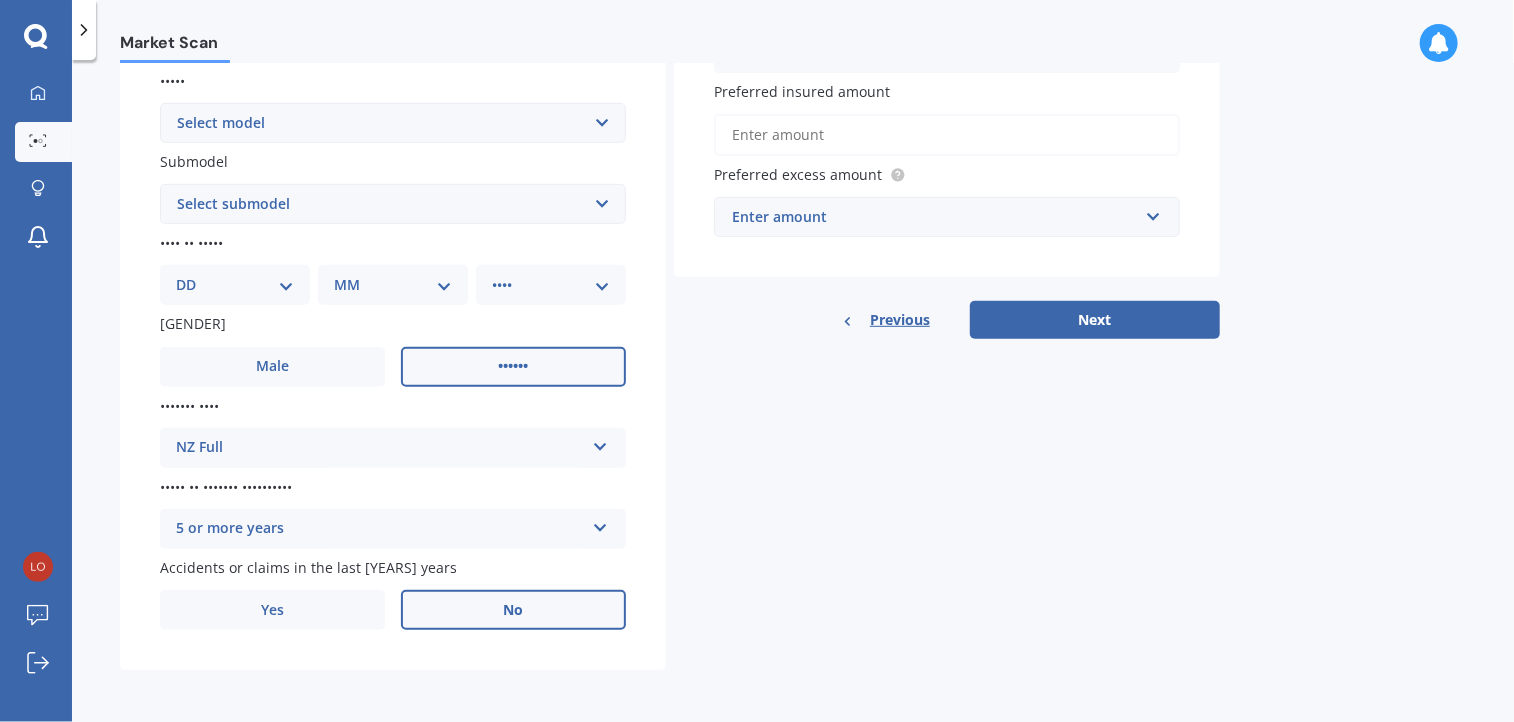 click on "No" at bounding box center (272, 366) 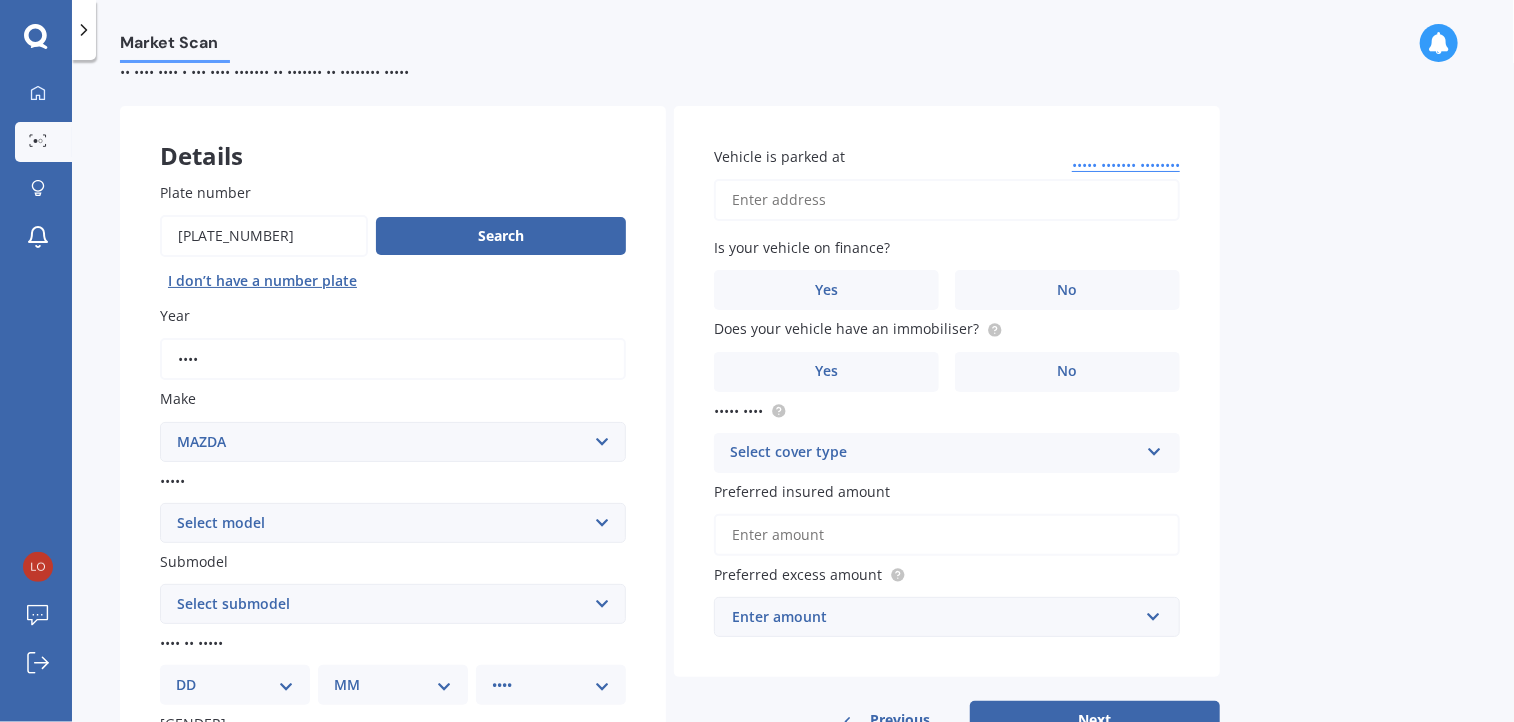 scroll, scrollTop: 0, scrollLeft: 0, axis: both 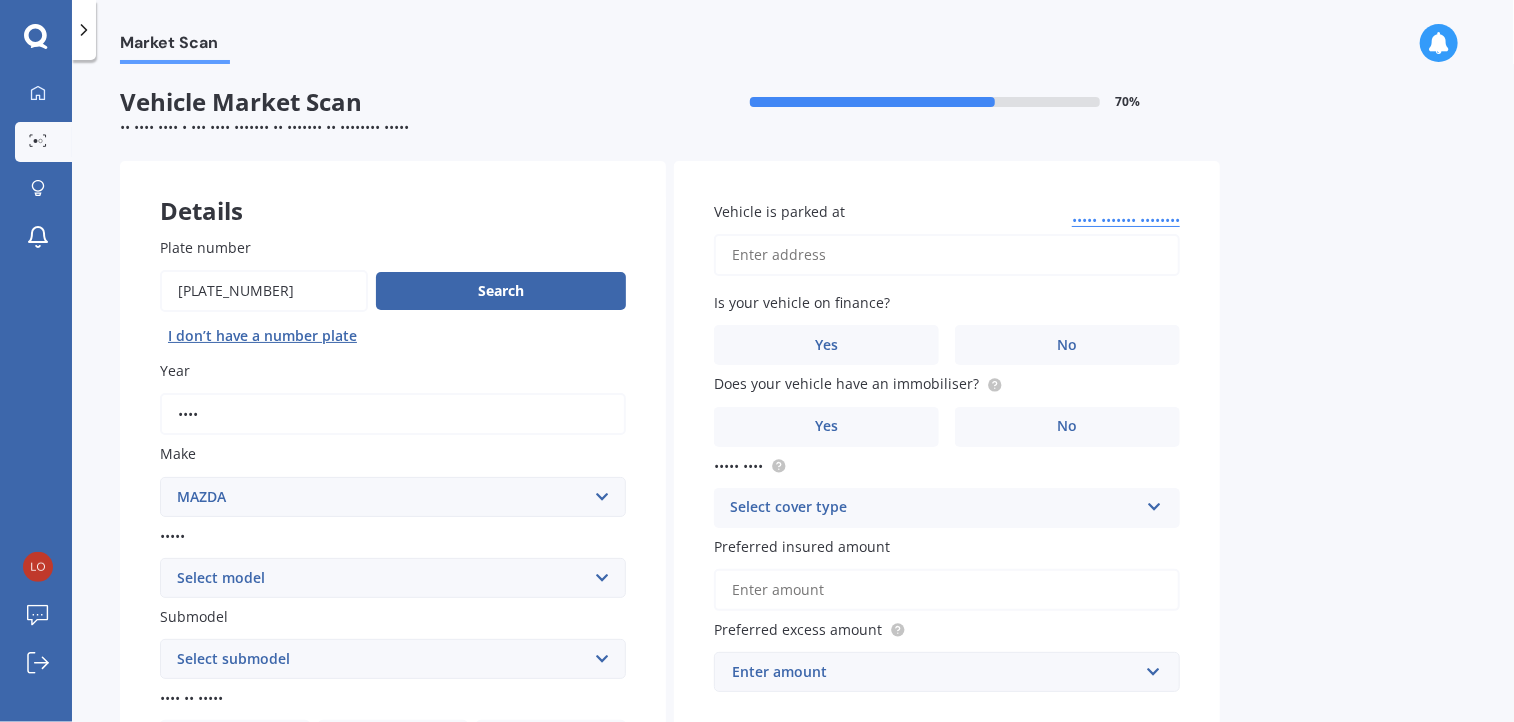 click on "Vehicle is parked at" at bounding box center [947, 255] 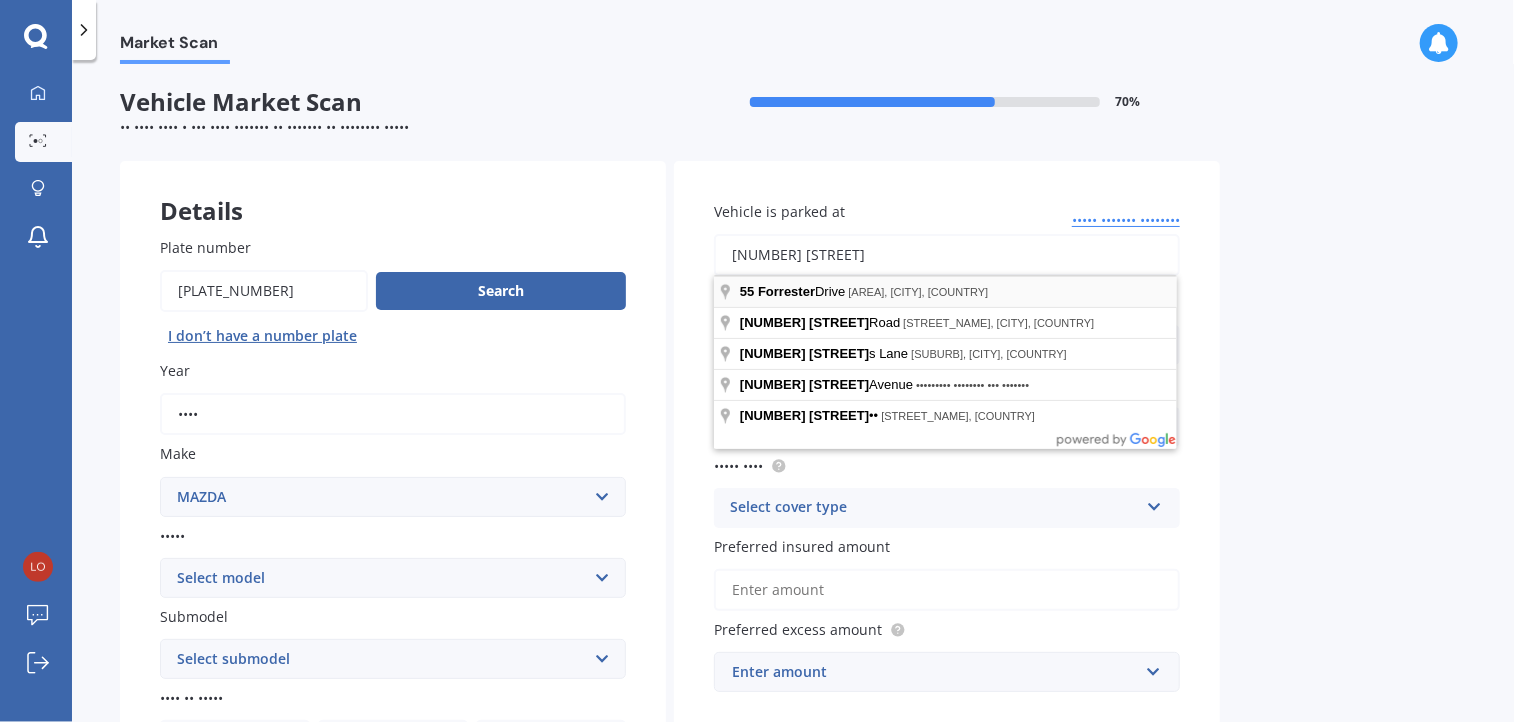 type on "[NUMBER] [STREET]" 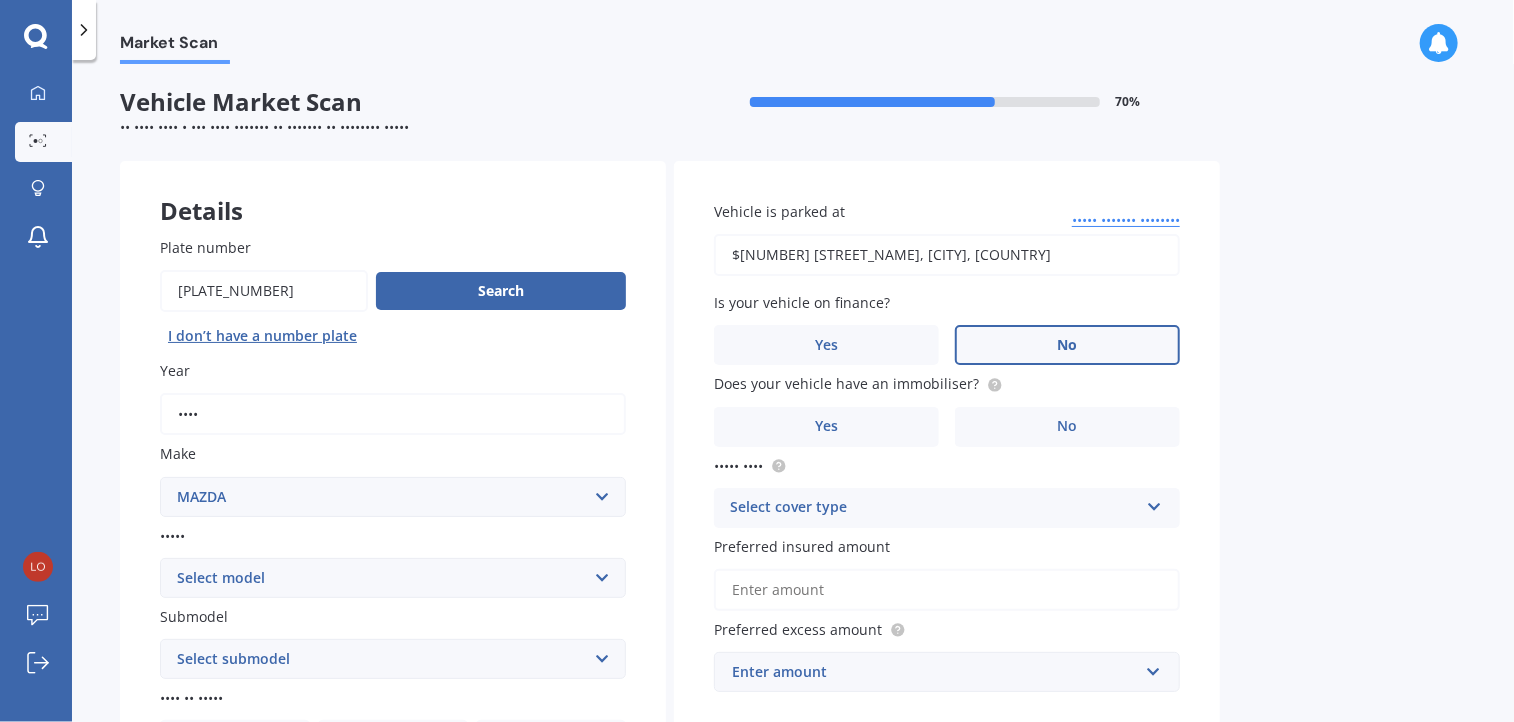 click on "No" at bounding box center (513, 822) 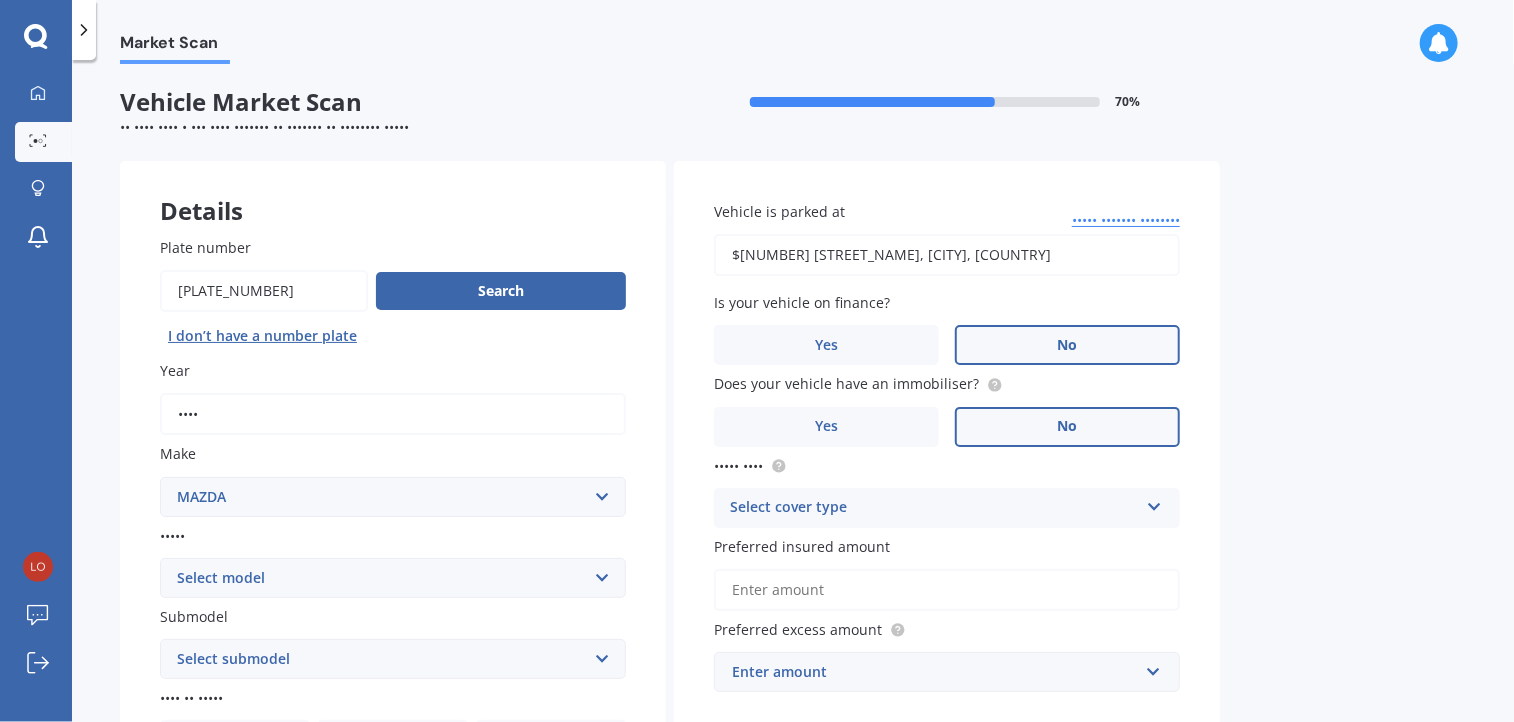click on "No" at bounding box center (272, 821) 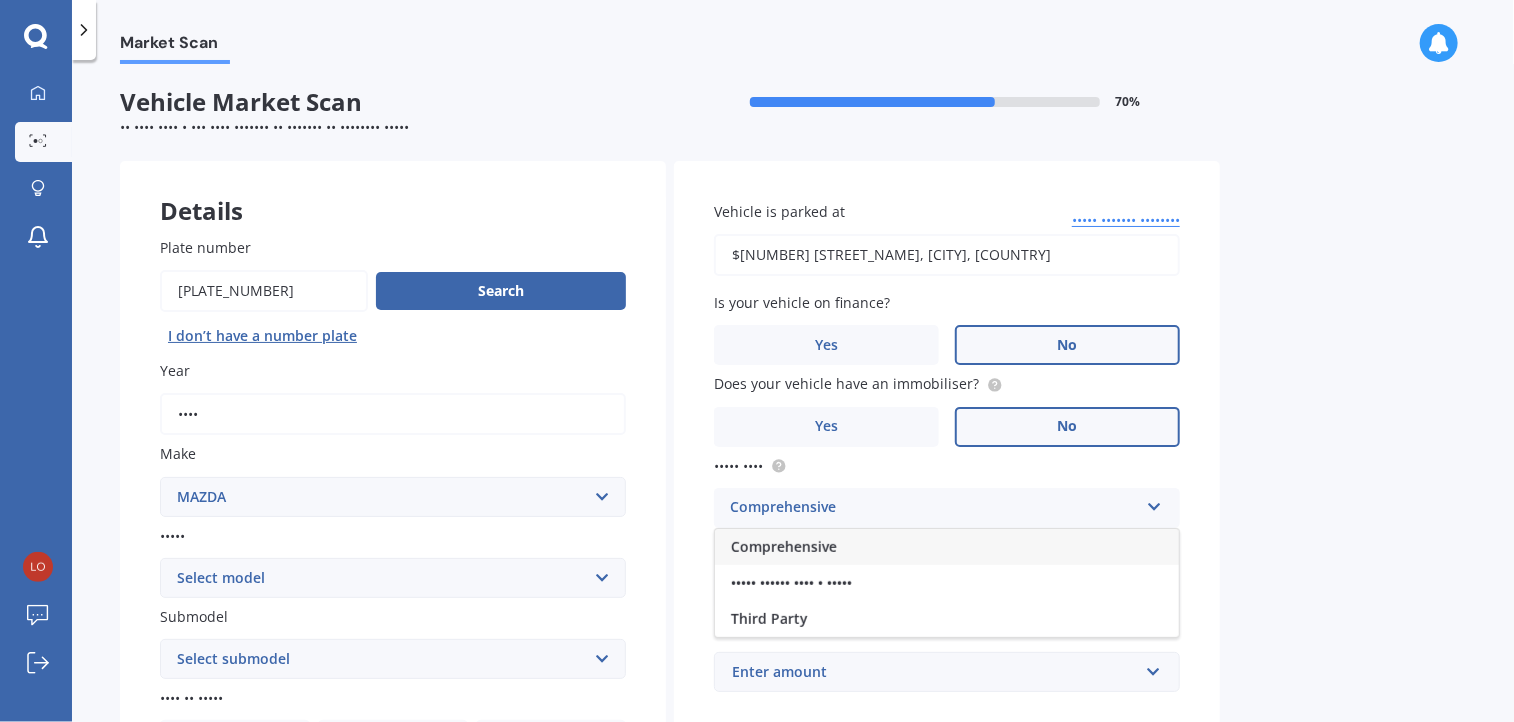 click on "Comprehensive" at bounding box center (784, 546) 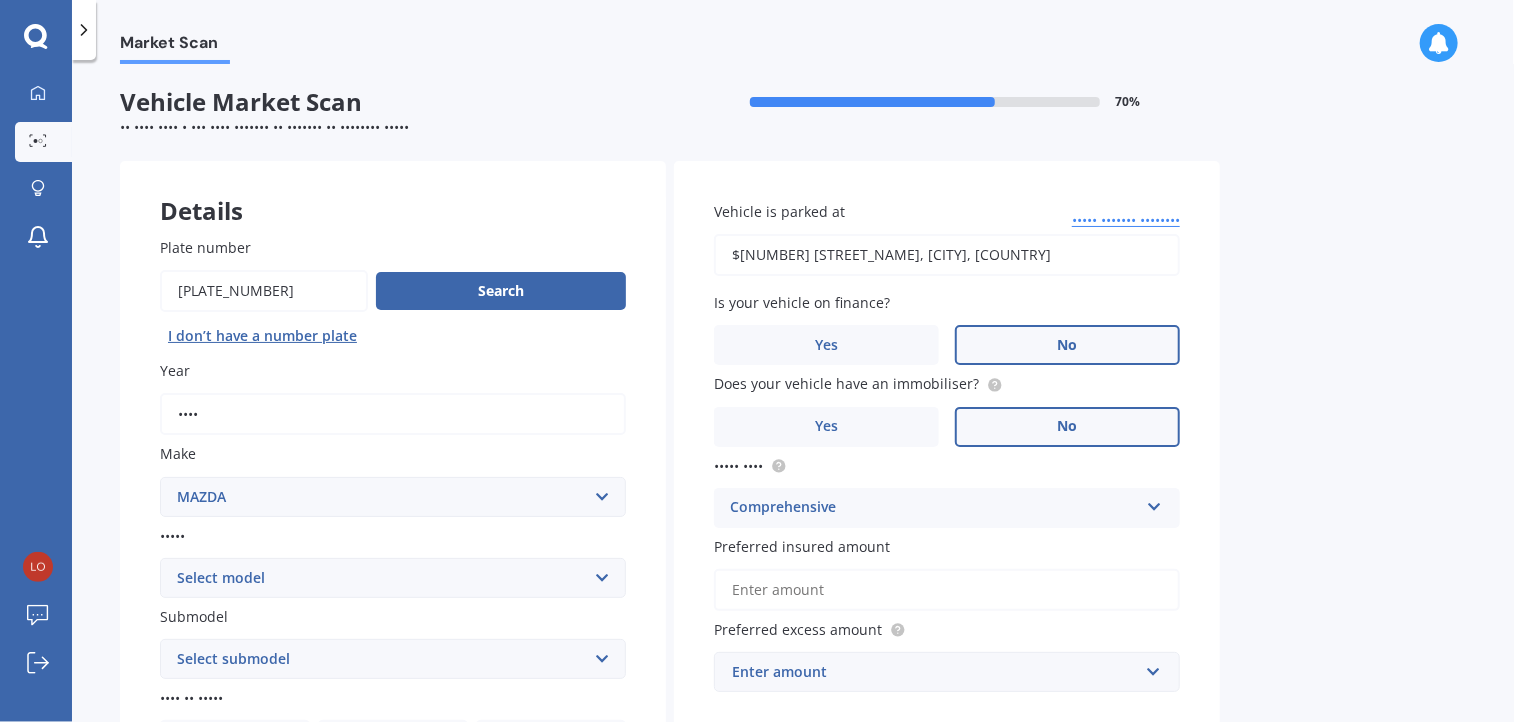click on "Preferred insured amount" at bounding box center (947, 590) 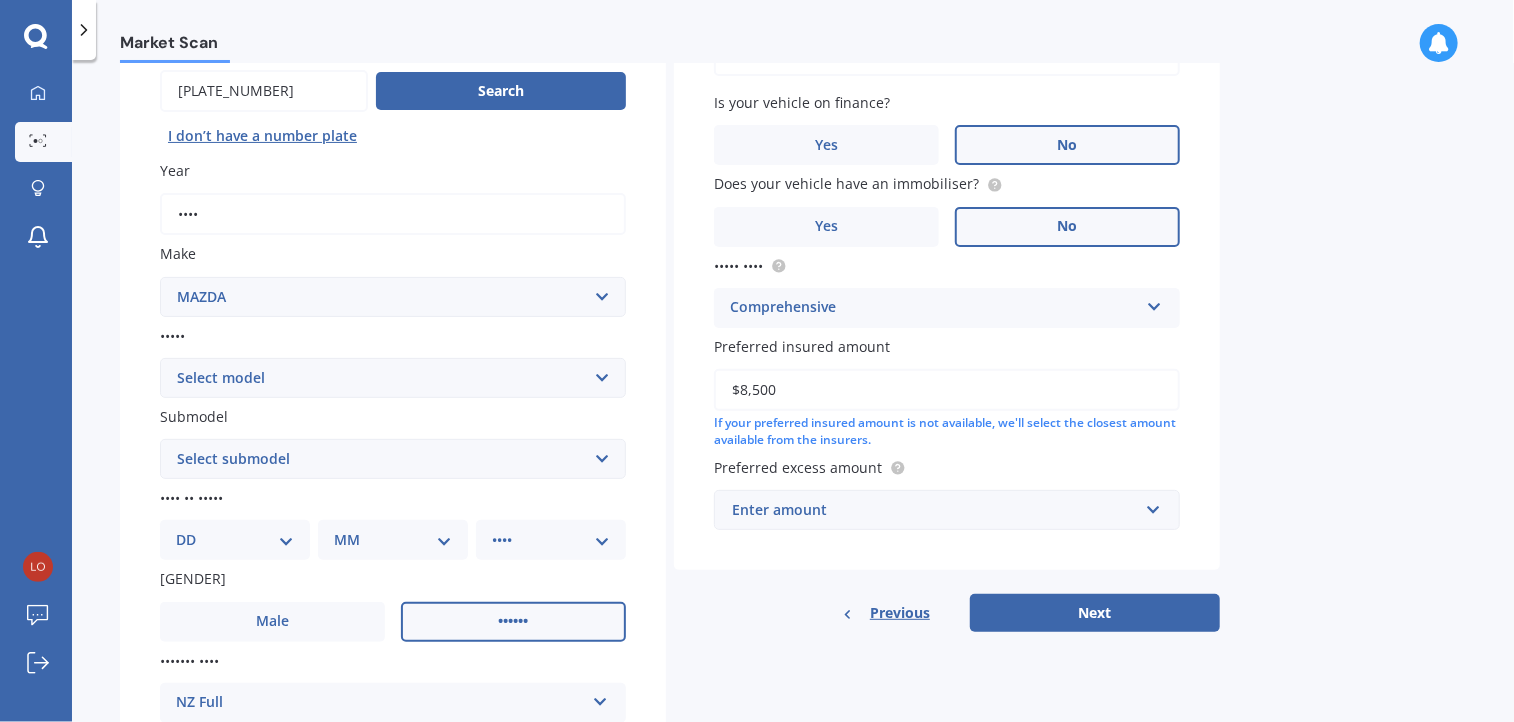 scroll, scrollTop: 300, scrollLeft: 0, axis: vertical 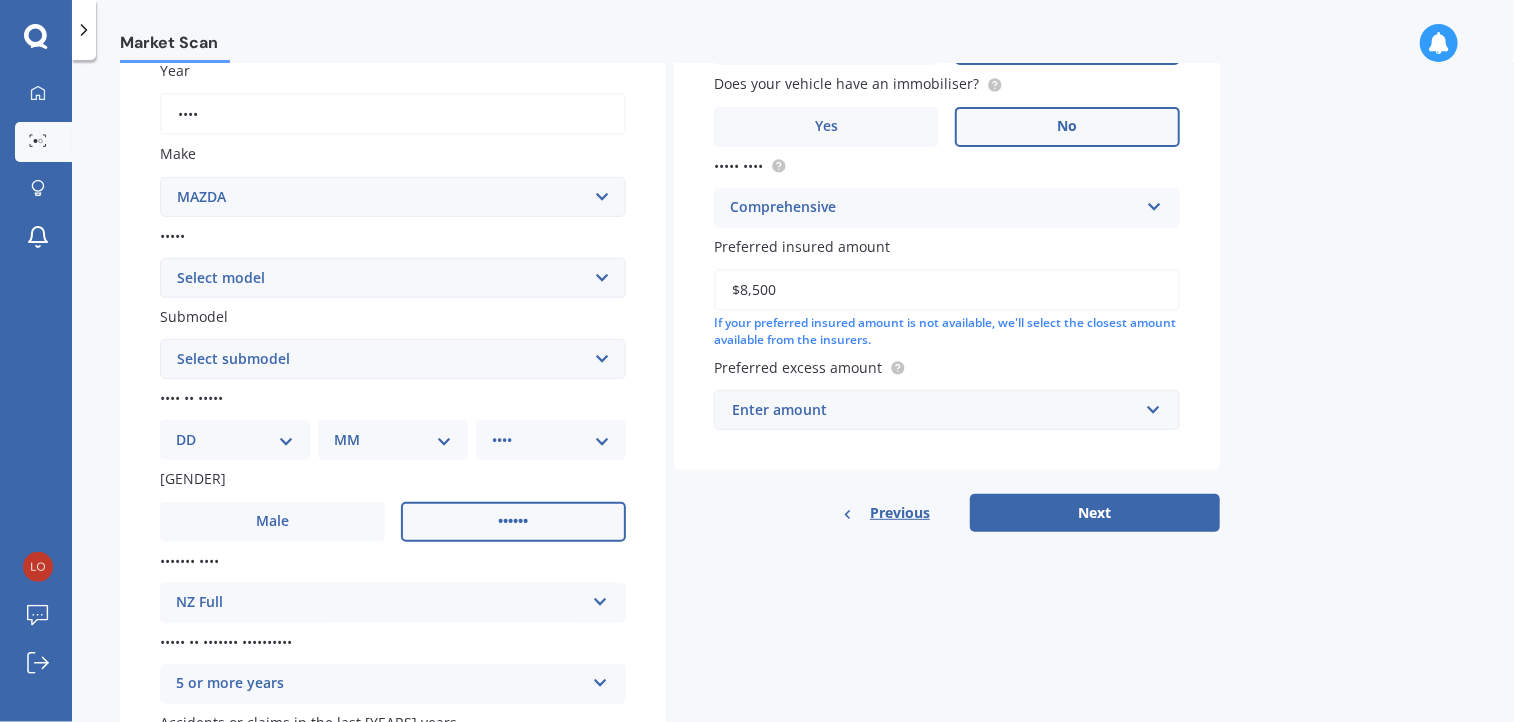 type on "$8,500" 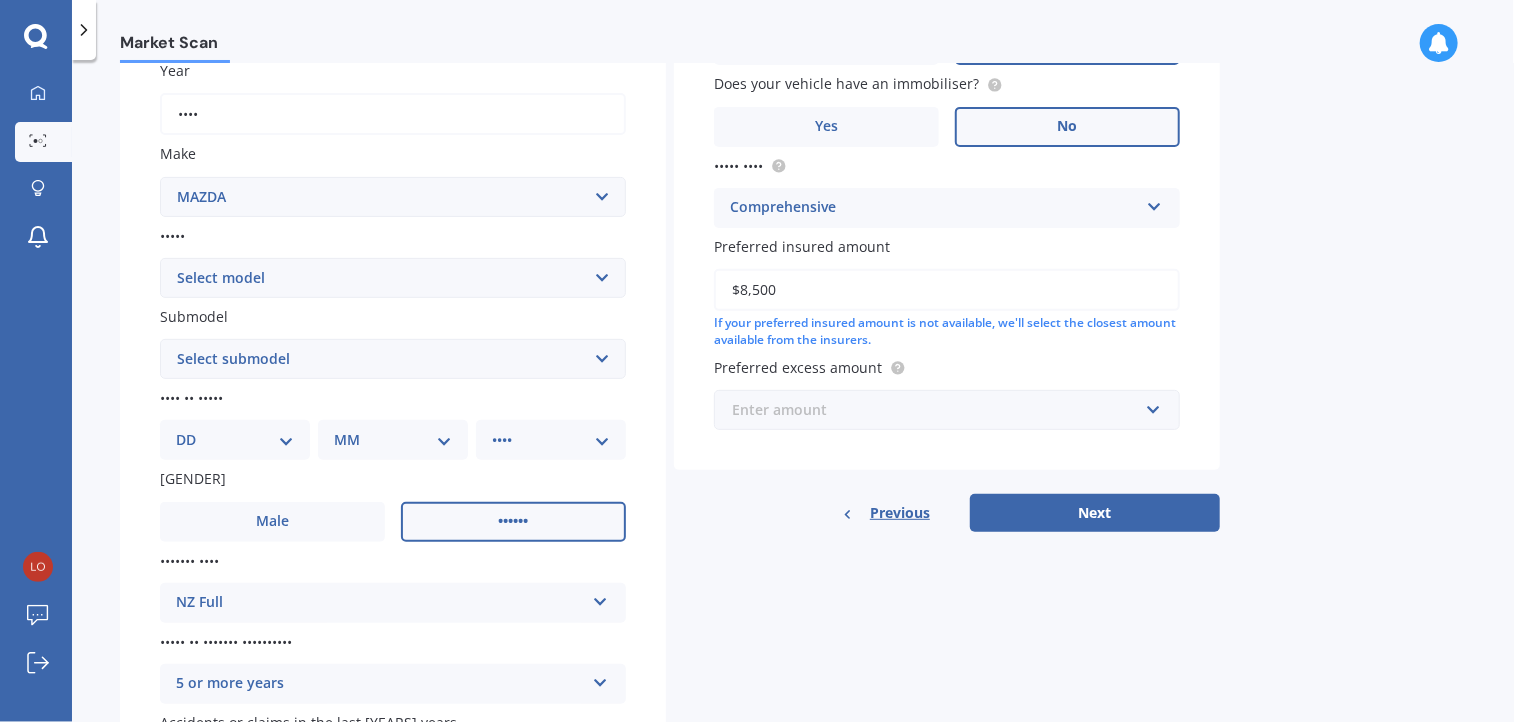 click at bounding box center [940, 410] 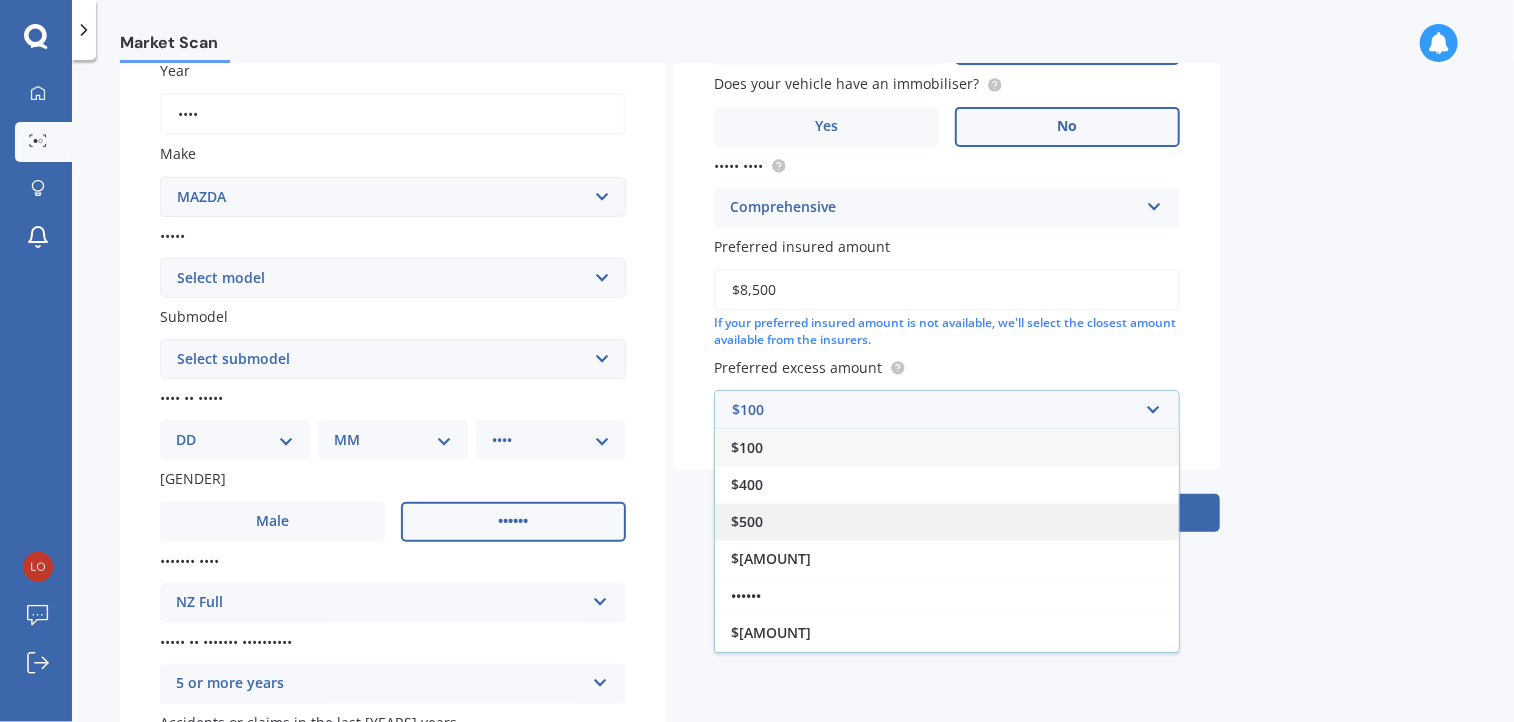 click on "$500" at bounding box center (747, 447) 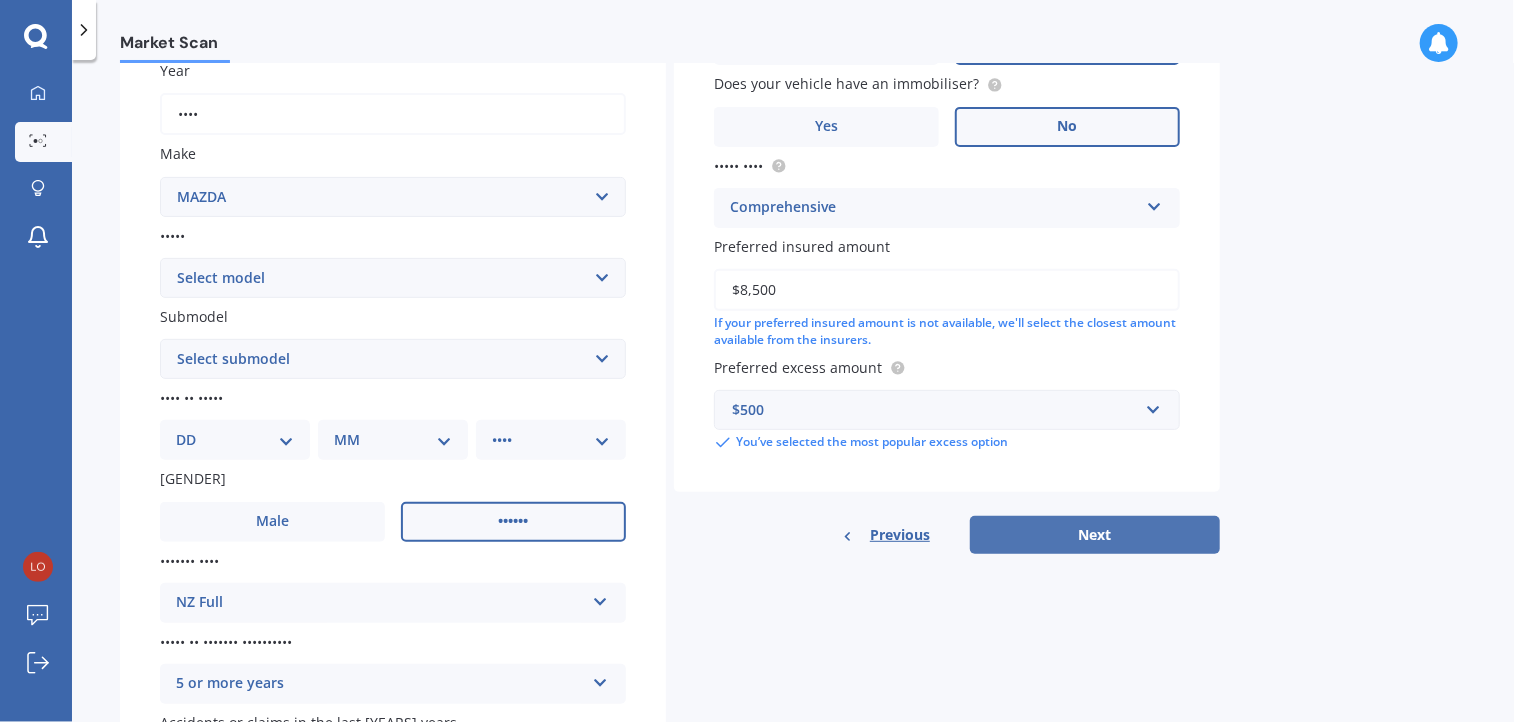 click on "Next" at bounding box center (1095, 535) 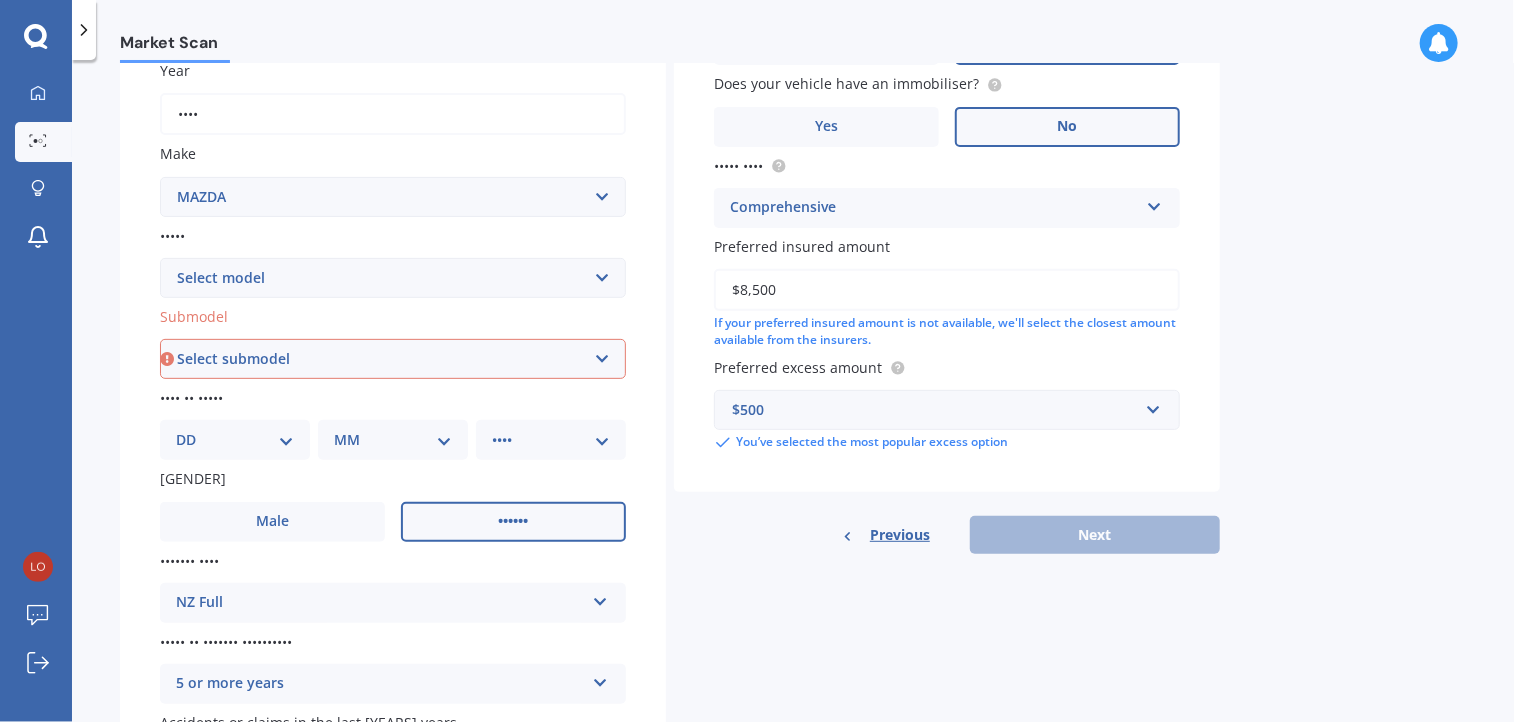 click on "Select submodel (All) GLX GSX Limited" at bounding box center (393, 359) 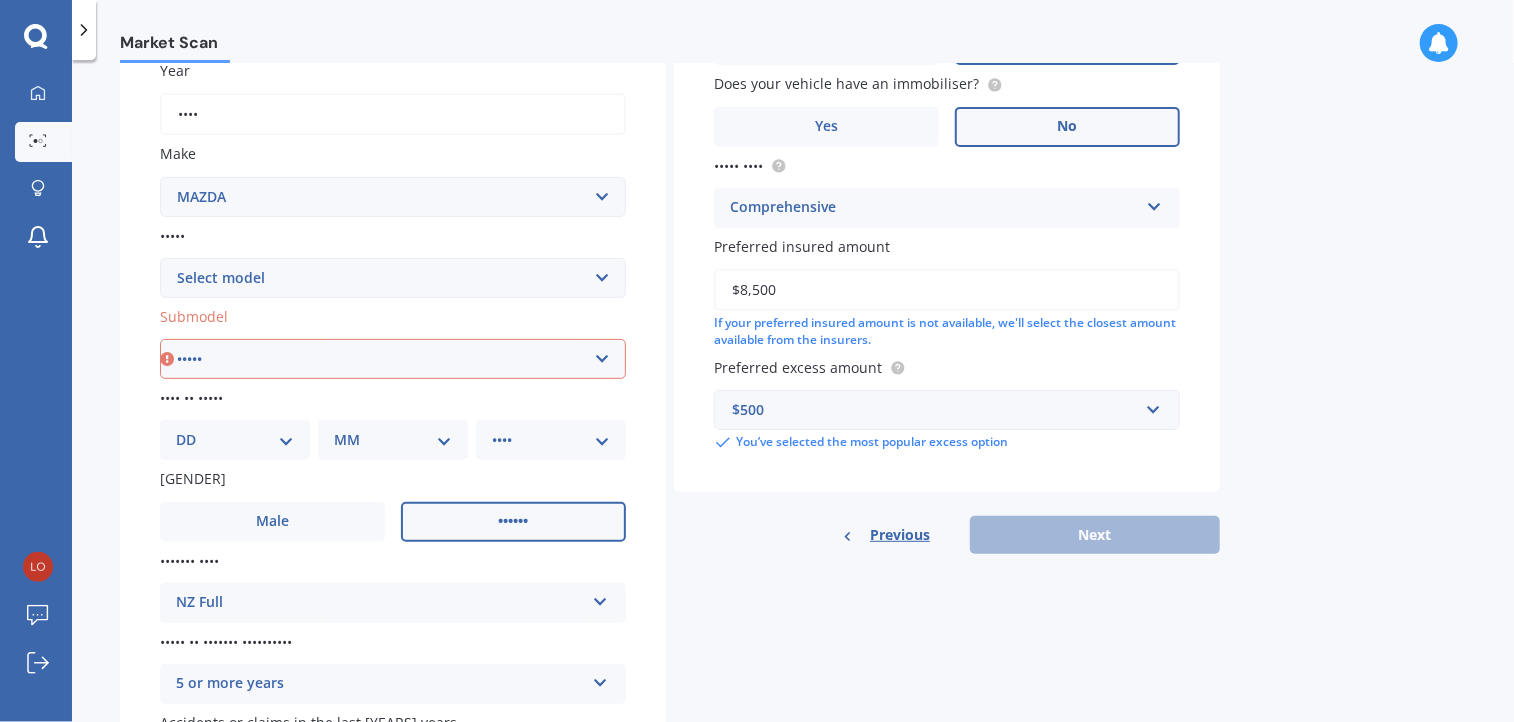 click on "Select submodel (All) GLX GSX Limited" at bounding box center (393, 359) 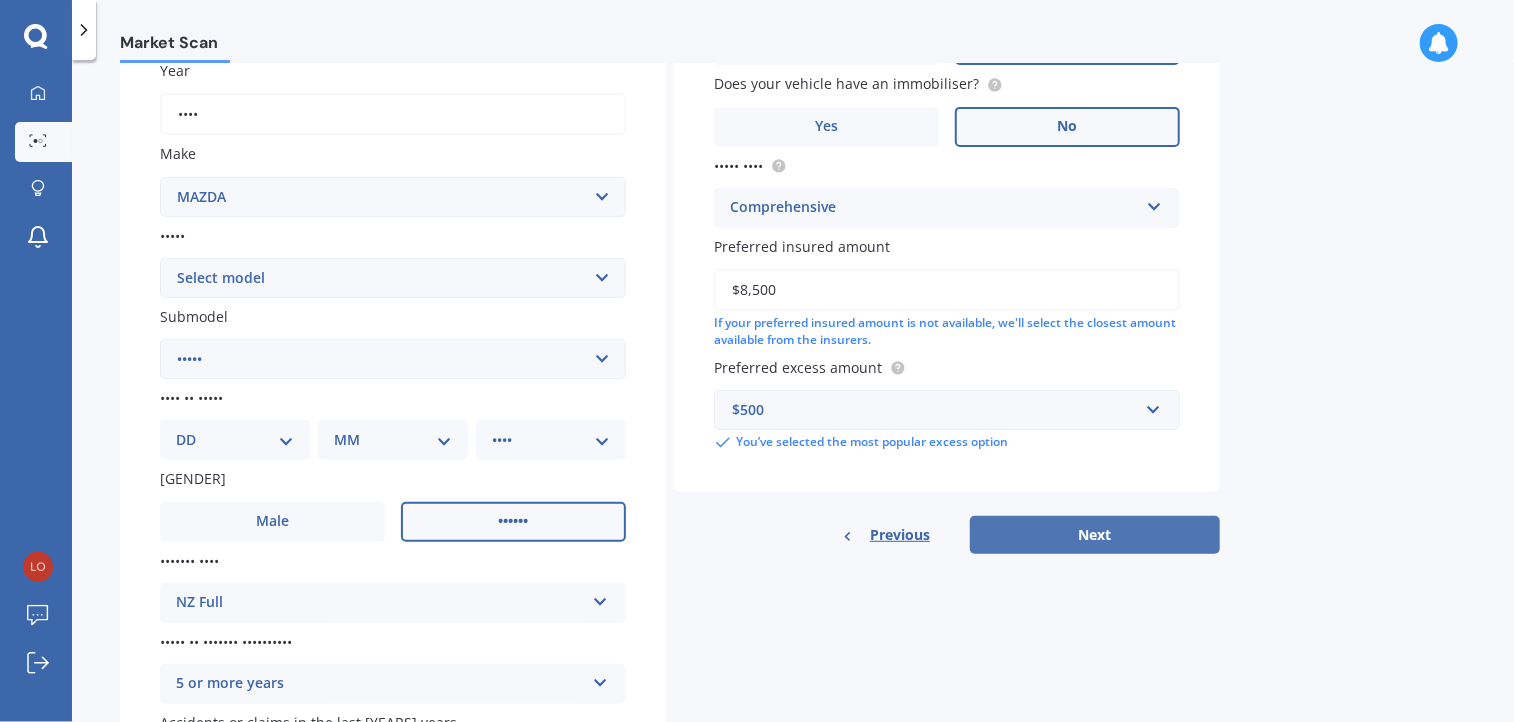 click on "Next" at bounding box center (1095, 535) 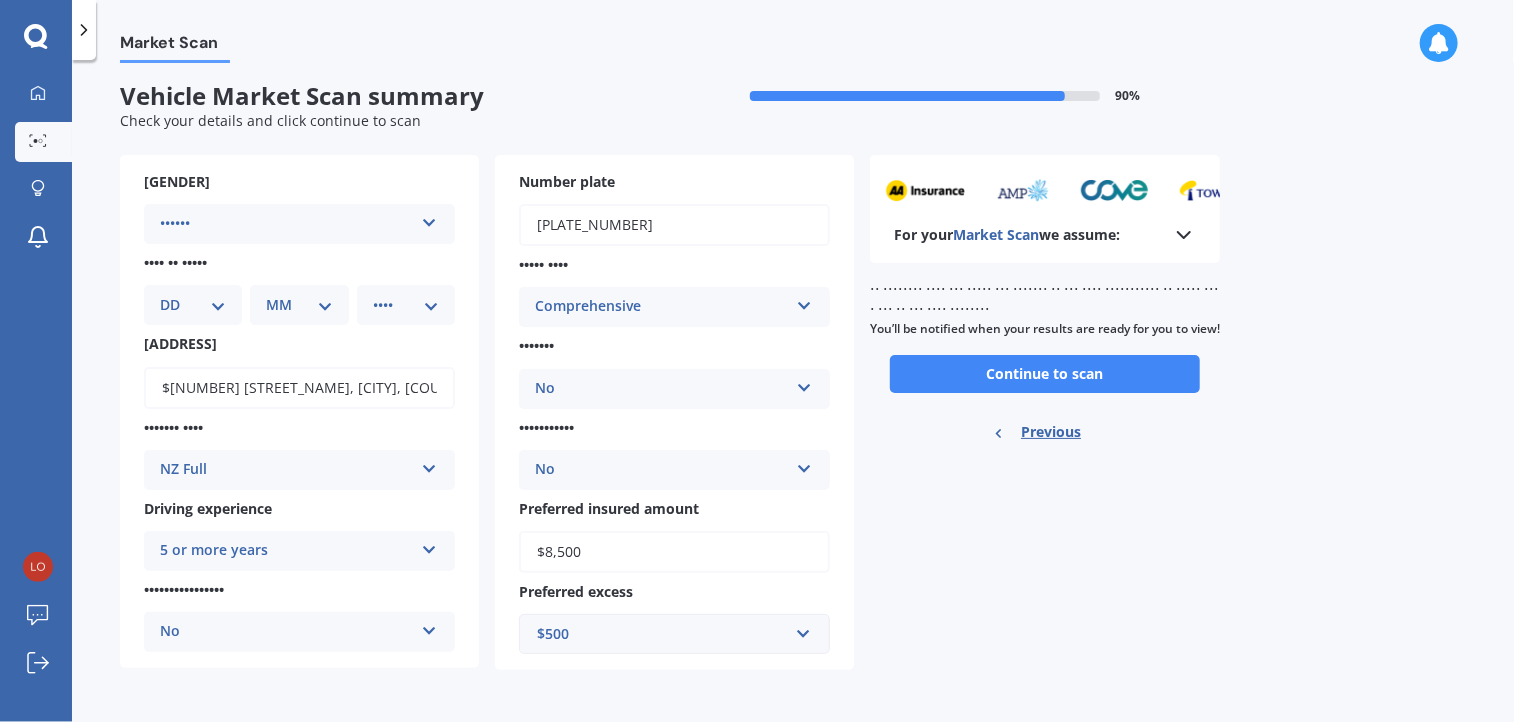 scroll, scrollTop: 0, scrollLeft: 0, axis: both 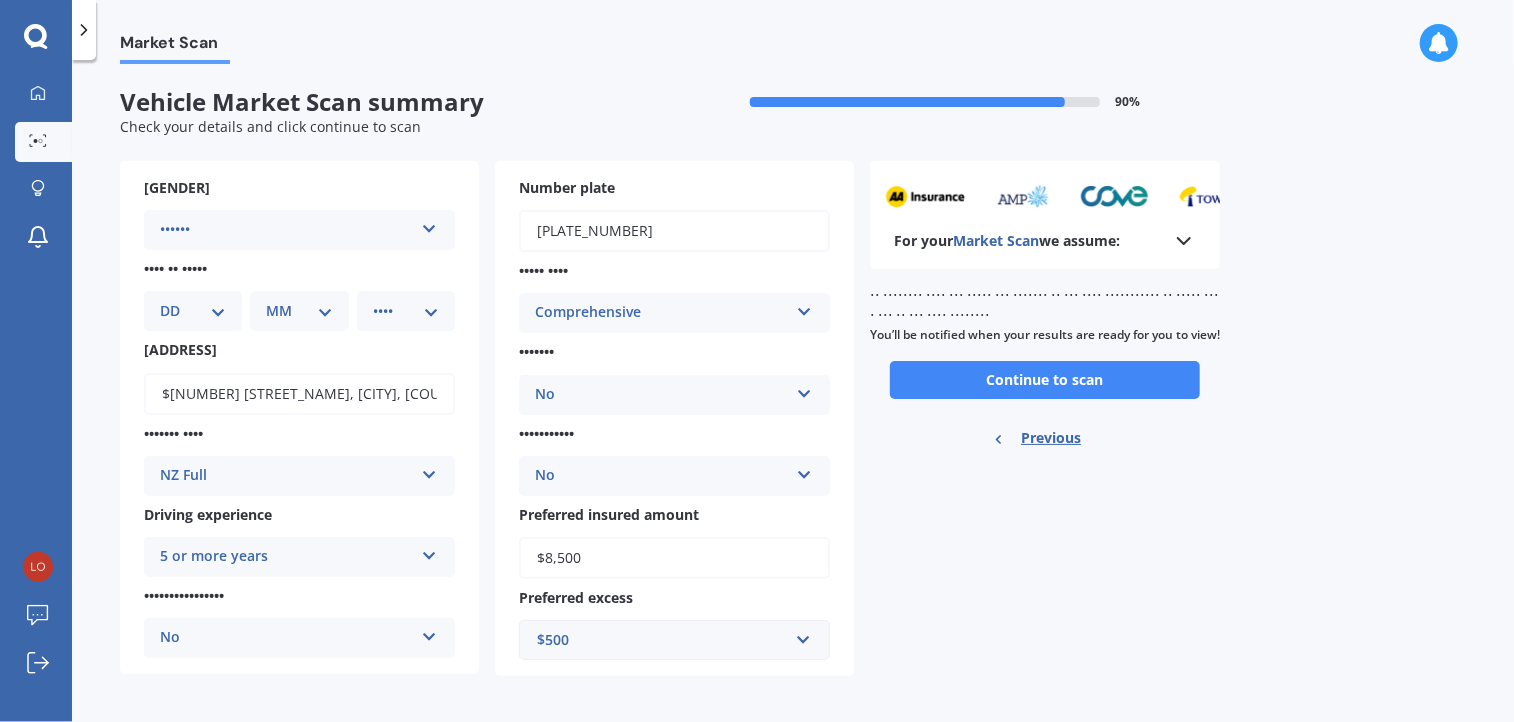 drag, startPoint x: 1018, startPoint y: 400, endPoint x: 1001, endPoint y: 413, distance: 21.400934 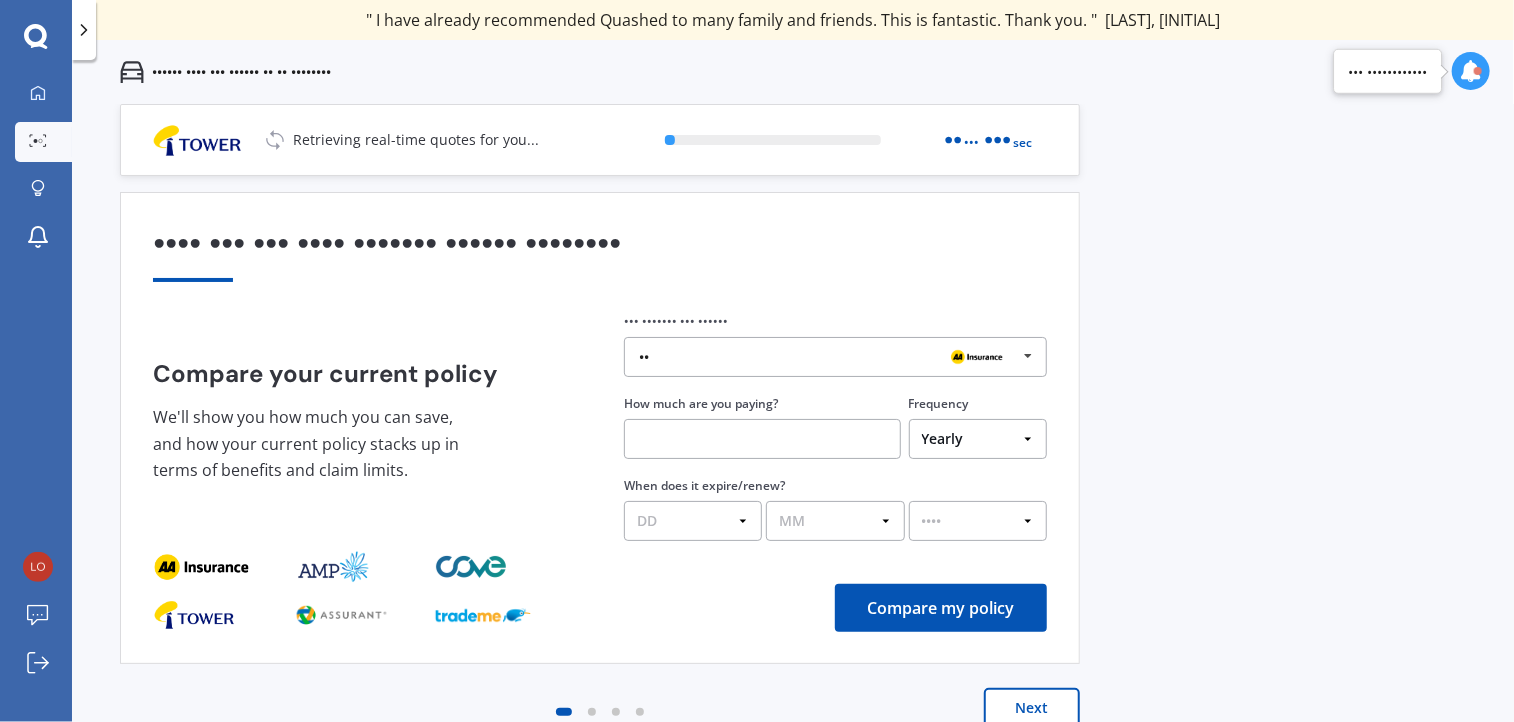 scroll, scrollTop: 1, scrollLeft: 0, axis: vertical 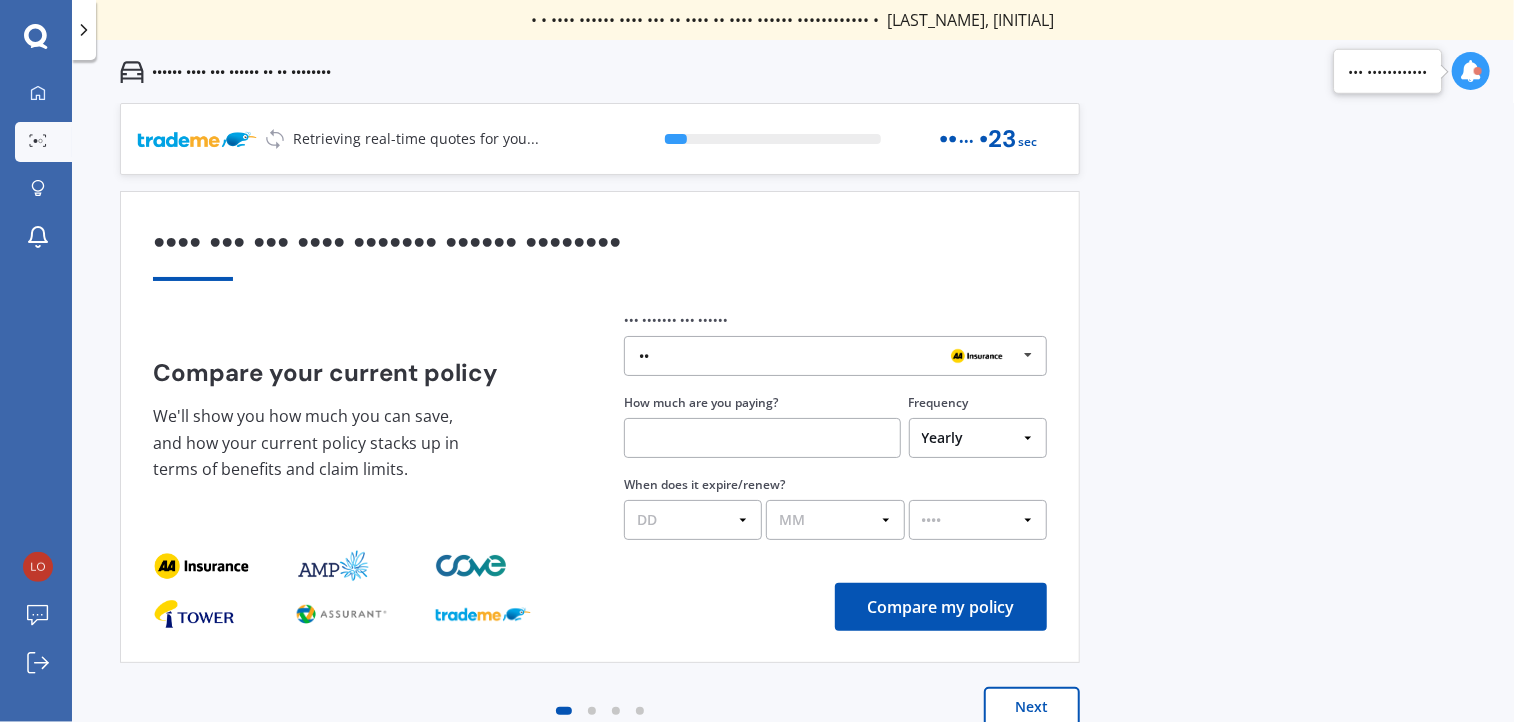 click on "••" at bounding box center (828, 356) 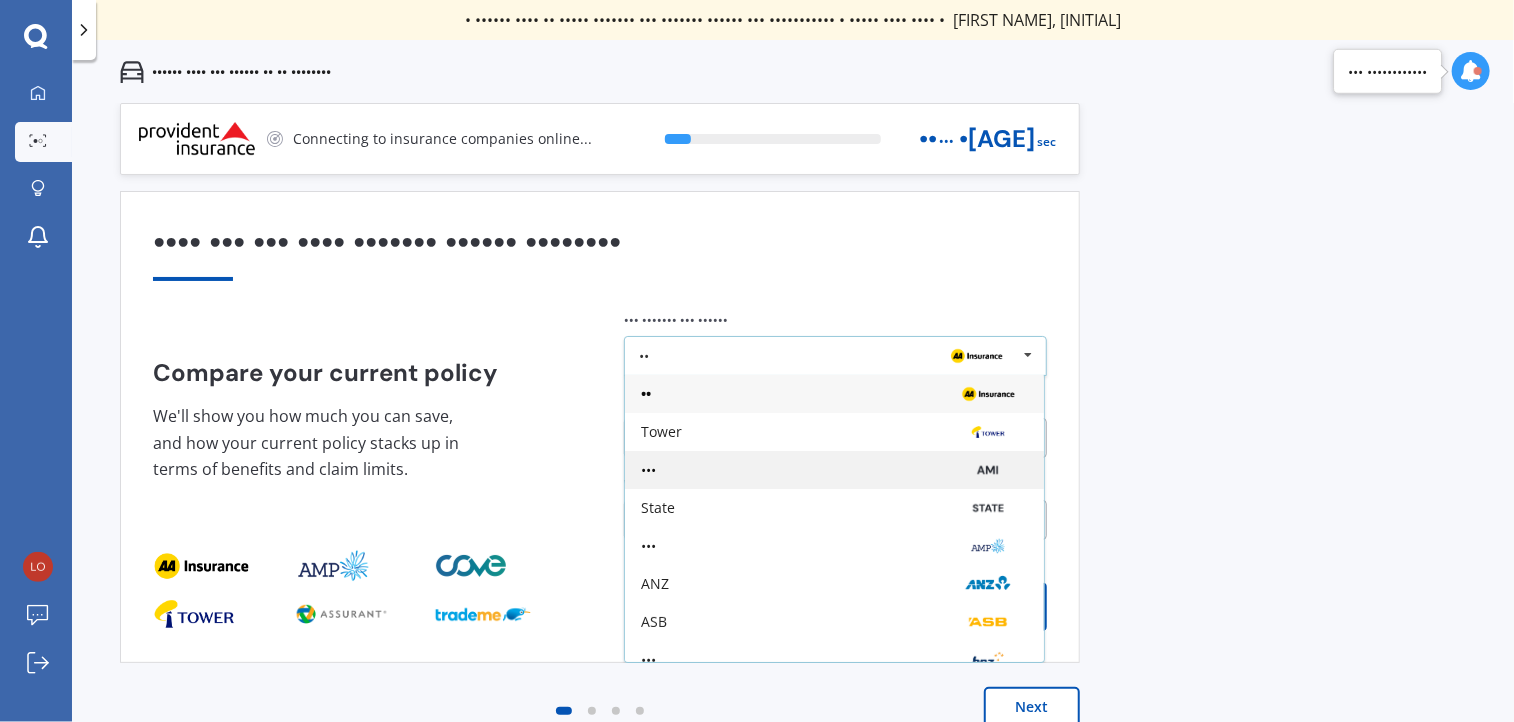 click on "•••" at bounding box center (834, 394) 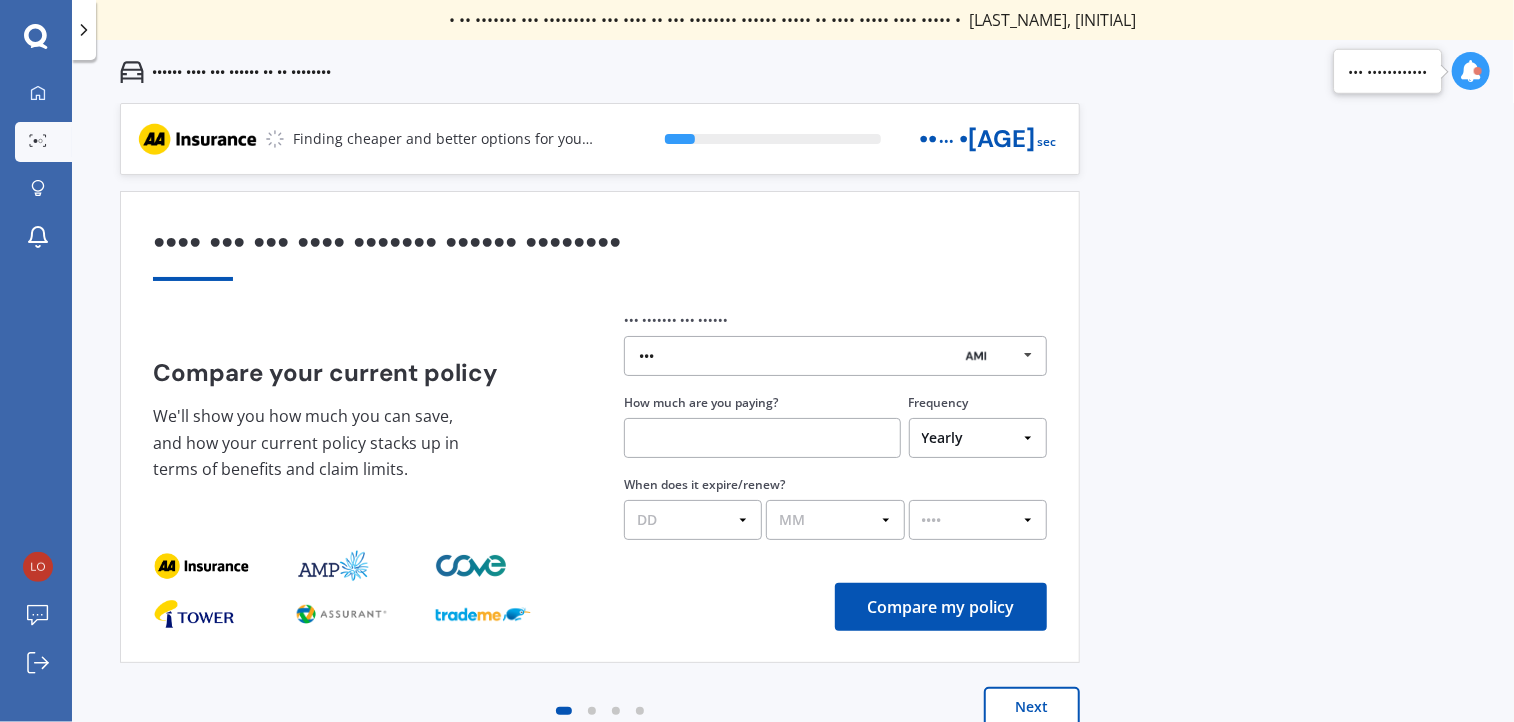 click at bounding box center [762, 438] 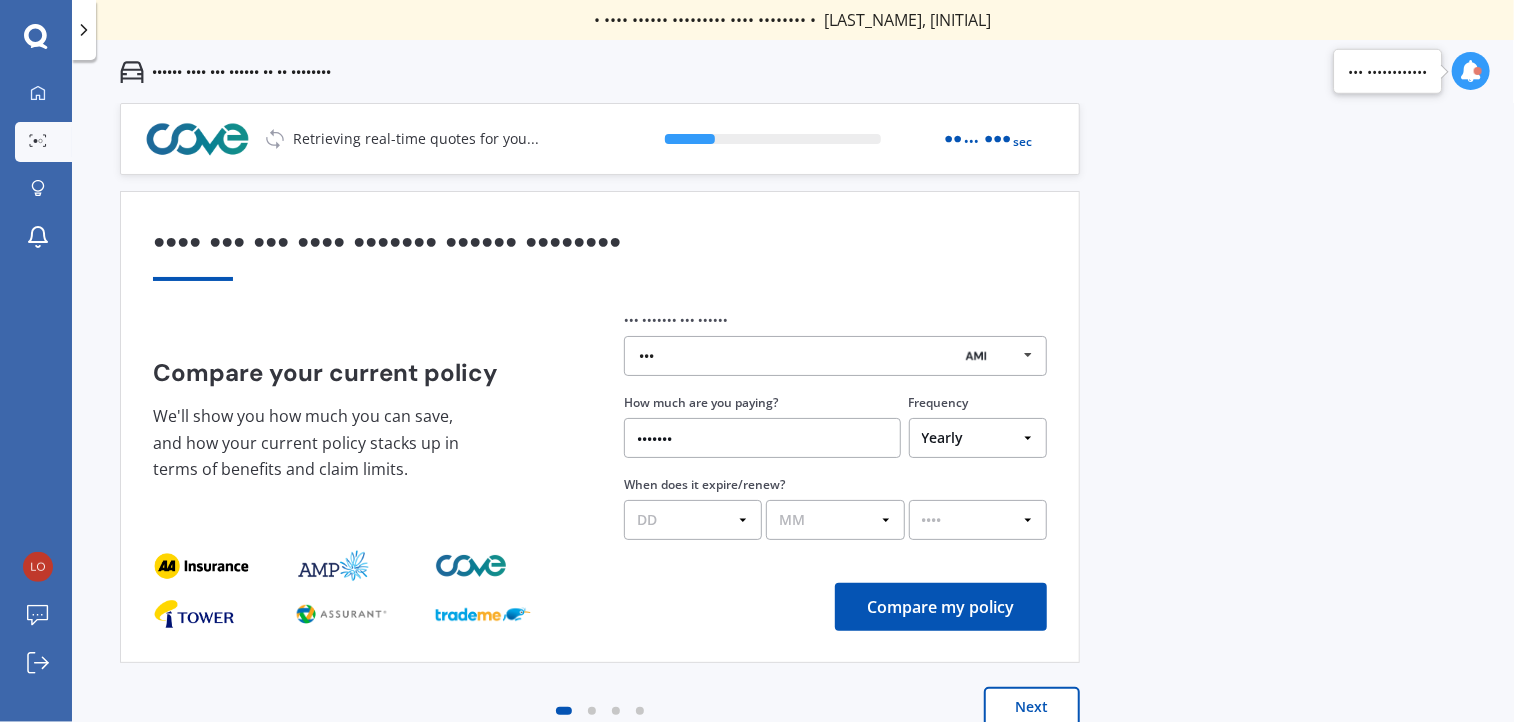 type on "•••••••" 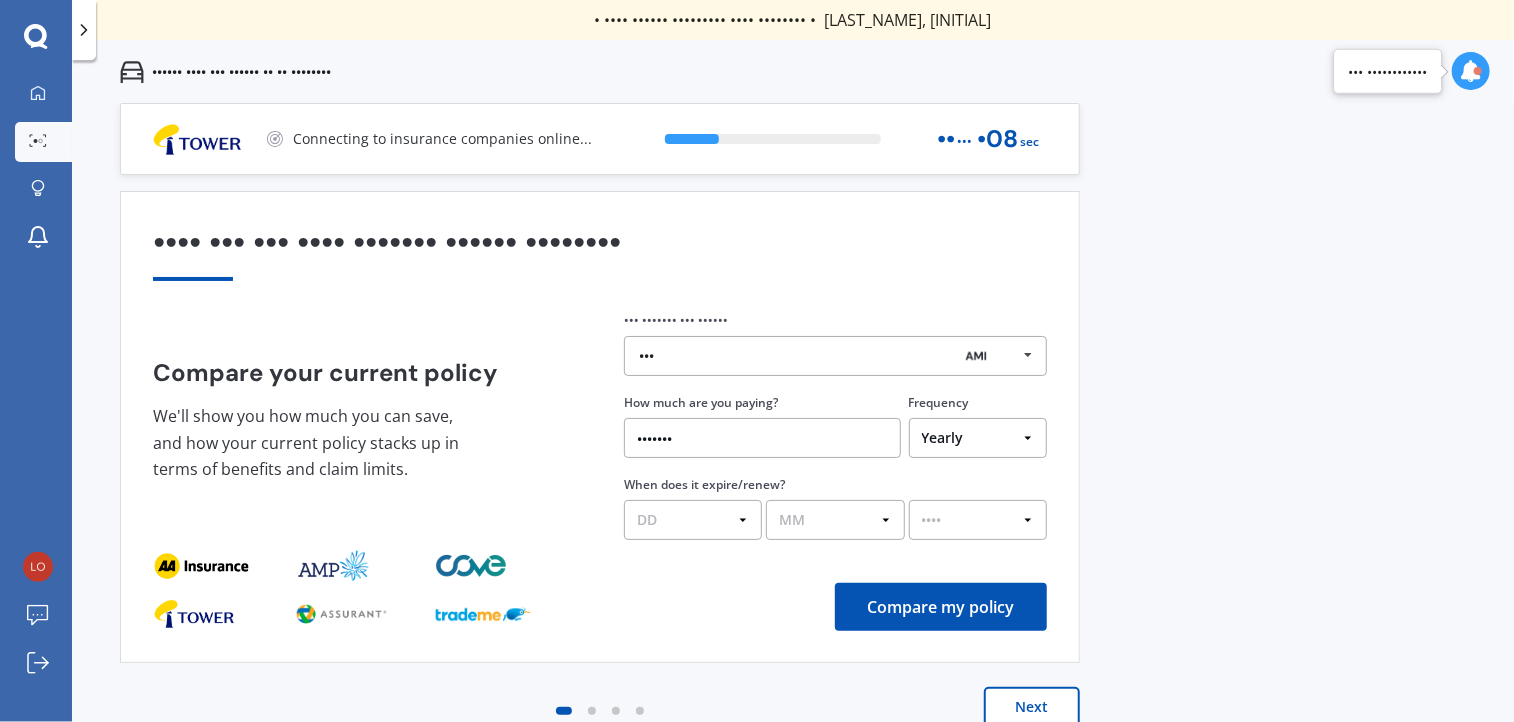 select on "31" 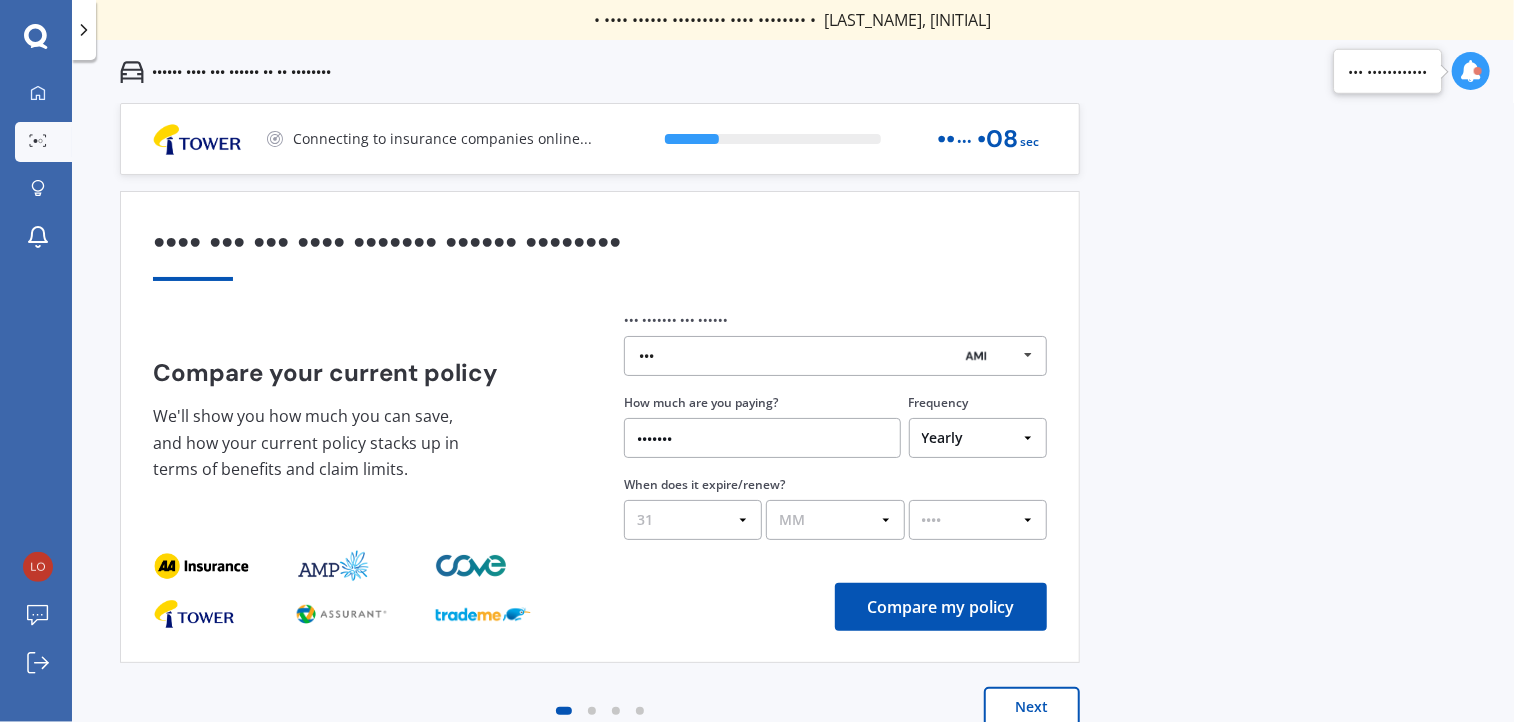 click on "•• •• •• •• •• •• •• •• •• •• •• •• •• •• •• •• •• •• •• •• •• •• •• •• •• •• •• •• •• •• •• ••" at bounding box center [693, 520] 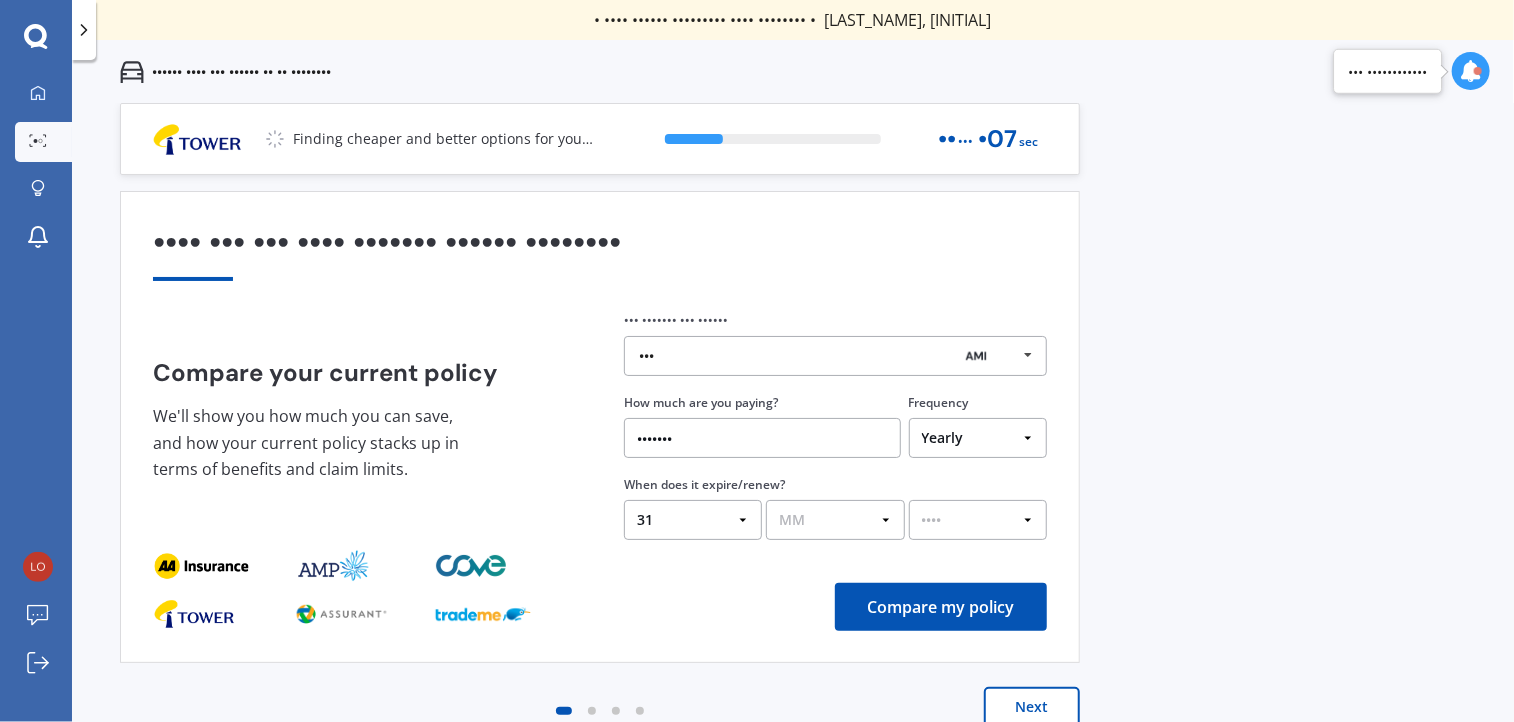 click on "•• •• •• •• •• •• •• •• •• •• •• •• ••" at bounding box center (835, 520) 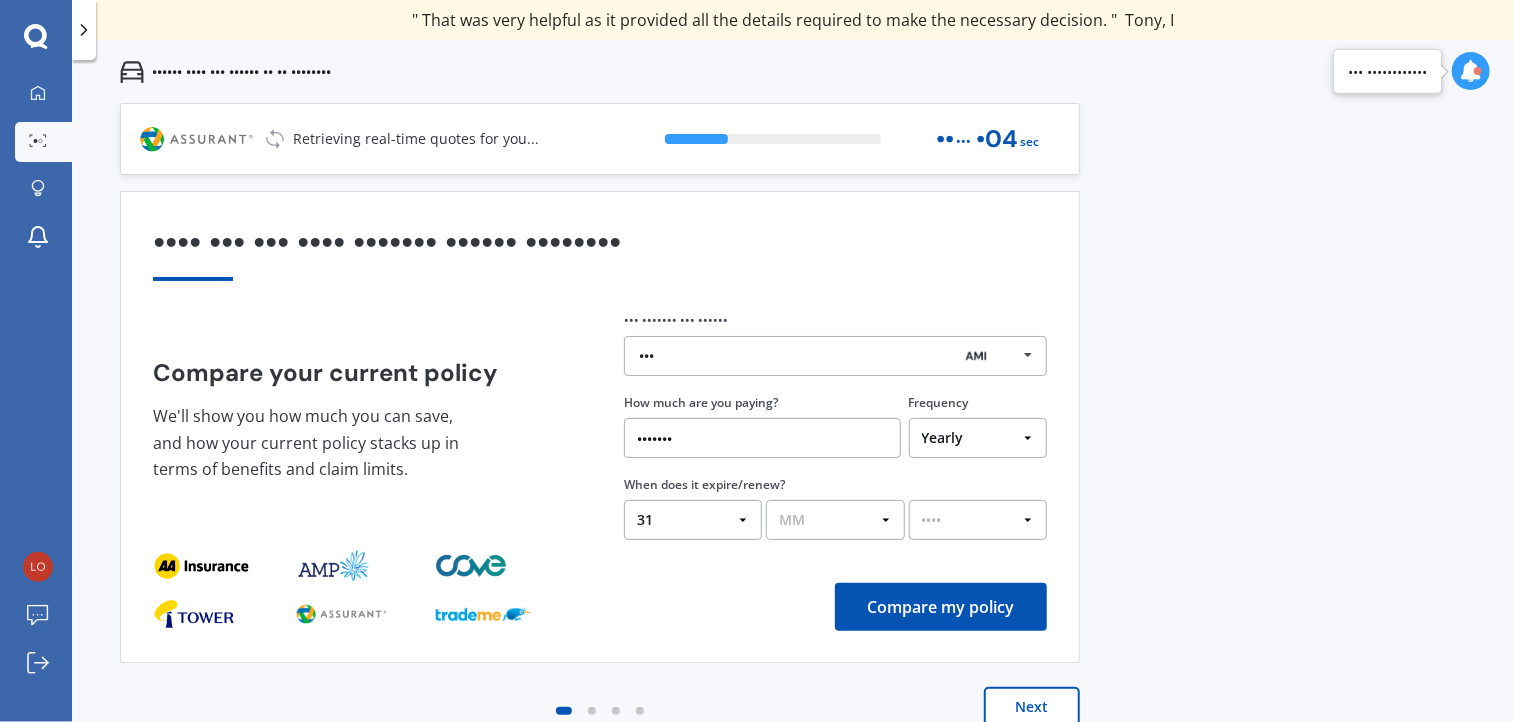 select on "07" 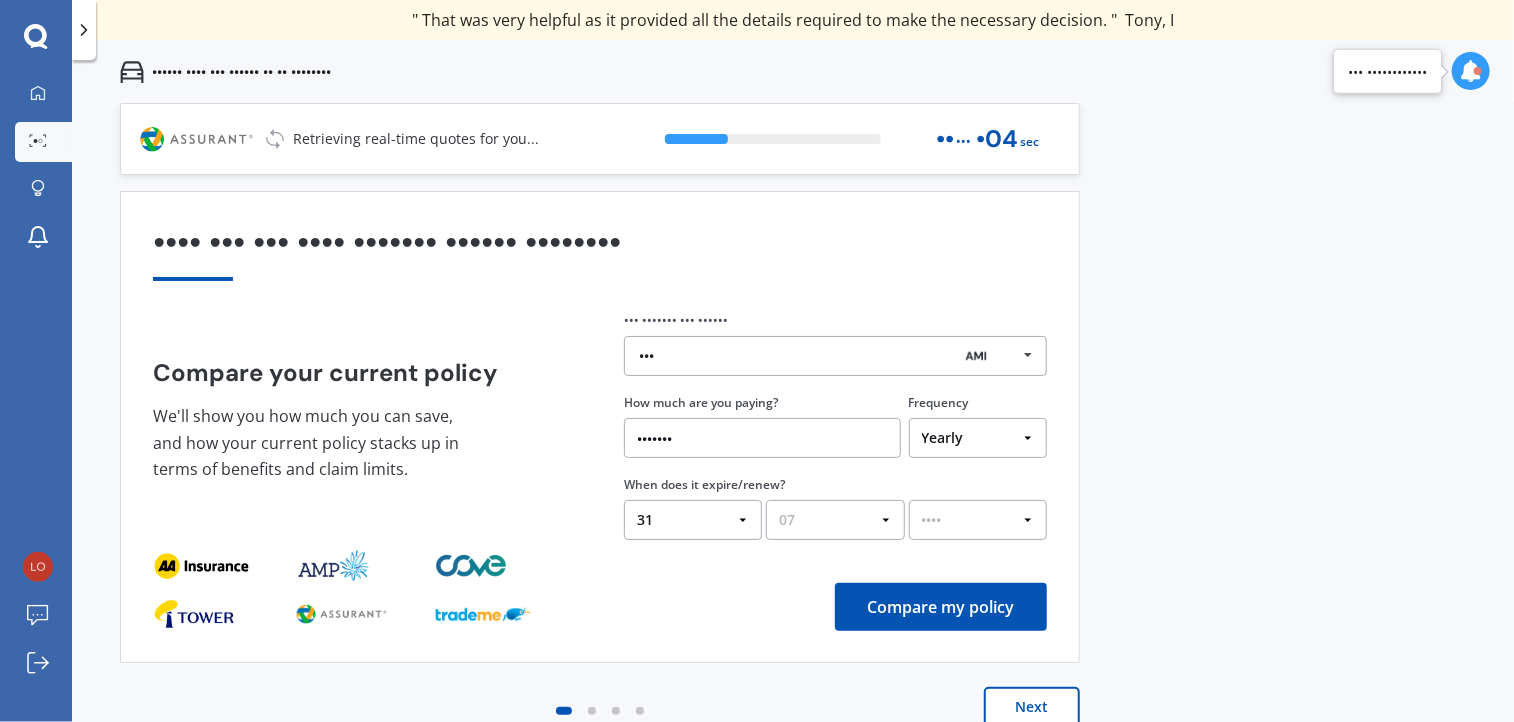 click on "•• •• •• •• •• •• •• •• •• •• •• •• ••" at bounding box center (835, 520) 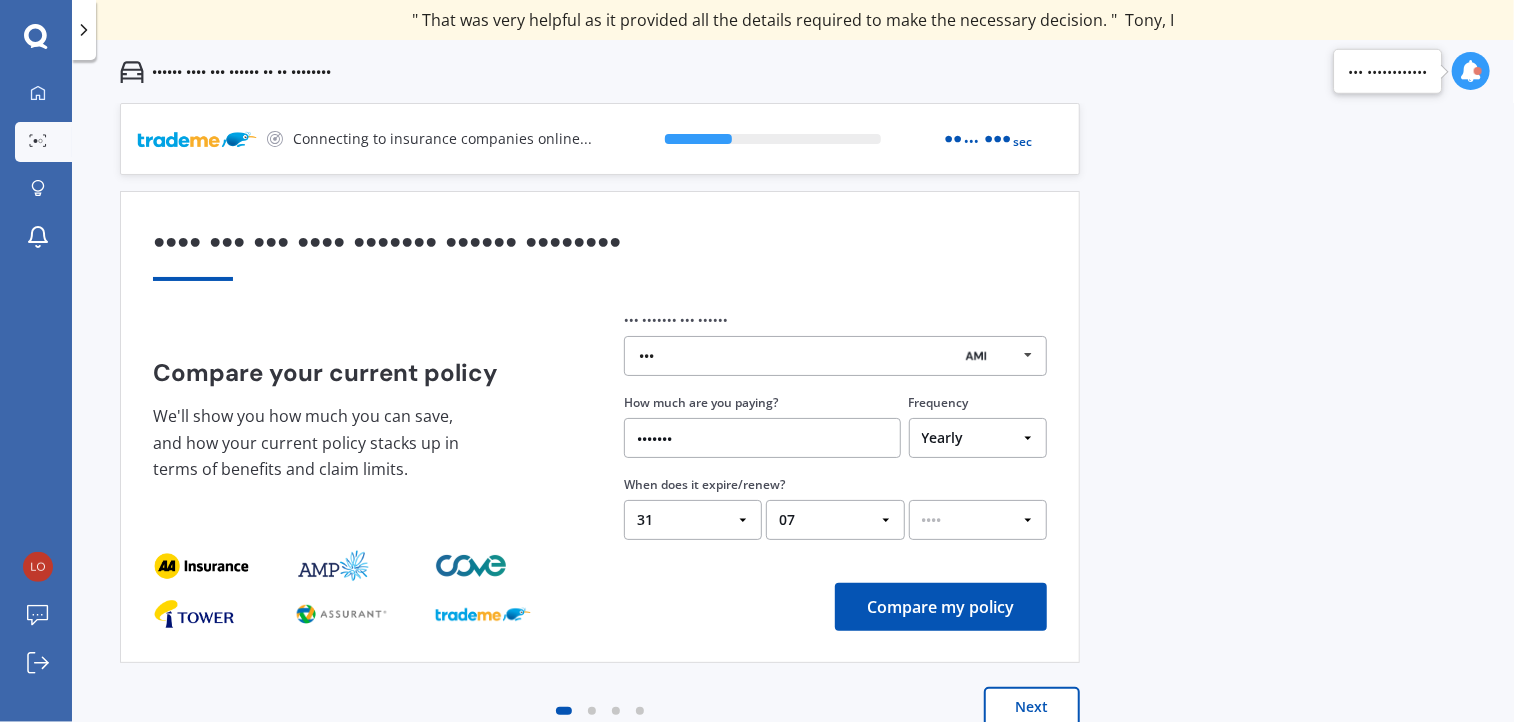 click on "YYYY [YEAR] [YEAR] [YEAR]" at bounding box center [978, 520] 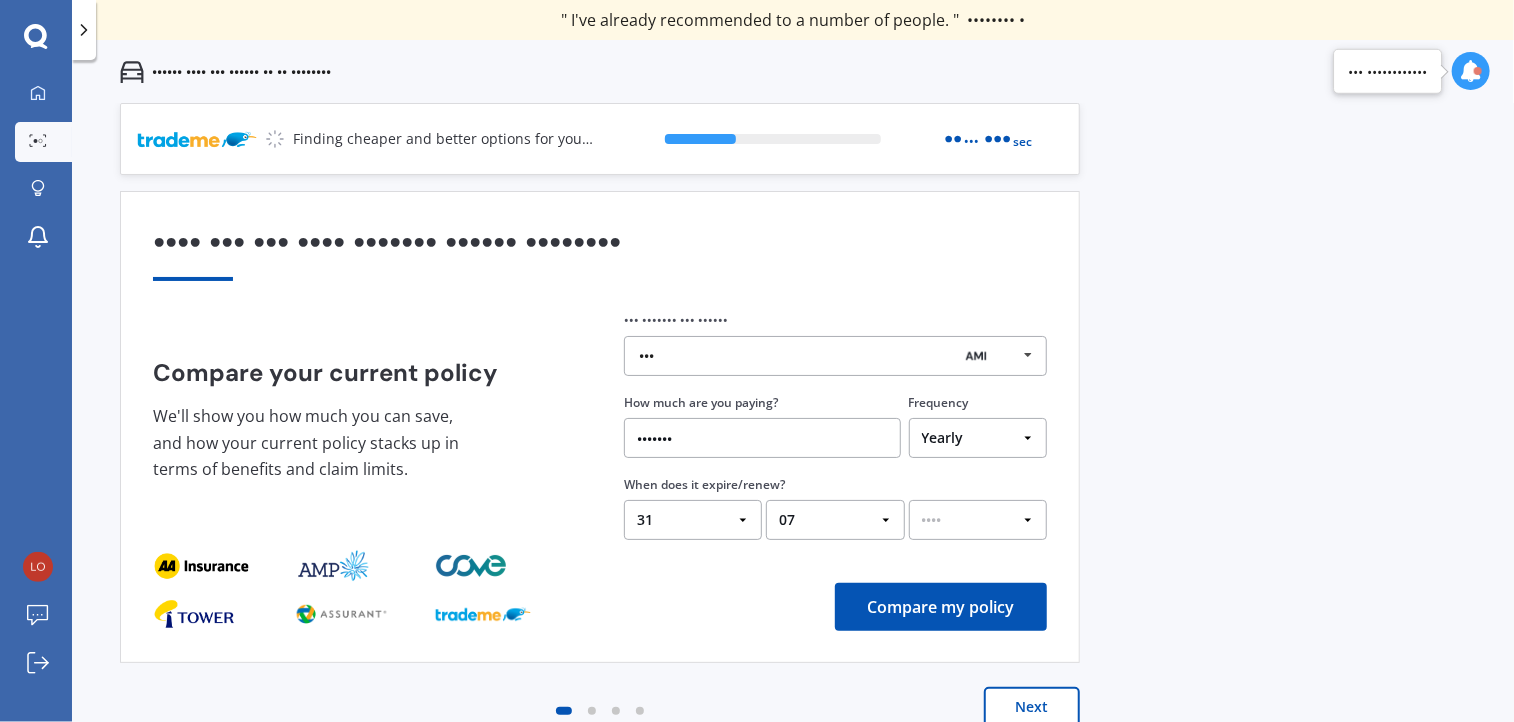 select on "2025" 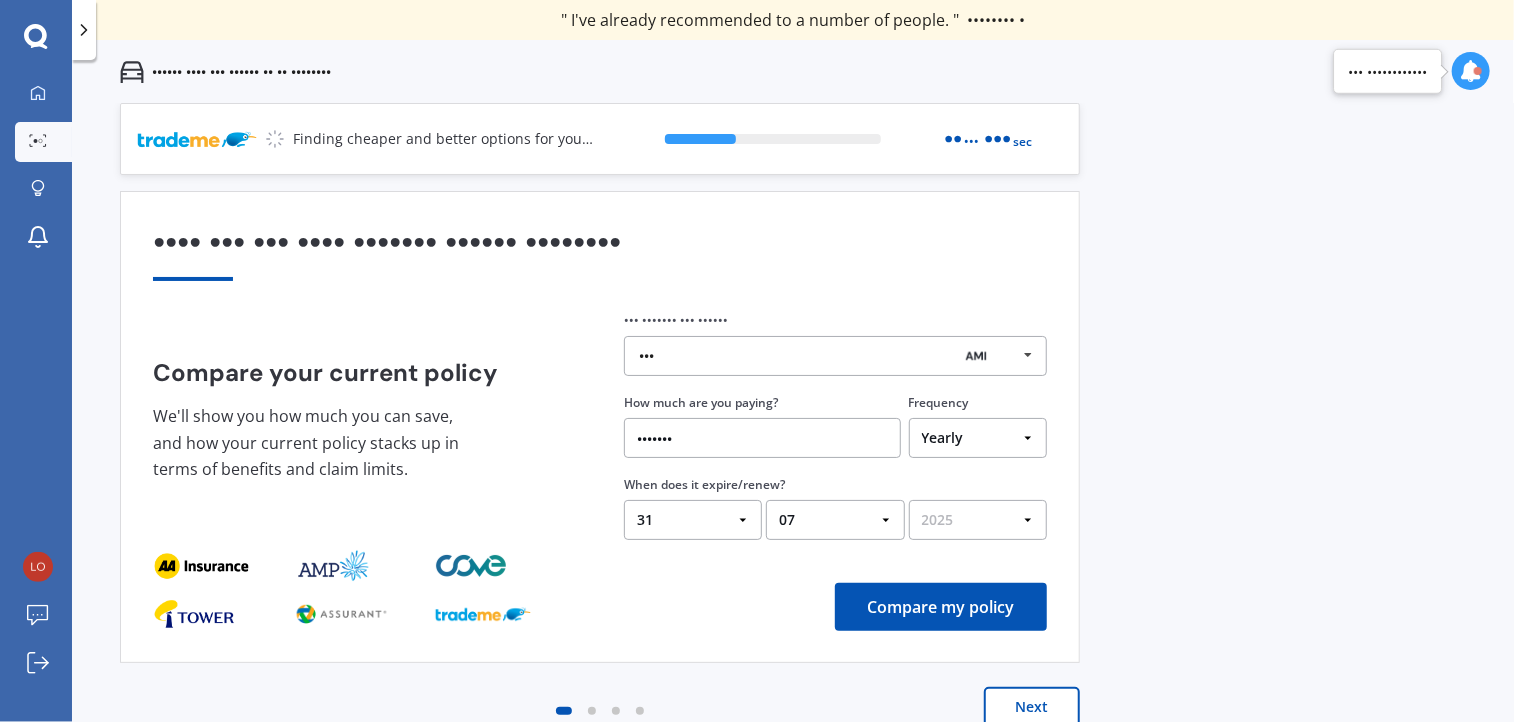 click on "YYYY [YEAR] [YEAR] [YEAR]" at bounding box center (978, 520) 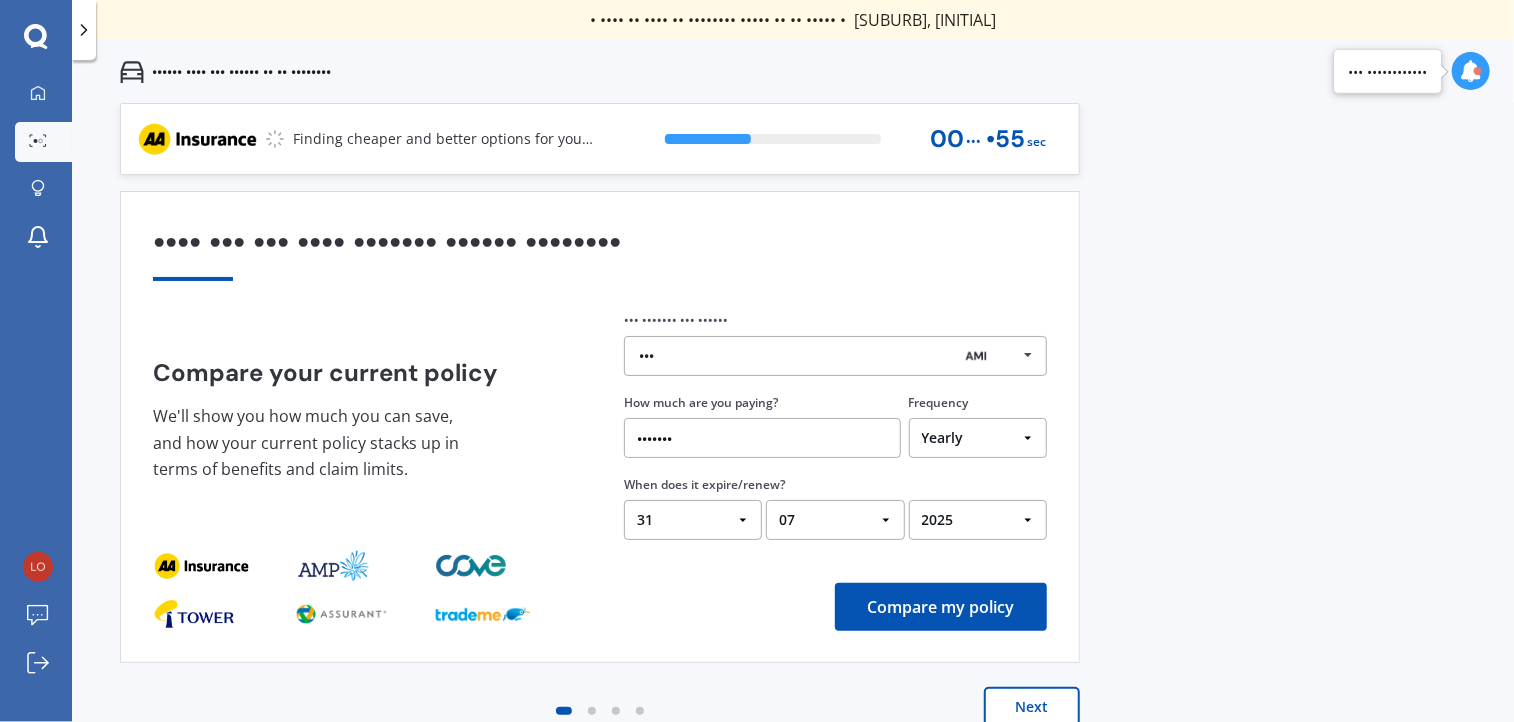 click on "Compare my policy" at bounding box center (941, 607) 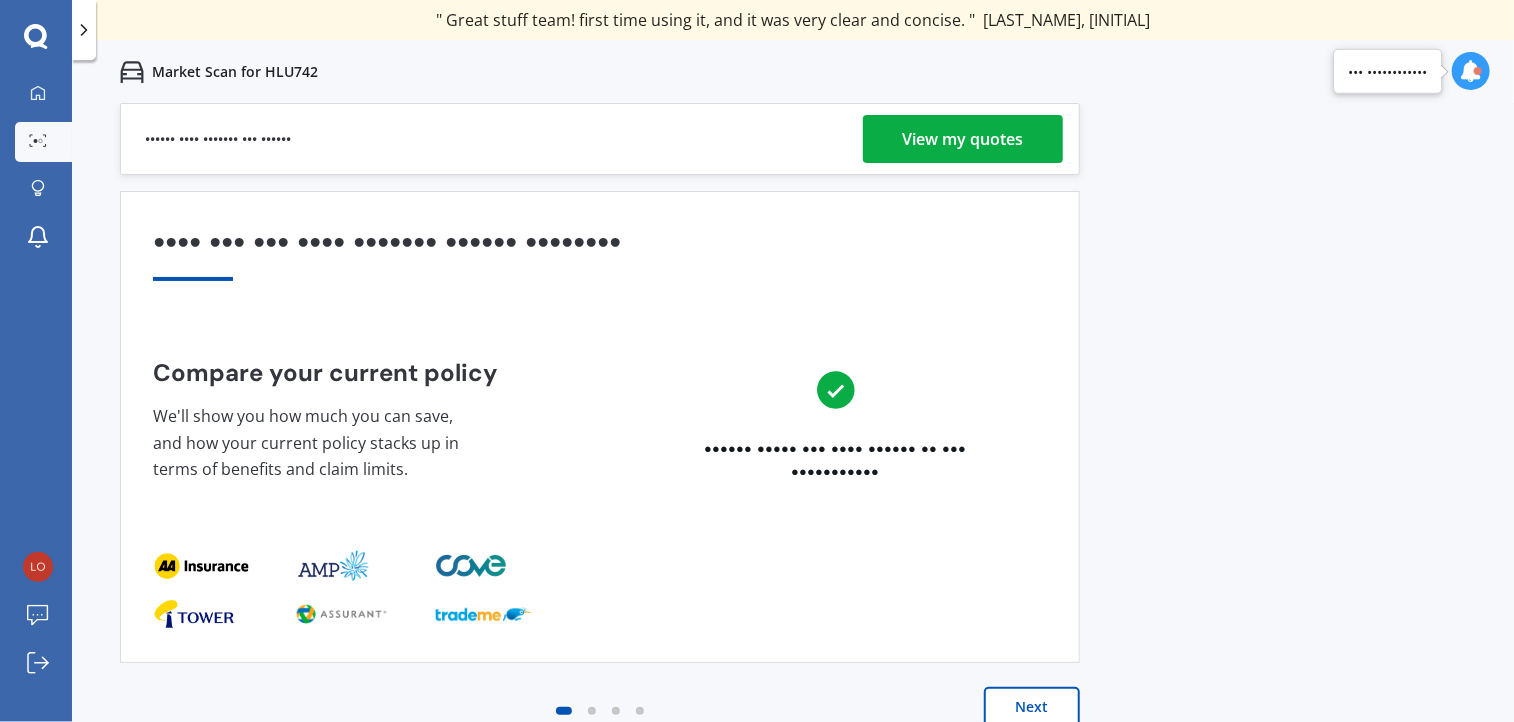 click on "View my quotes" at bounding box center [963, 139] 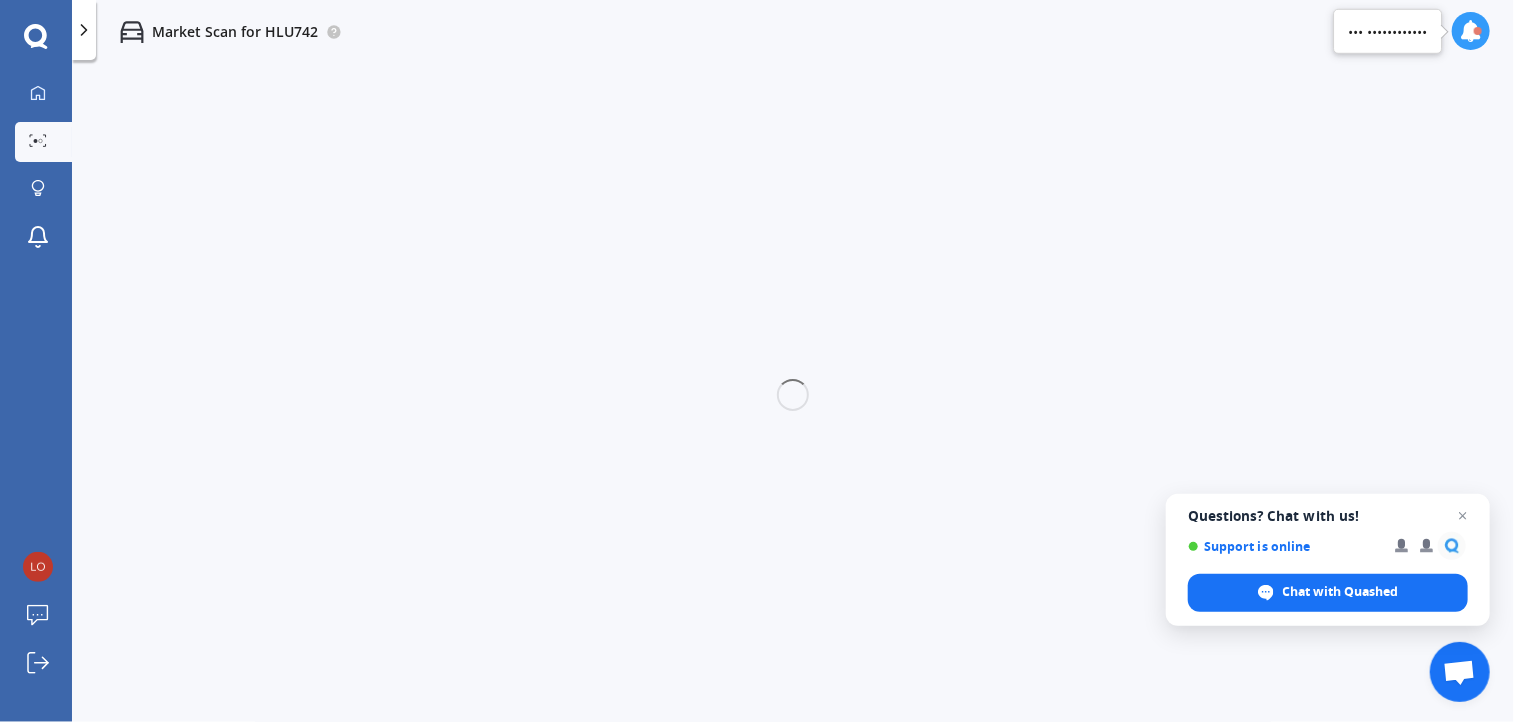 scroll, scrollTop: 0, scrollLeft: 0, axis: both 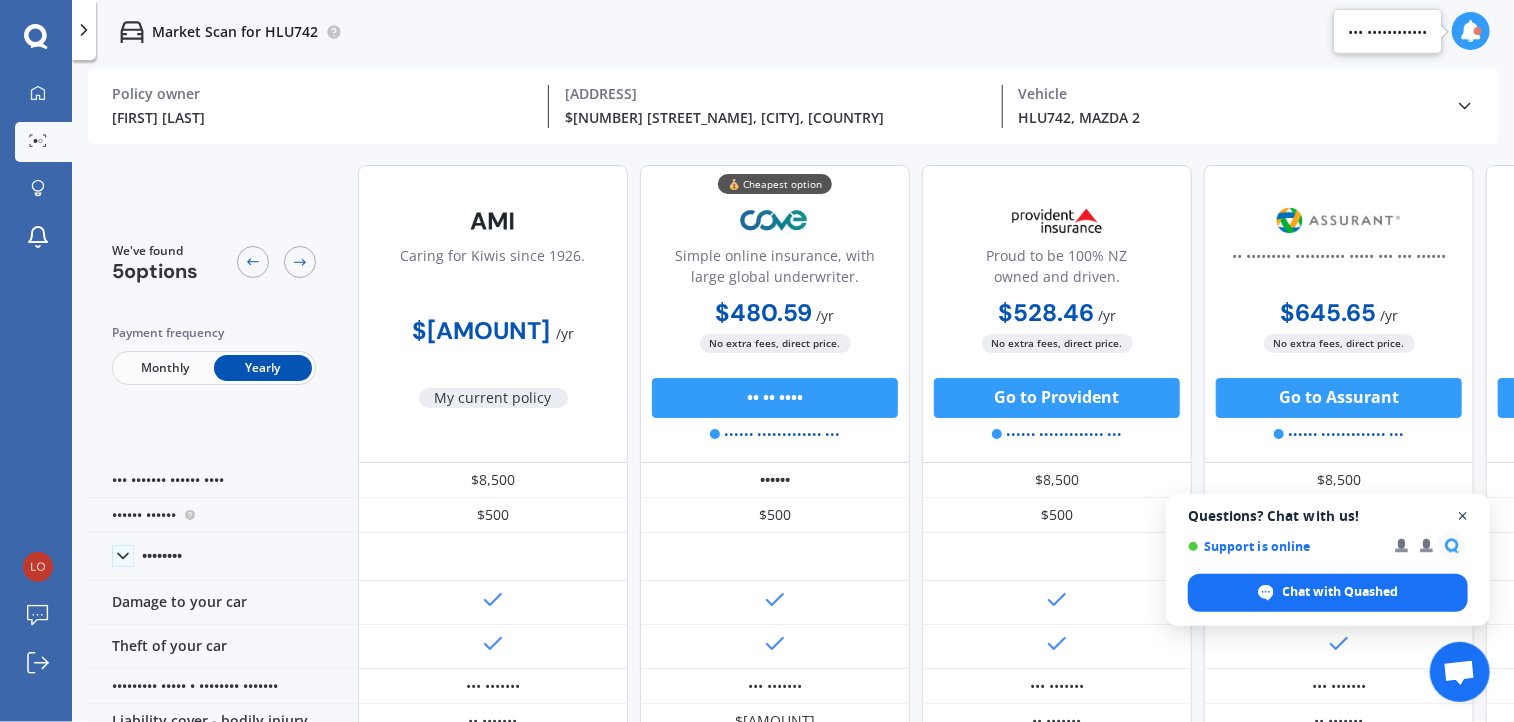 click at bounding box center [1463, 516] 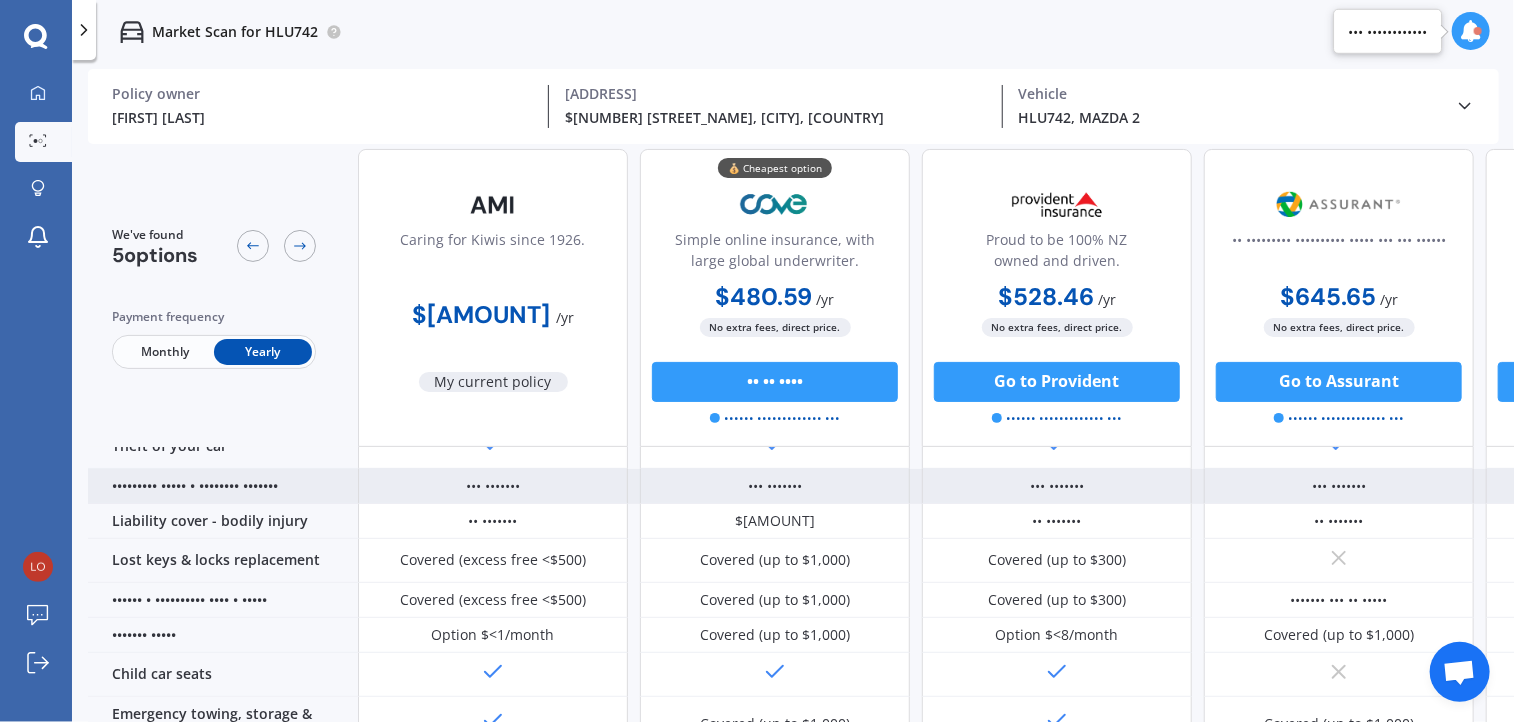 scroll, scrollTop: 0, scrollLeft: 0, axis: both 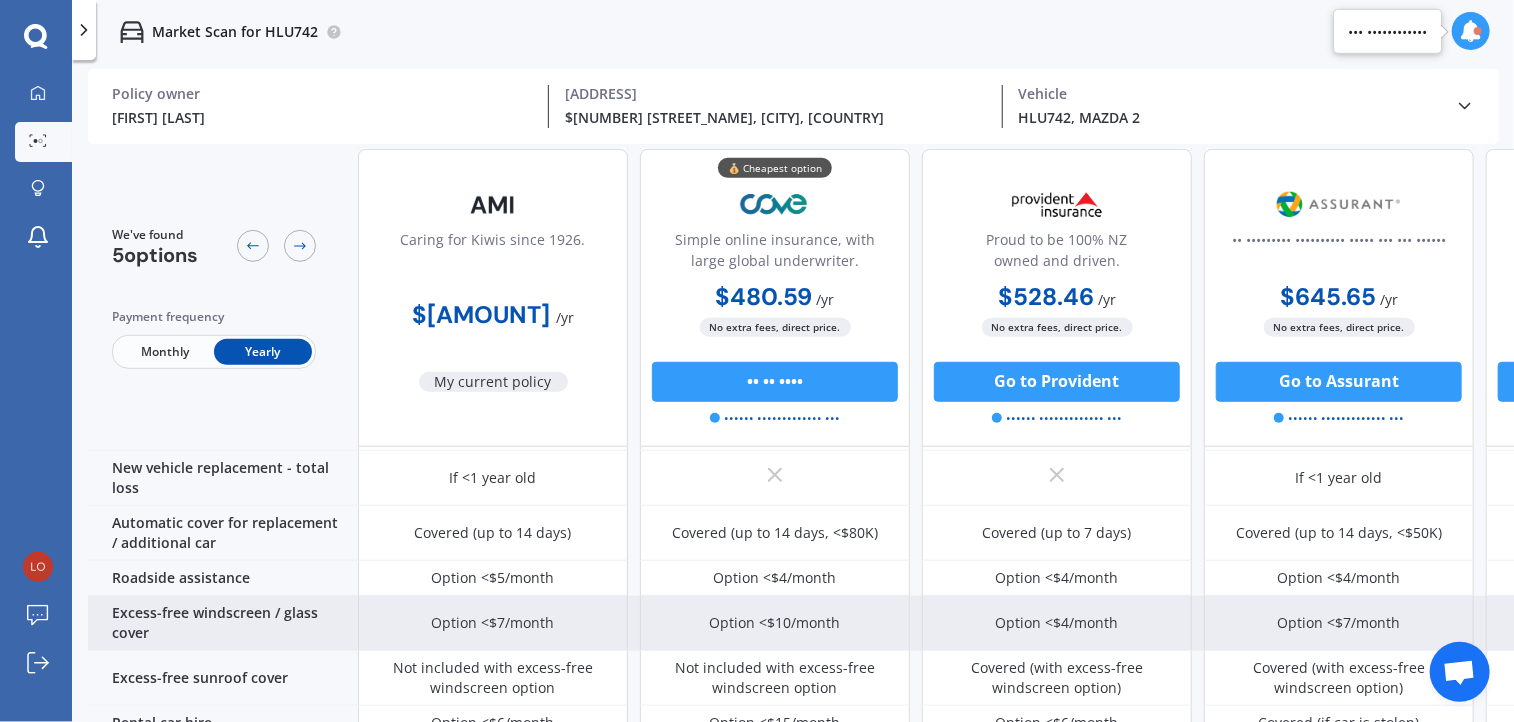 click on "Option <$10/month" at bounding box center [493, 2] 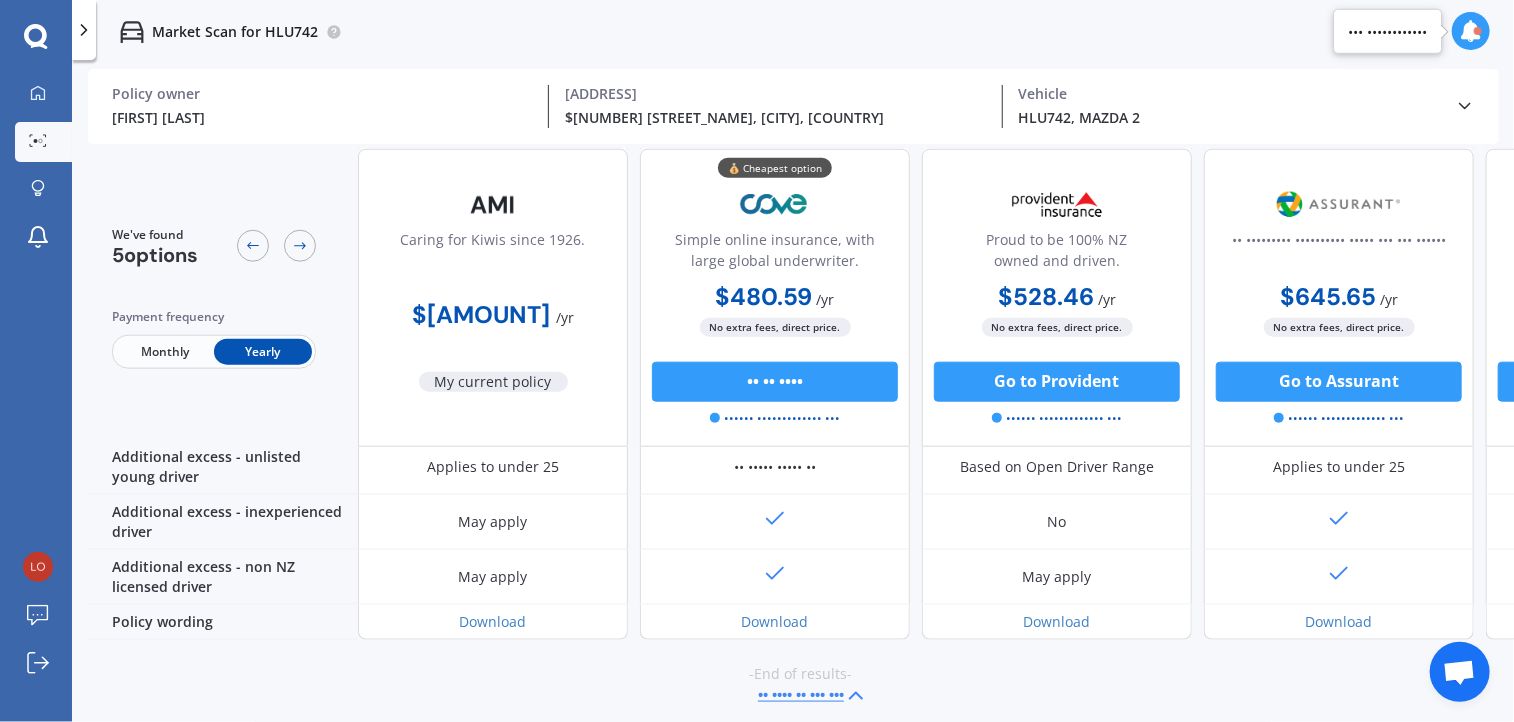 scroll, scrollTop: 644, scrollLeft: 0, axis: vertical 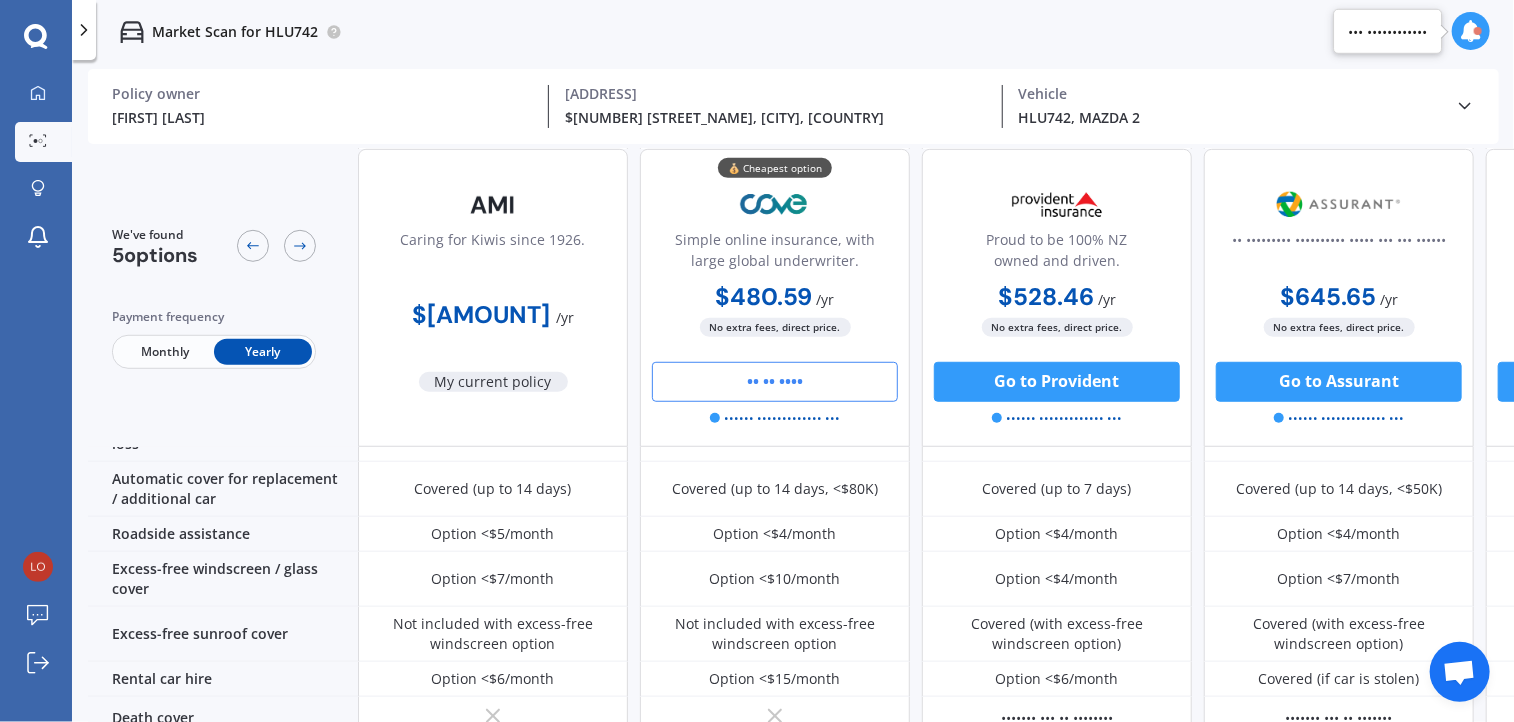 click on "•• •• ••••" at bounding box center (775, 382) 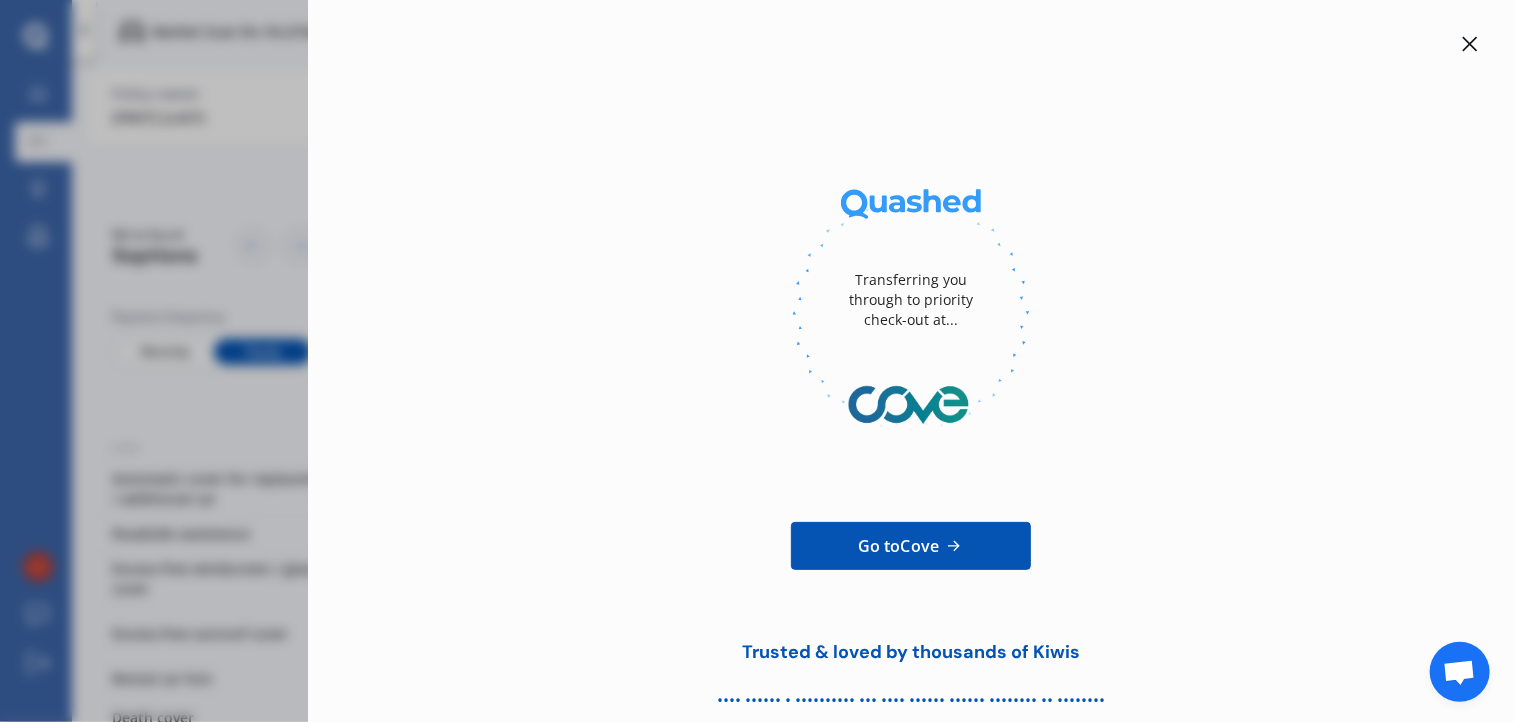 click at bounding box center (1470, 44) 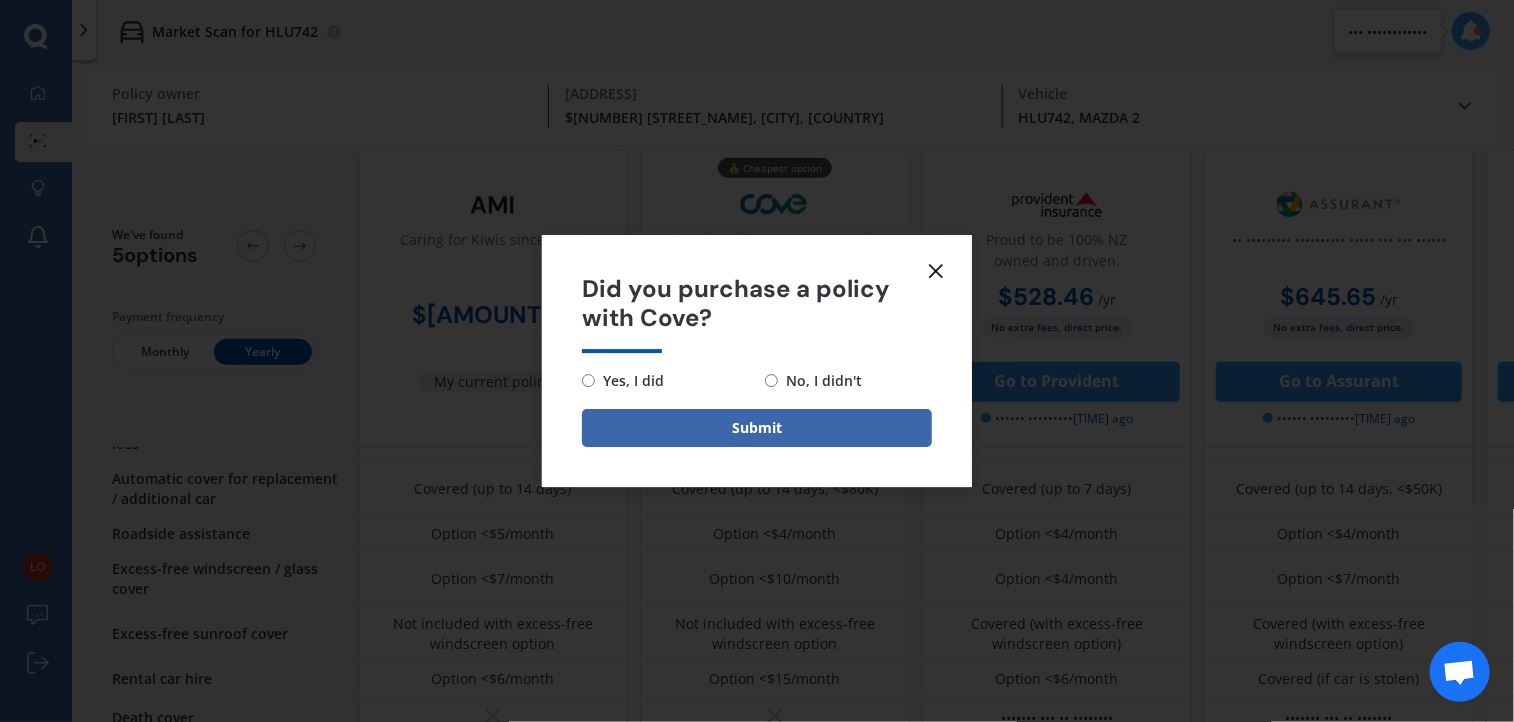 click on "No, I didn't" at bounding box center [588, 380] 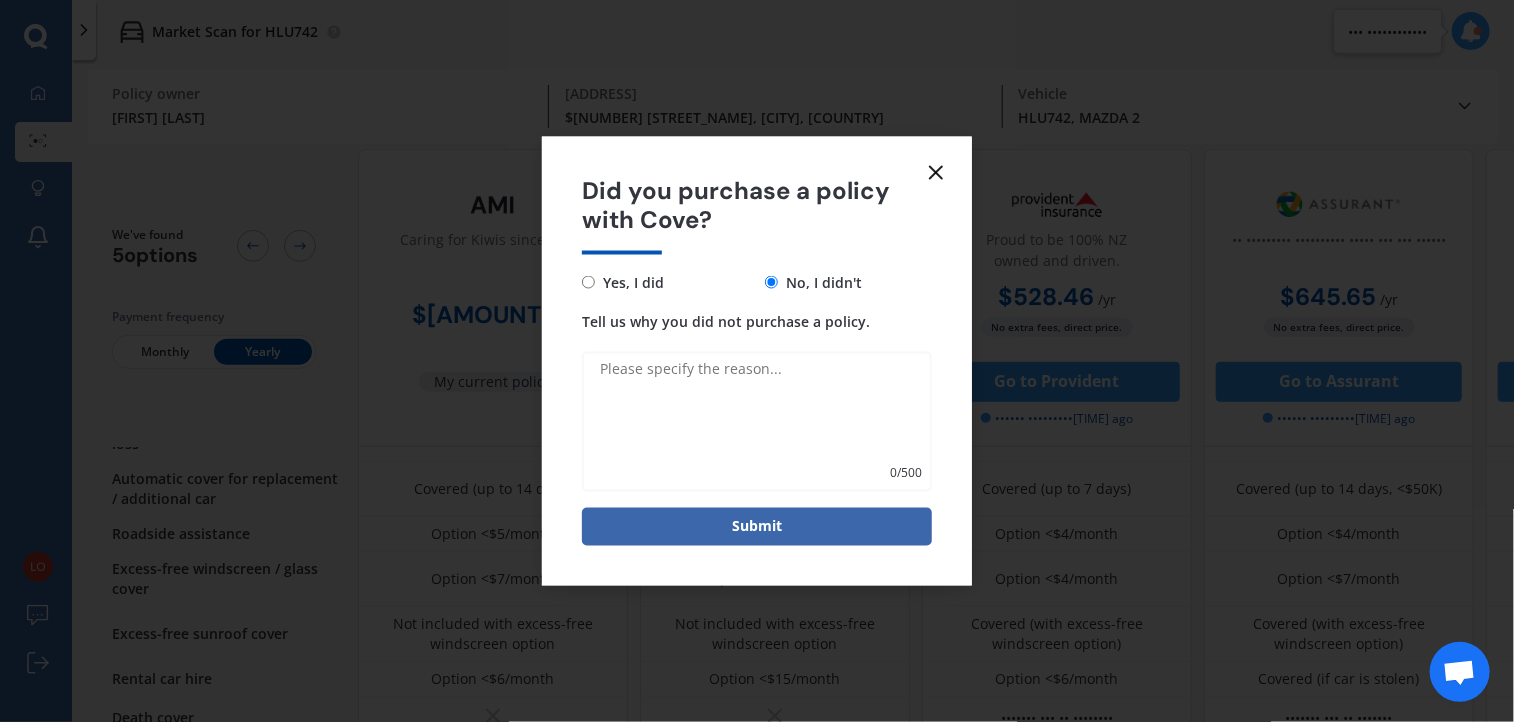 click on "Tell us why you did not purchase a policy." at bounding box center [757, 421] 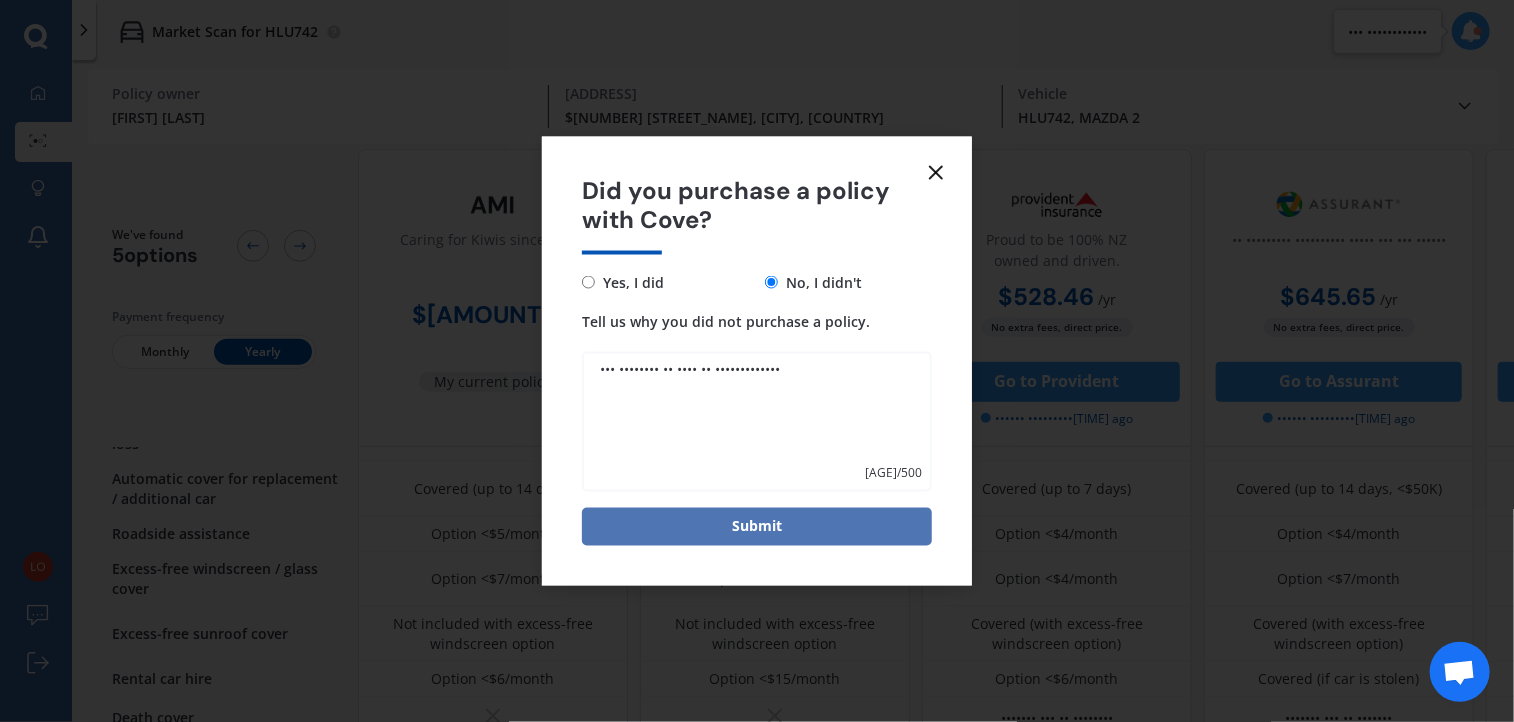 type on "••• •••••••• •• •••• •• •••••••••••••" 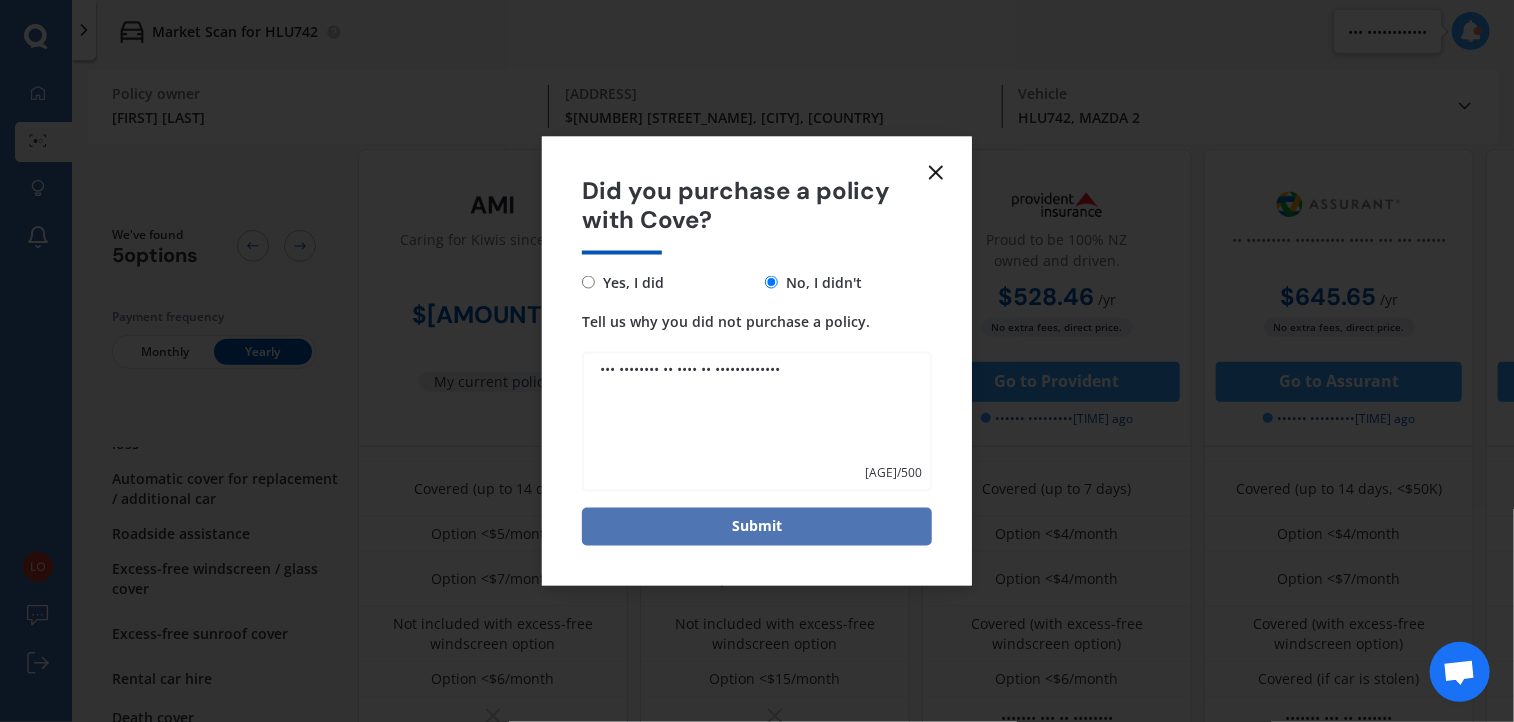 click on "Submit" at bounding box center [757, 526] 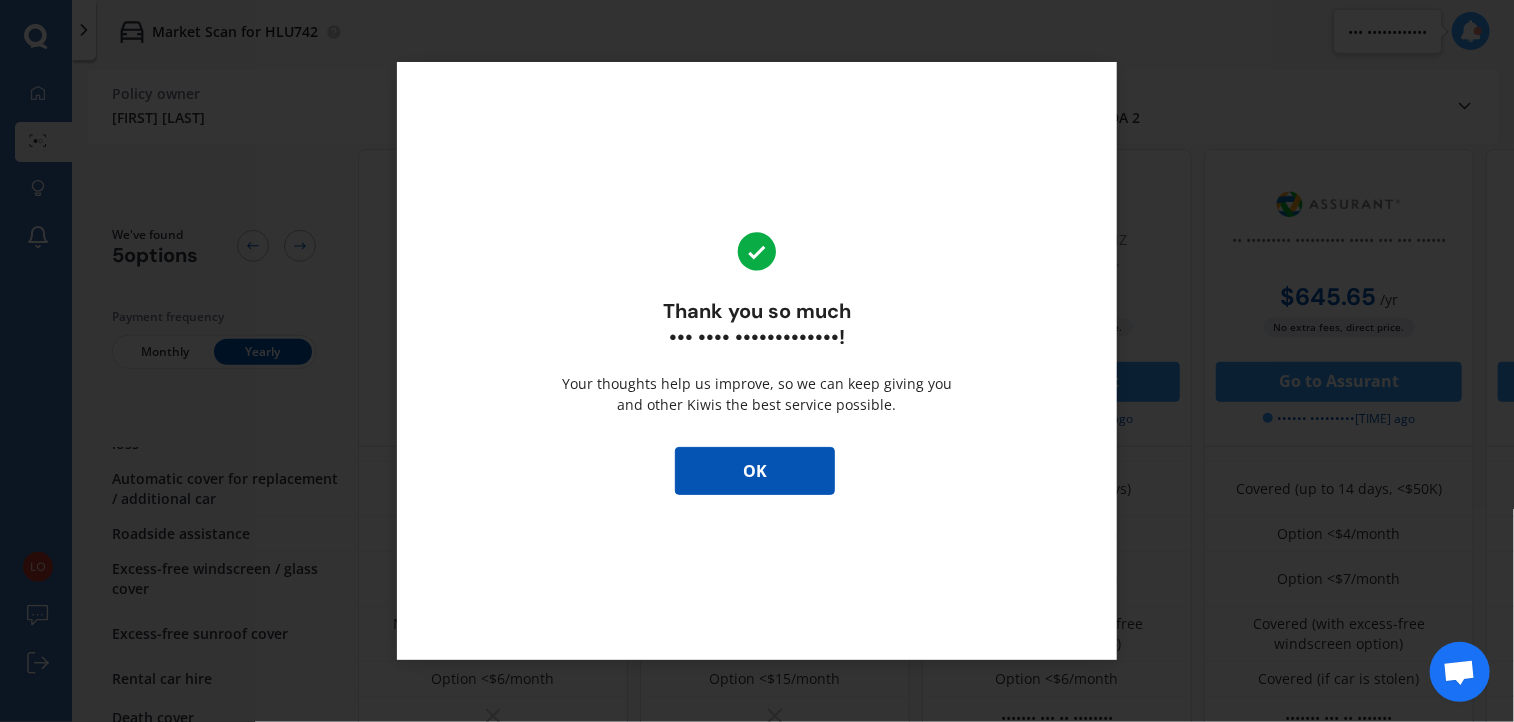click on "OK" at bounding box center [755, 471] 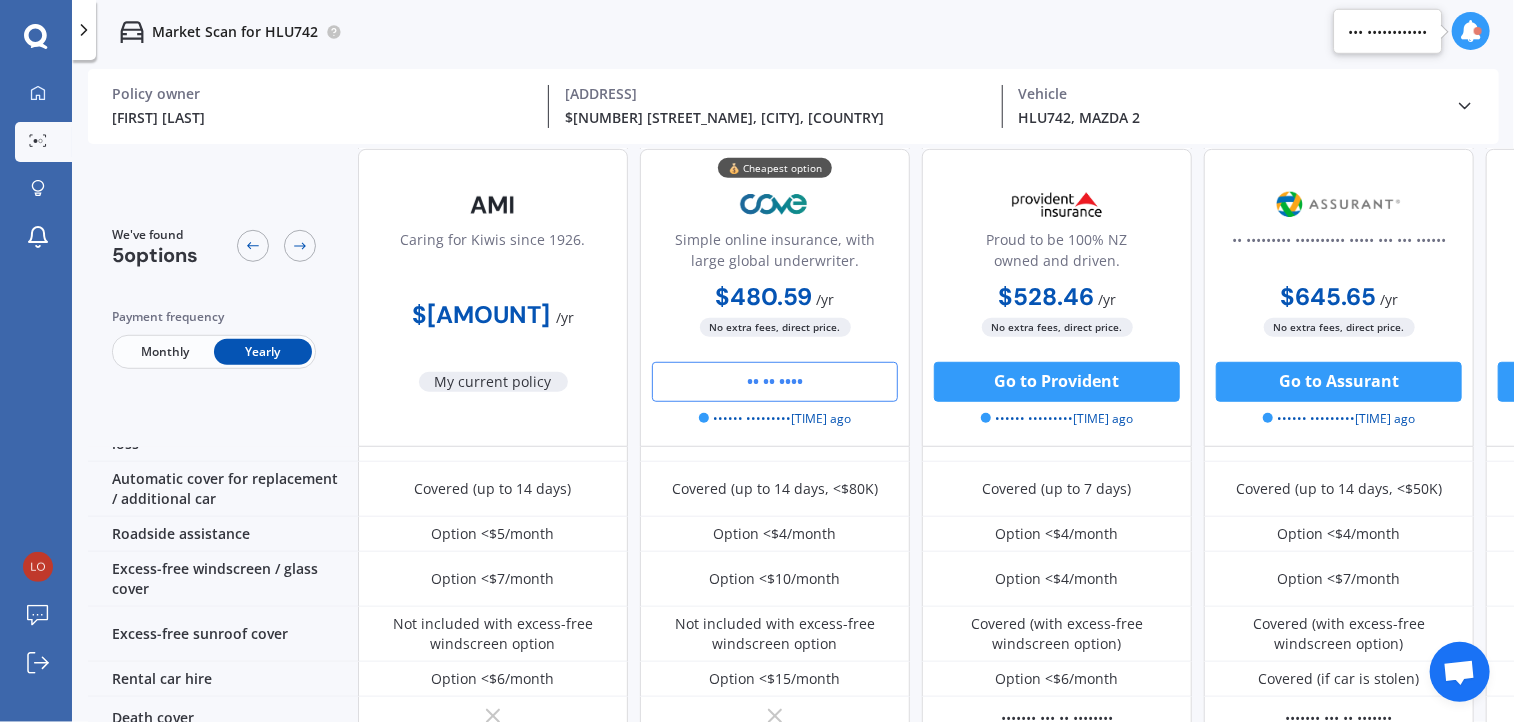 click at bounding box center (276, 246) 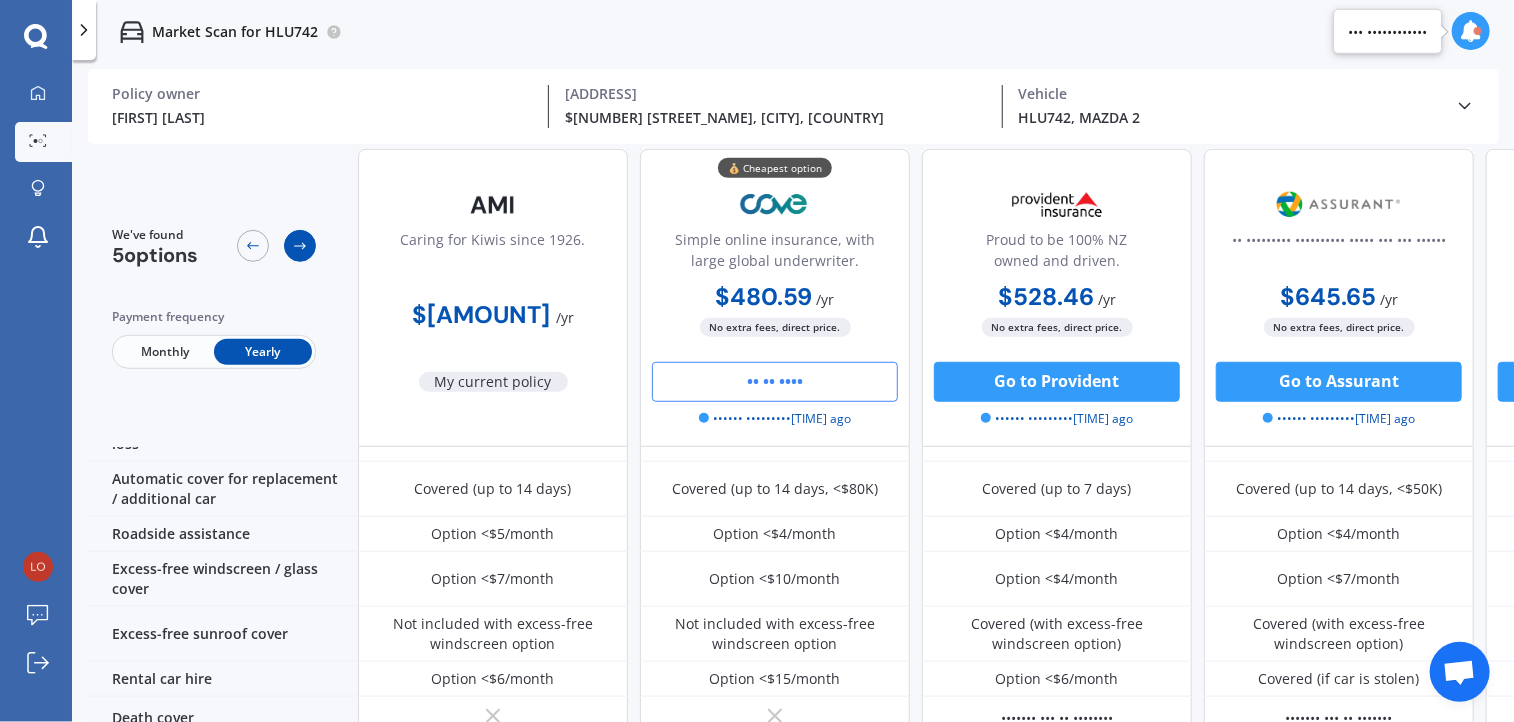 click at bounding box center [300, 246] 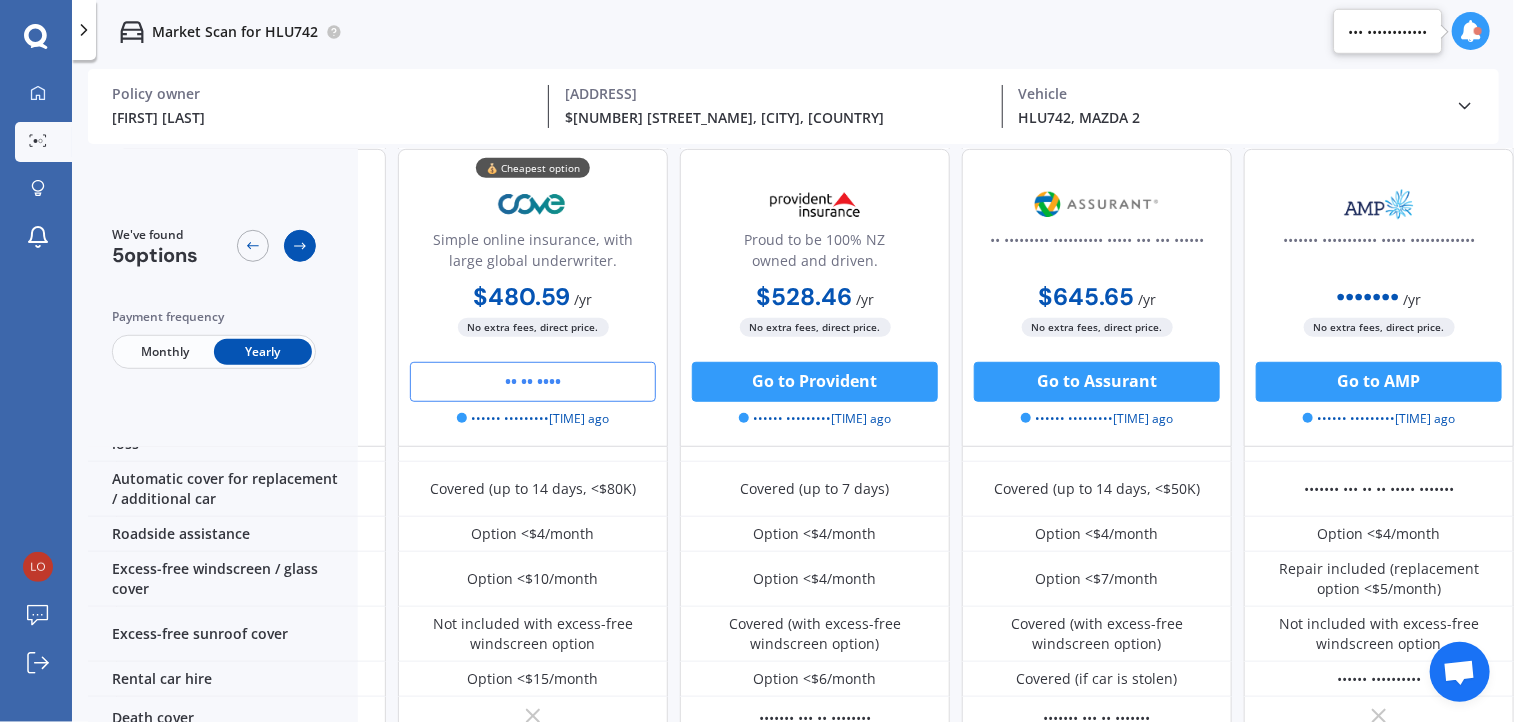 click at bounding box center (300, 246) 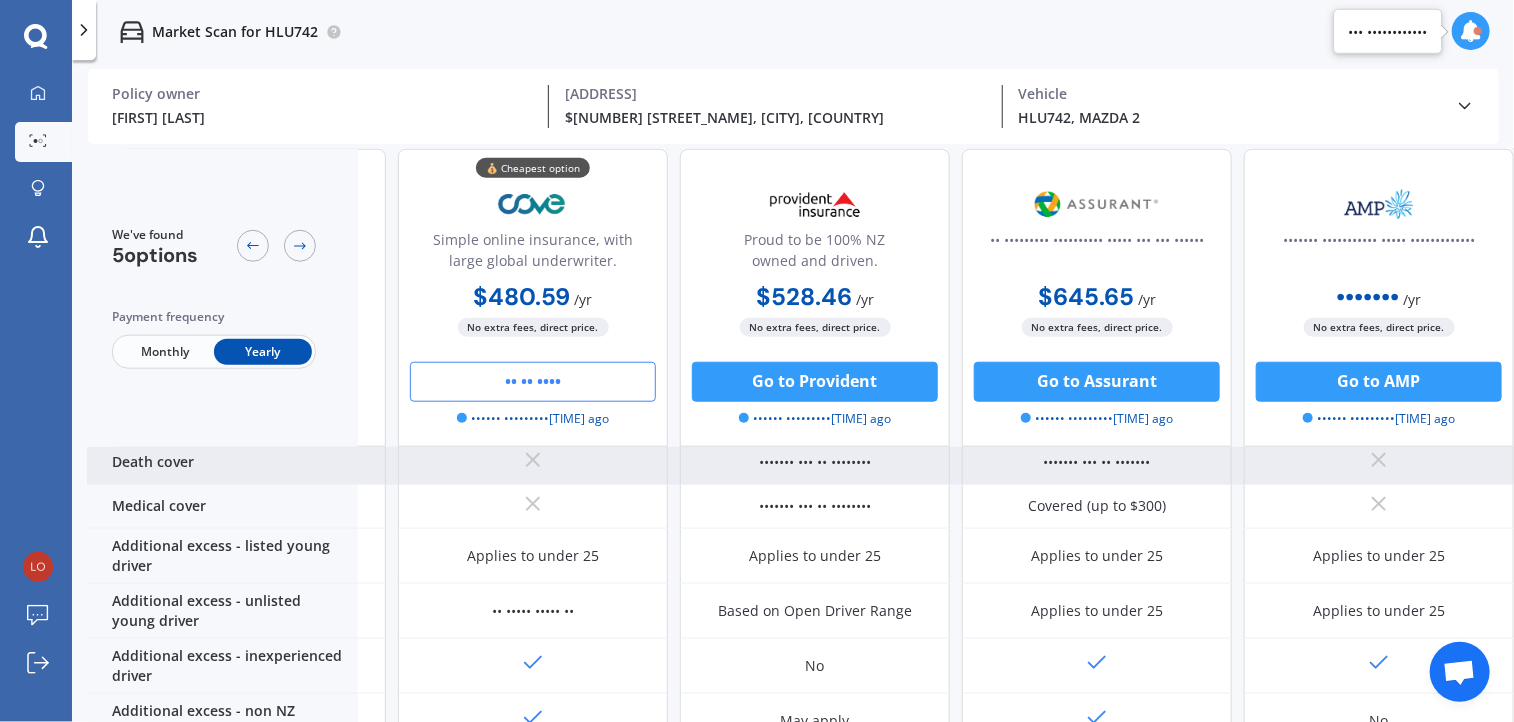 scroll, scrollTop: 1000, scrollLeft: 251, axis: both 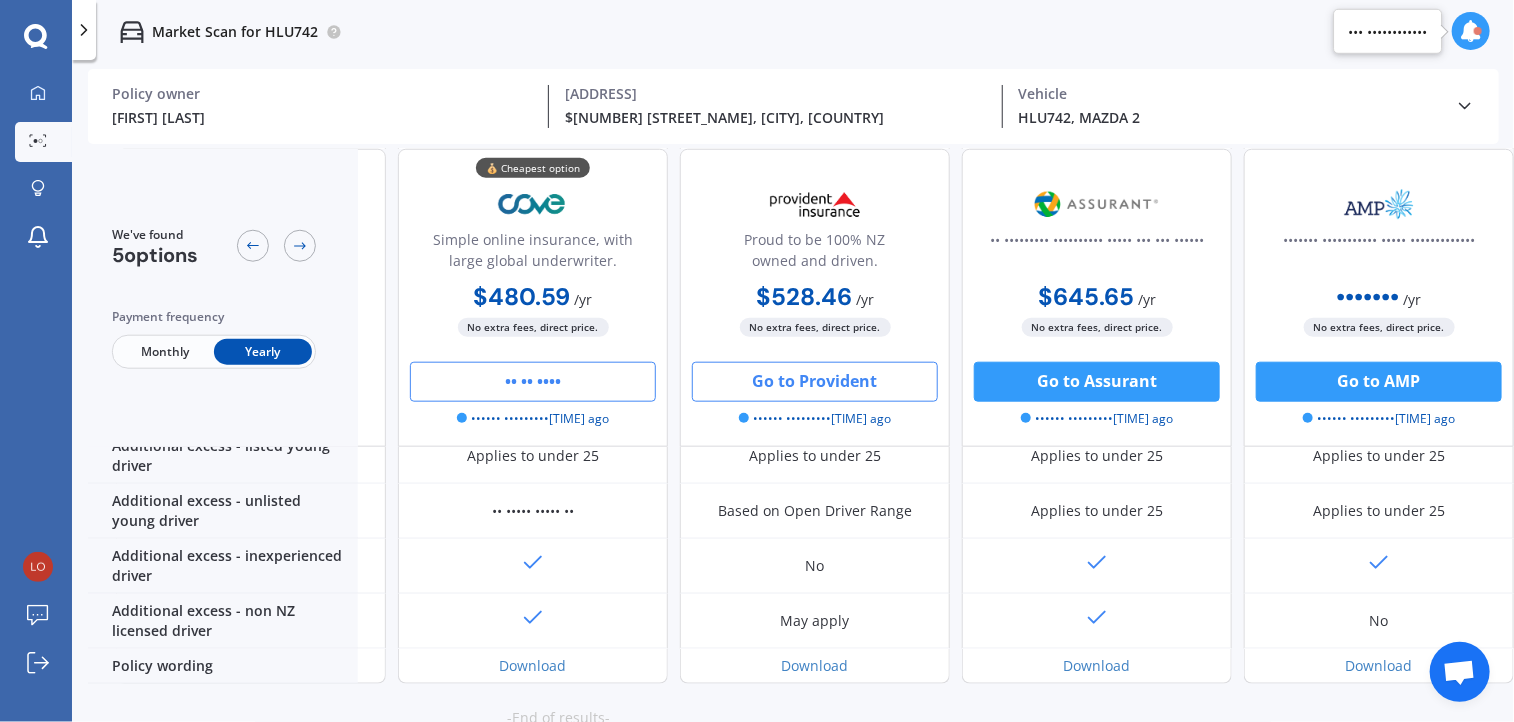 click on "Go to Provident" at bounding box center (533, 382) 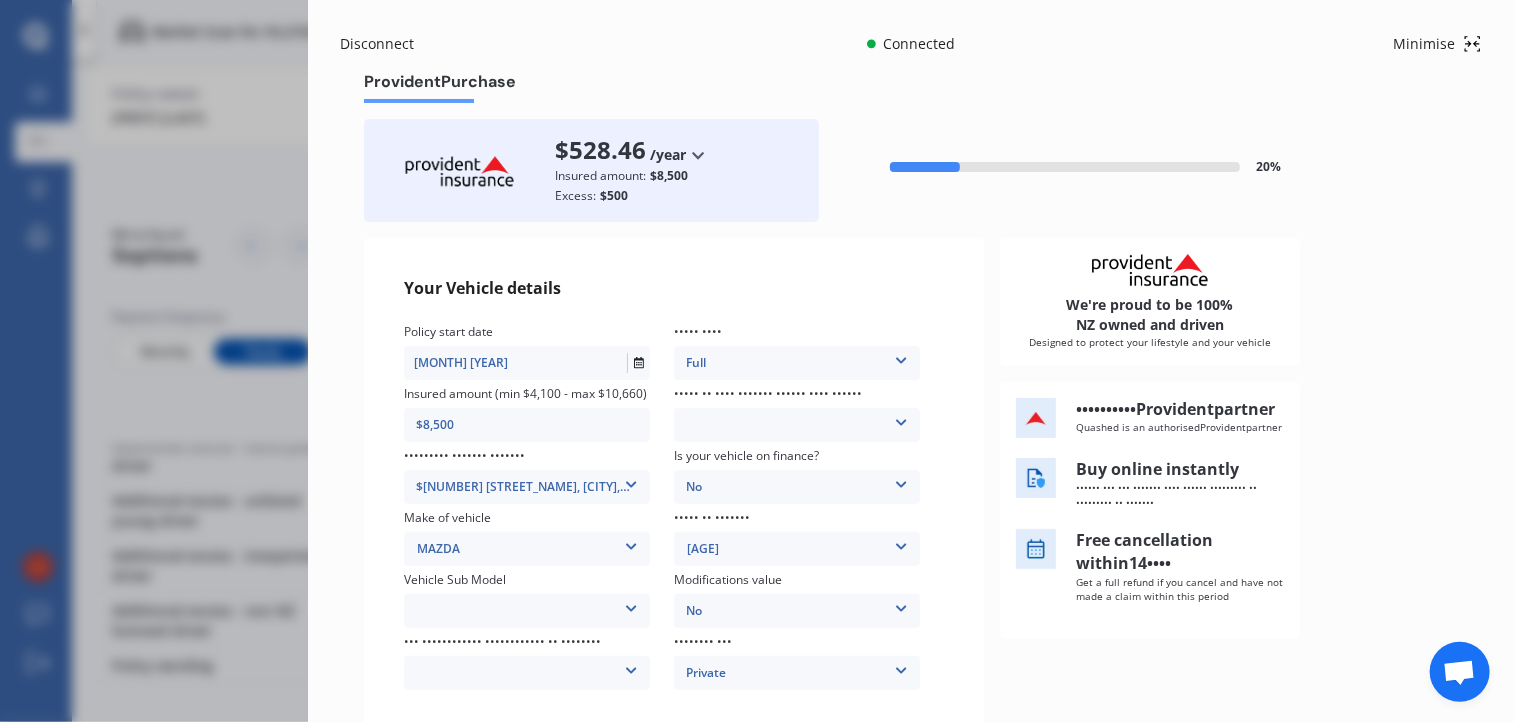 click at bounding box center [901, 357] 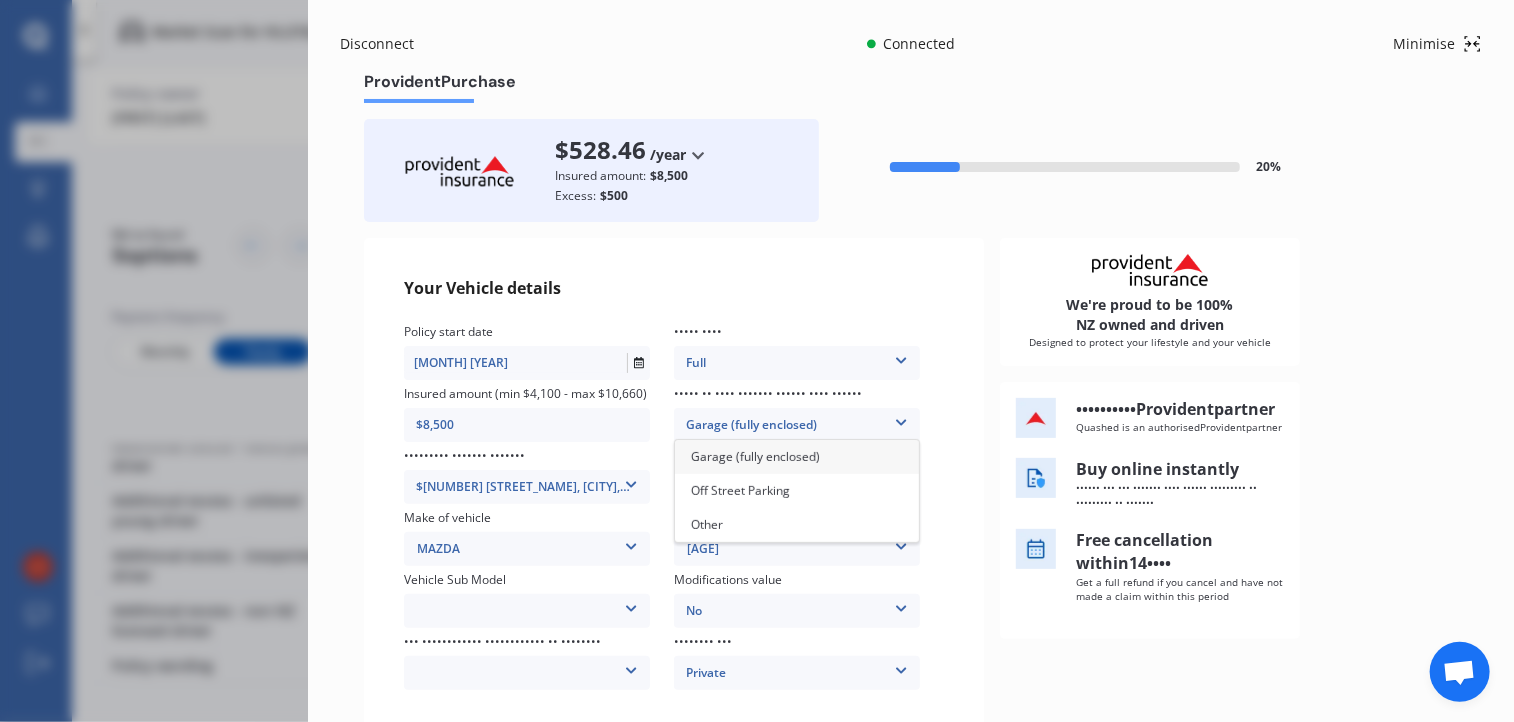 drag, startPoint x: 749, startPoint y: 491, endPoint x: 760, endPoint y: 509, distance: 21.095022 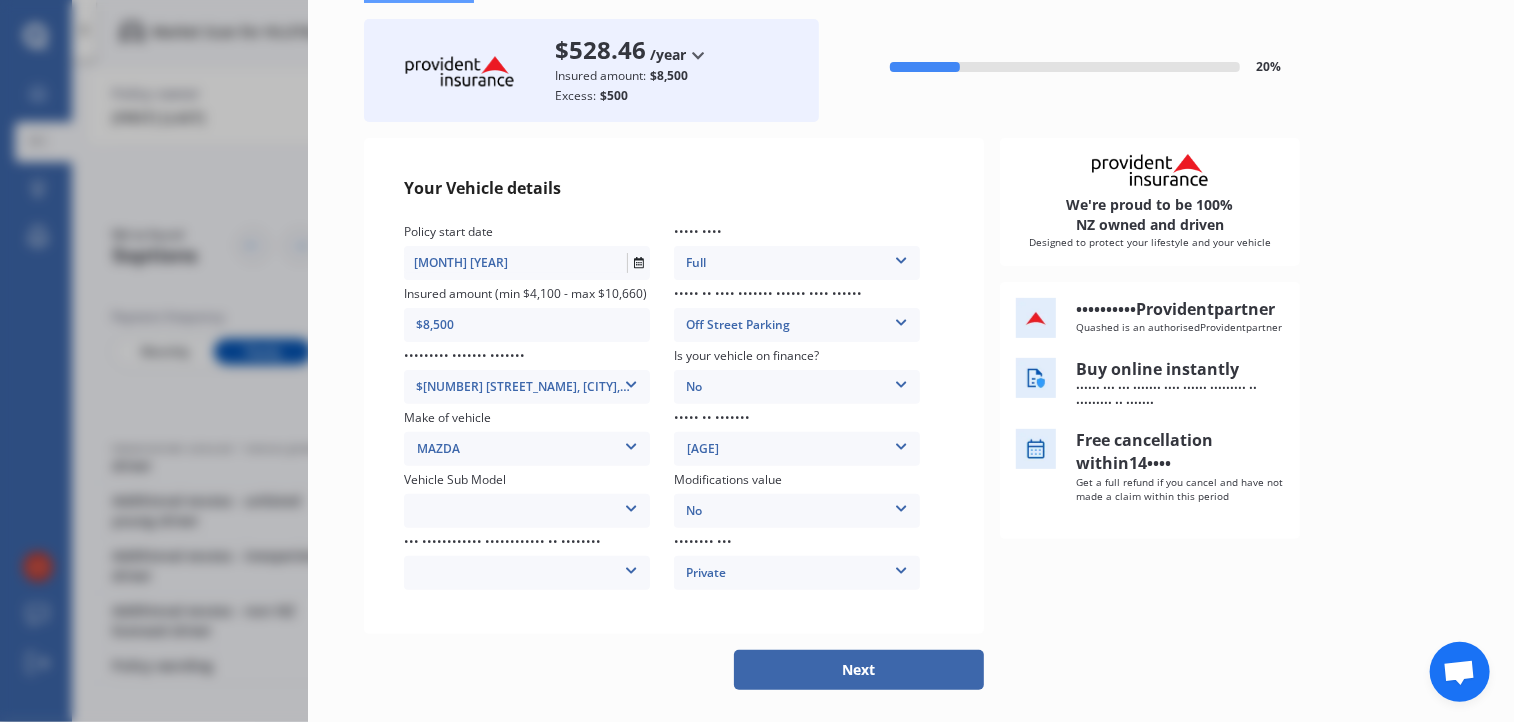 scroll, scrollTop: 148, scrollLeft: 0, axis: vertical 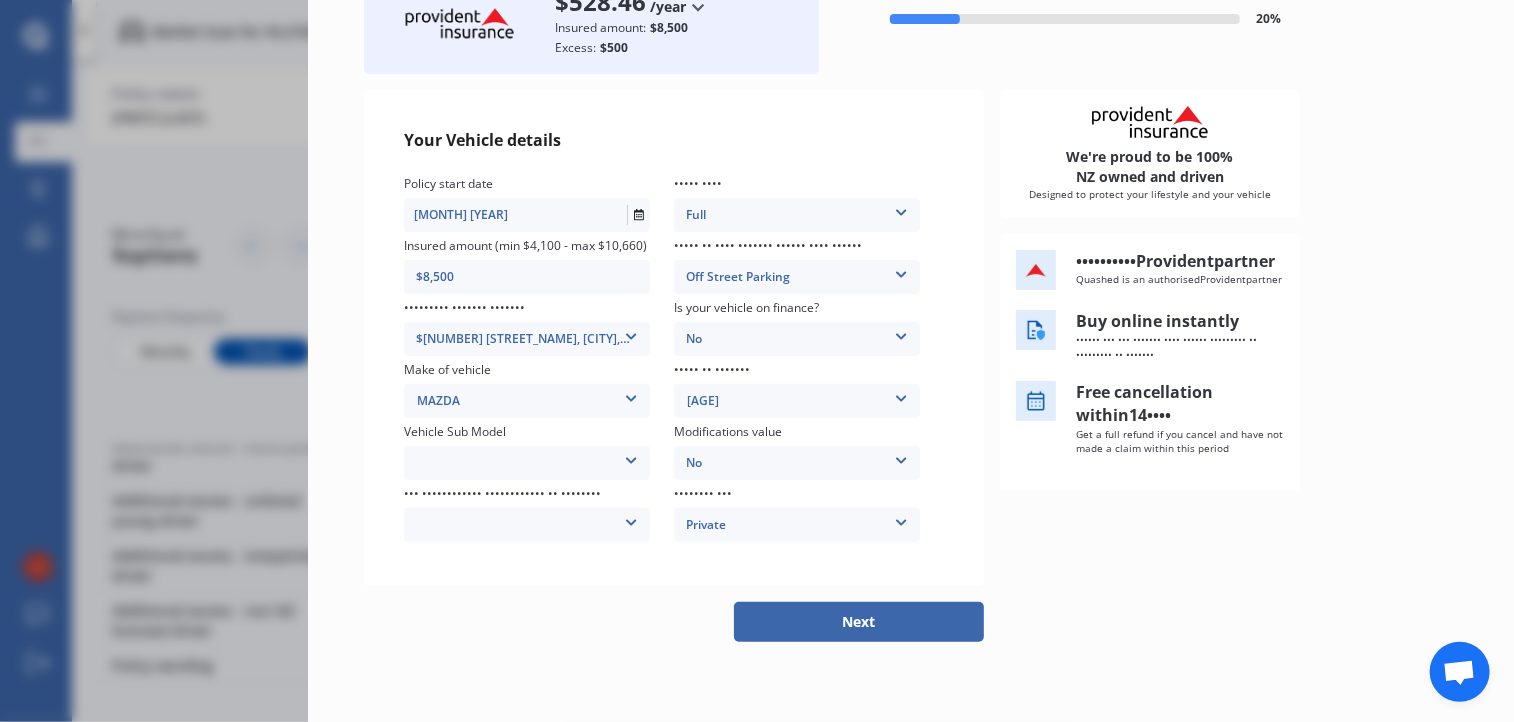 click on "Next" at bounding box center [859, 622] 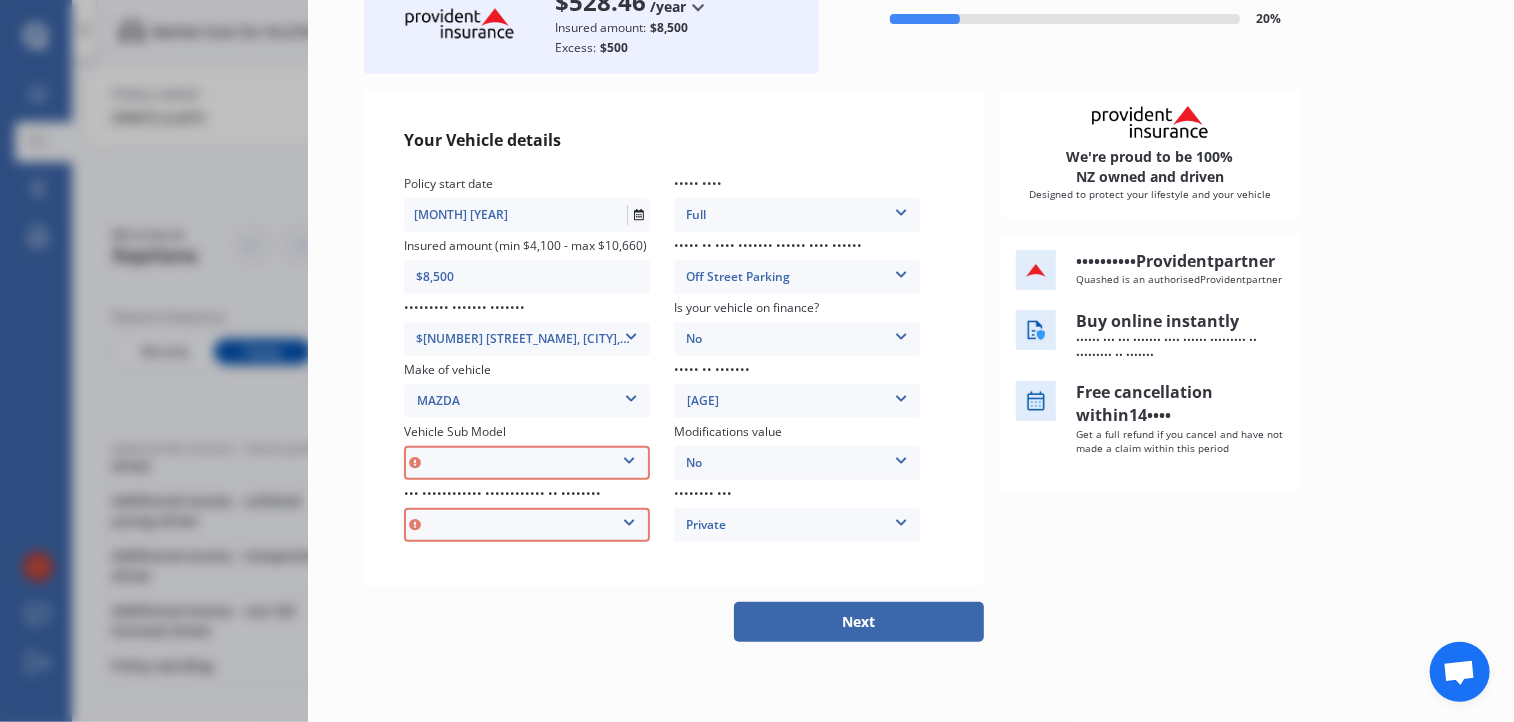 click at bounding box center [629, 457] 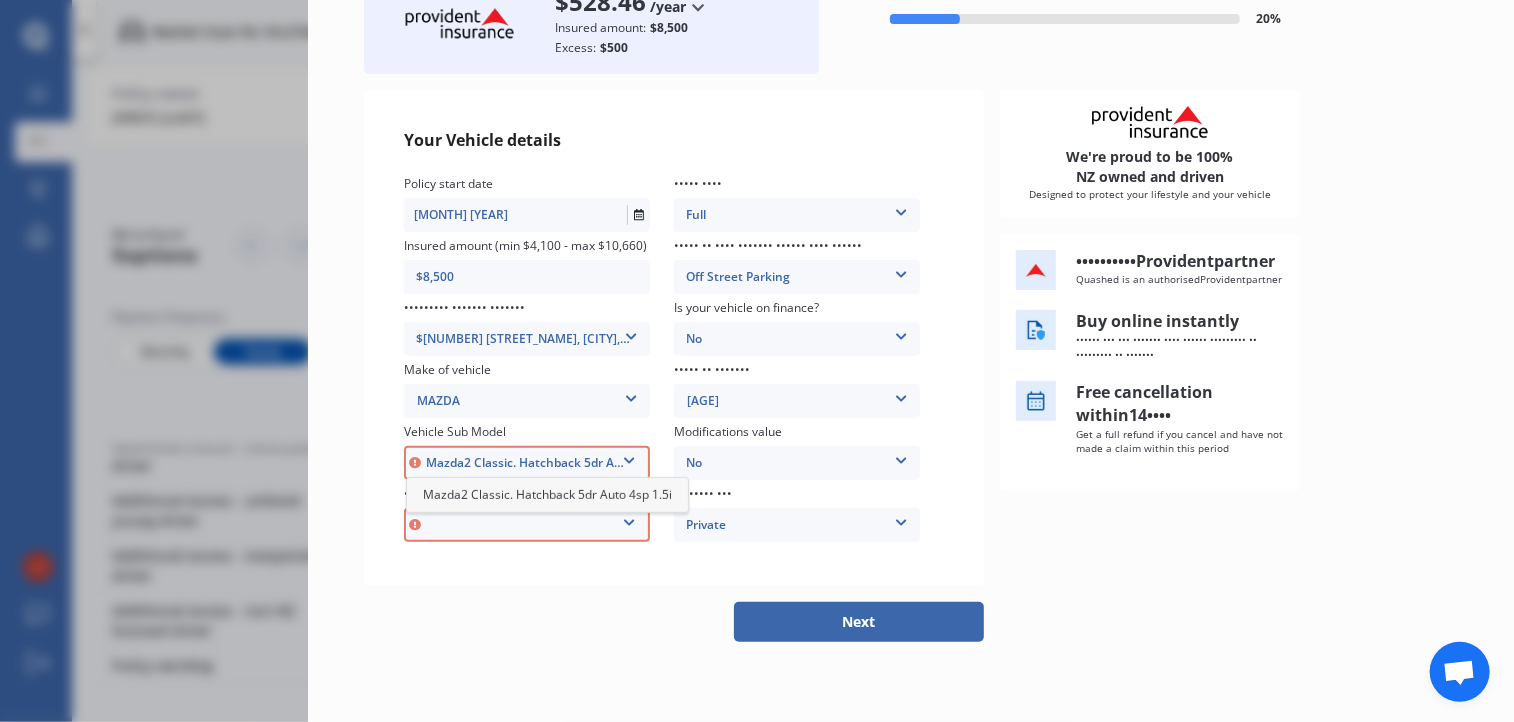 click on "Mazda2 Classic. Hatchback 5dr Auto 4sp 1.5i" at bounding box center [547, 494] 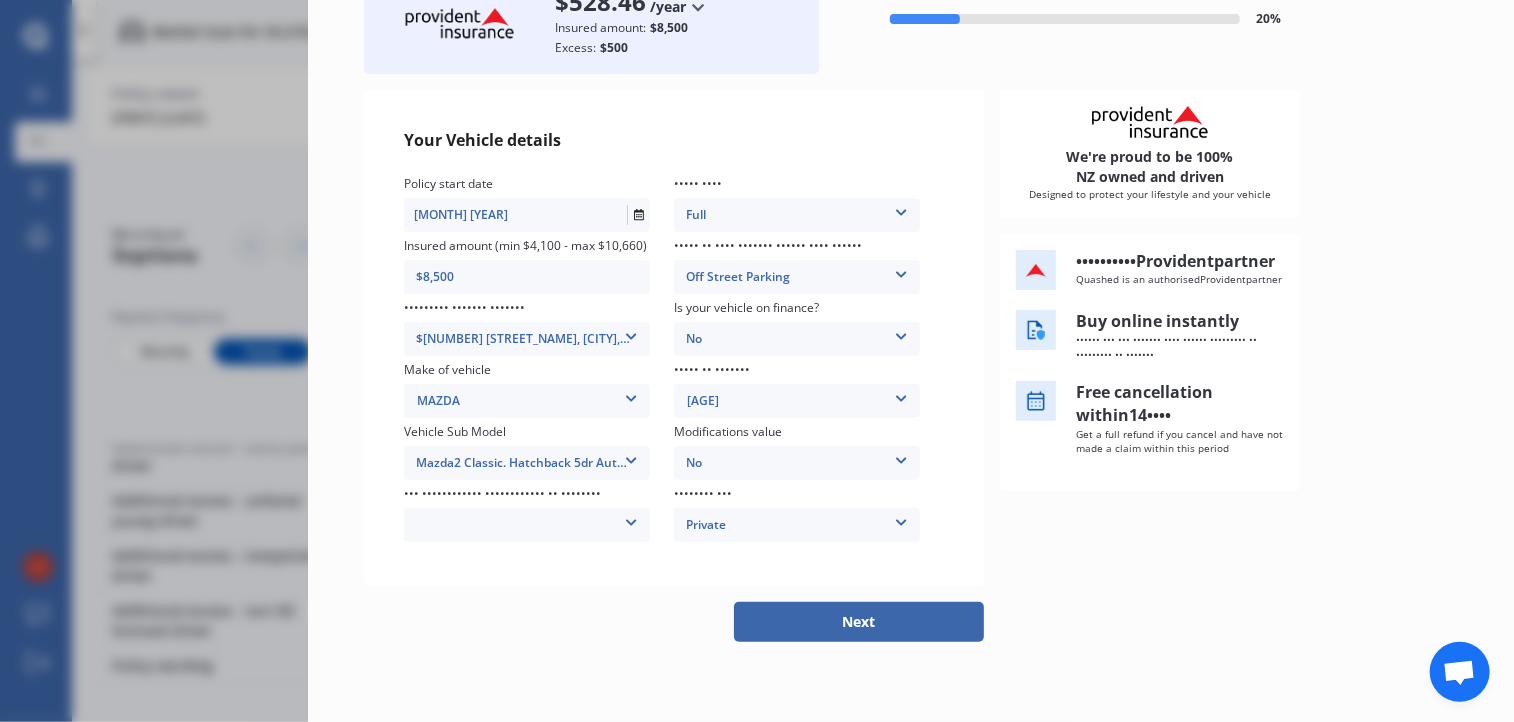 click at bounding box center [901, 209] 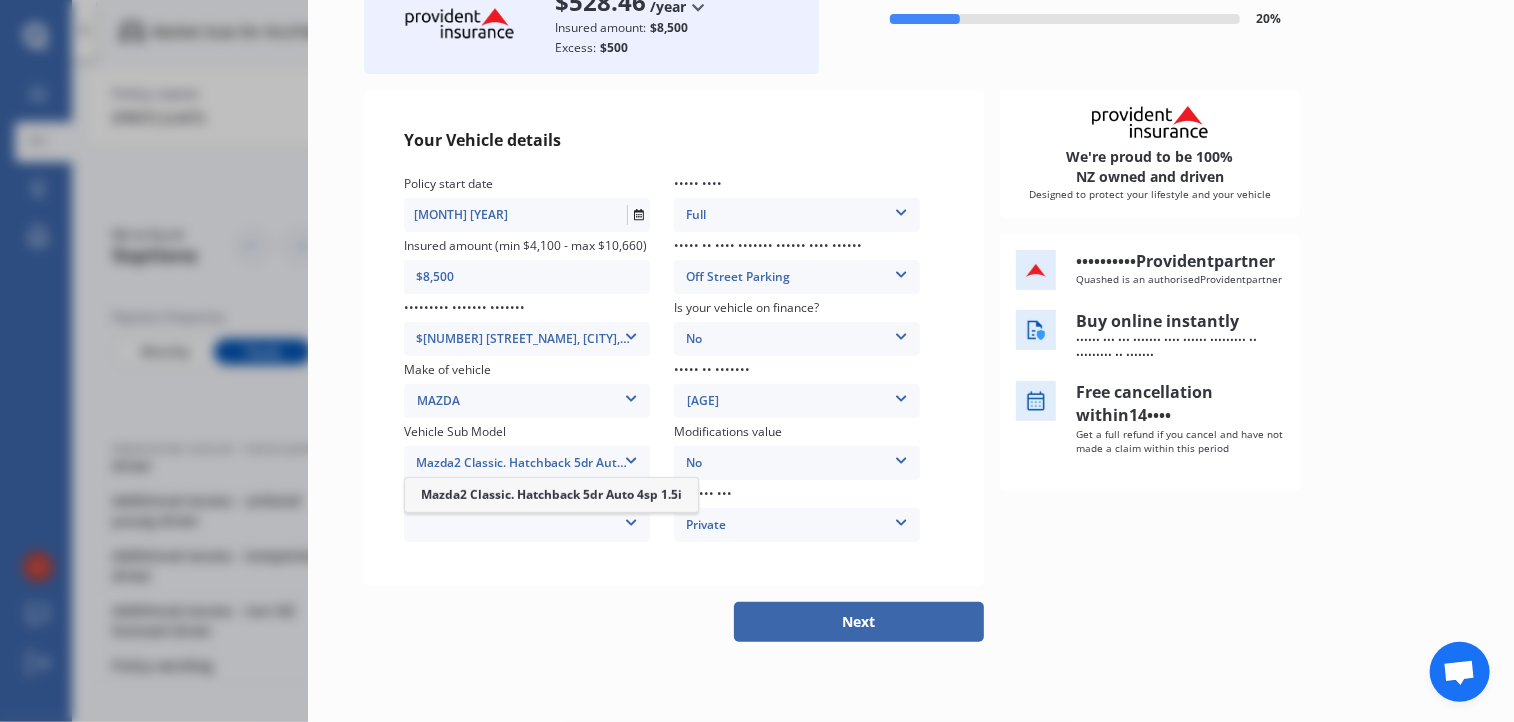 click at bounding box center [631, 457] 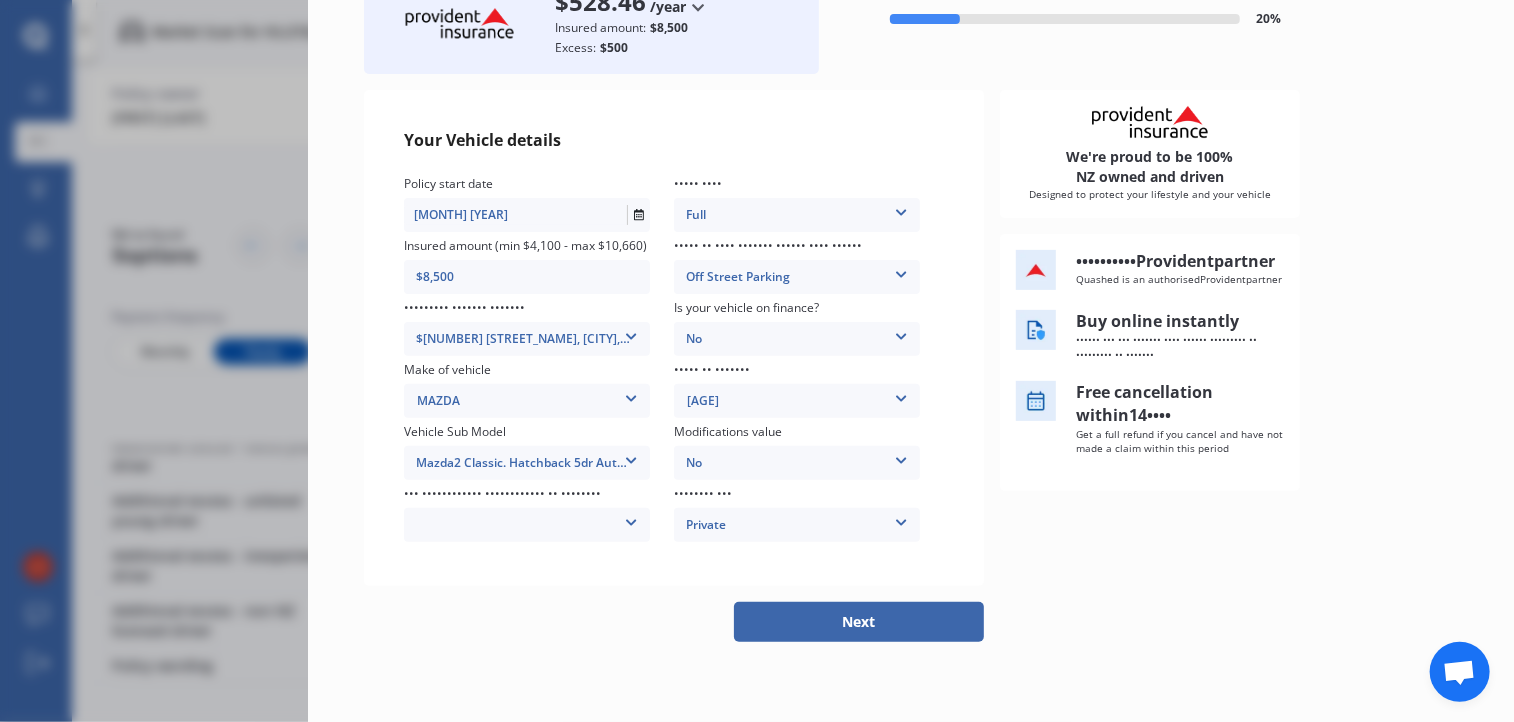 click at bounding box center [901, 209] 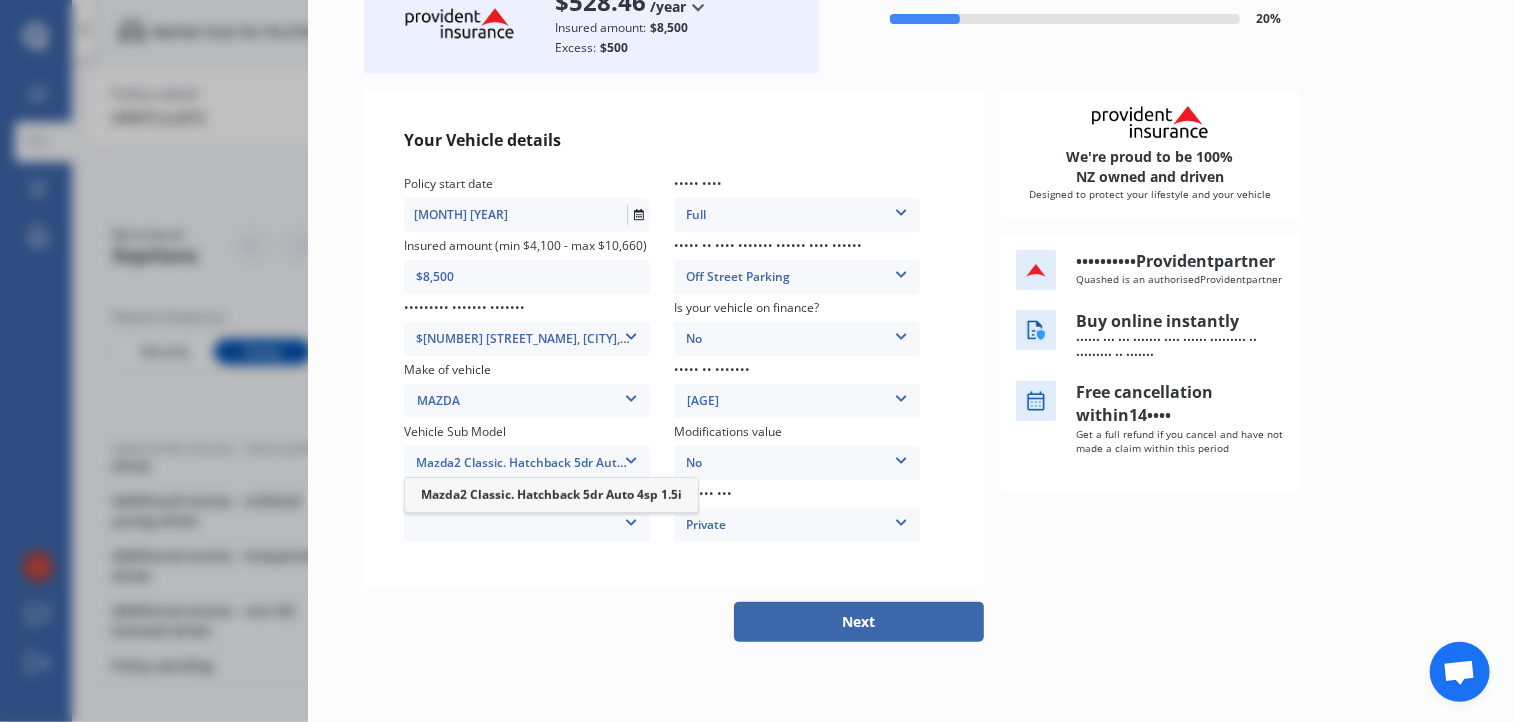 click at bounding box center [631, 457] 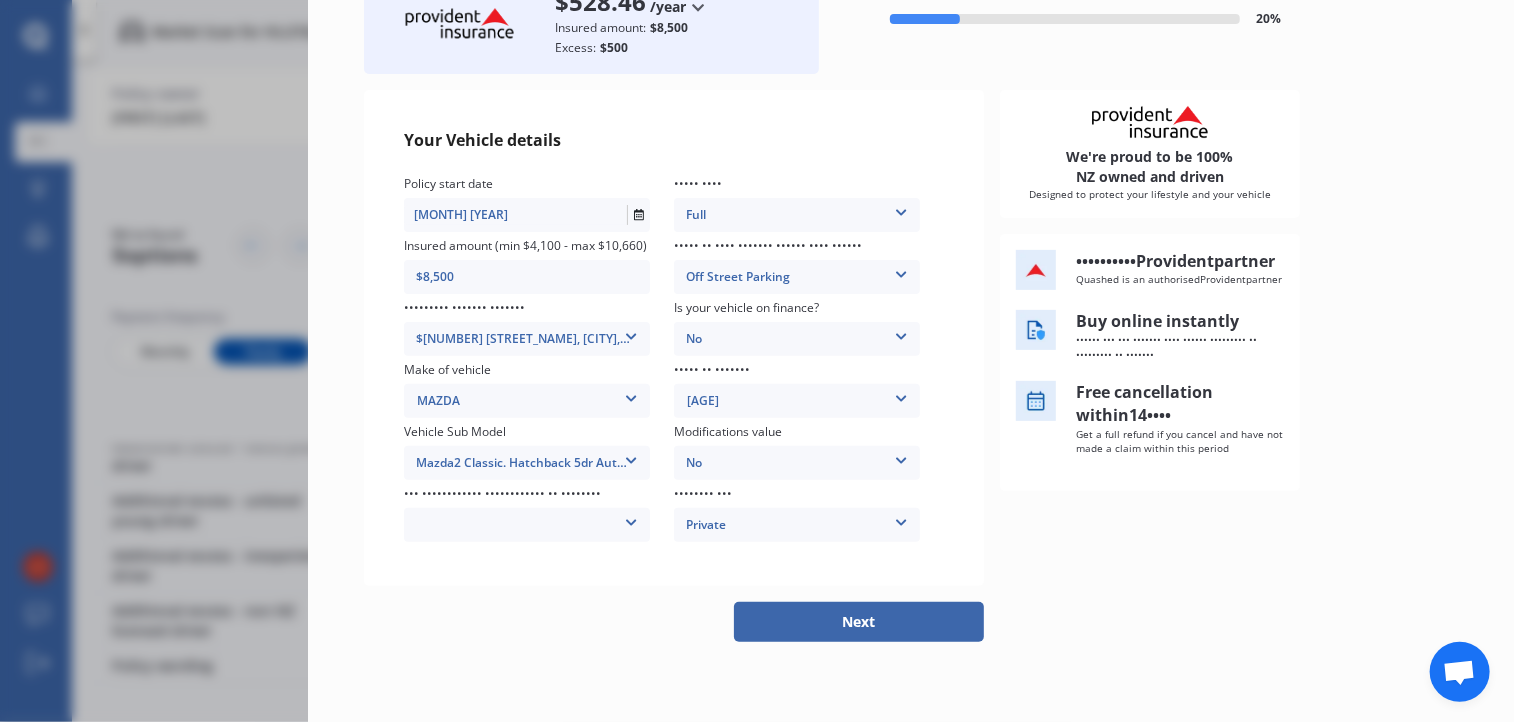 click at bounding box center (901, 209) 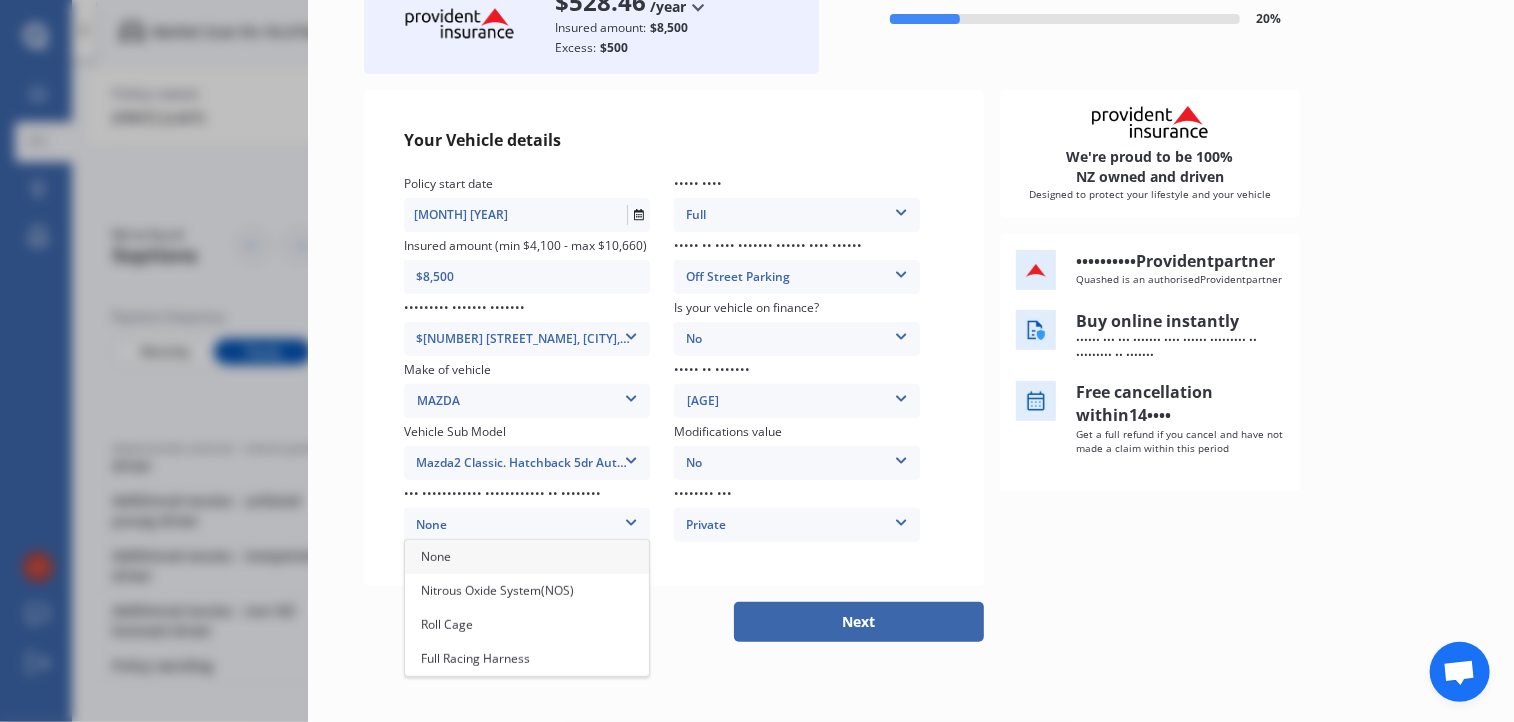 click on "None" at bounding box center (436, 556) 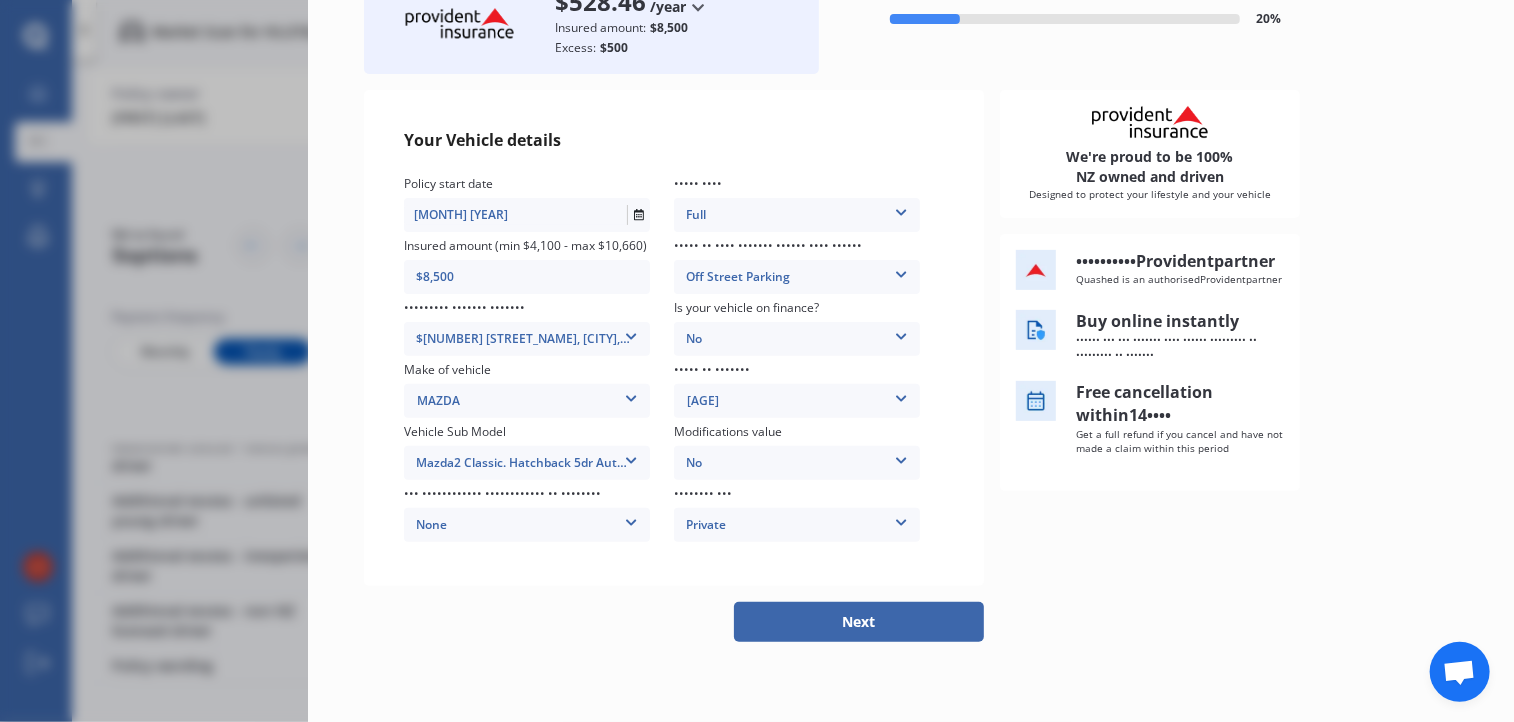 click on "Next" at bounding box center [859, 622] 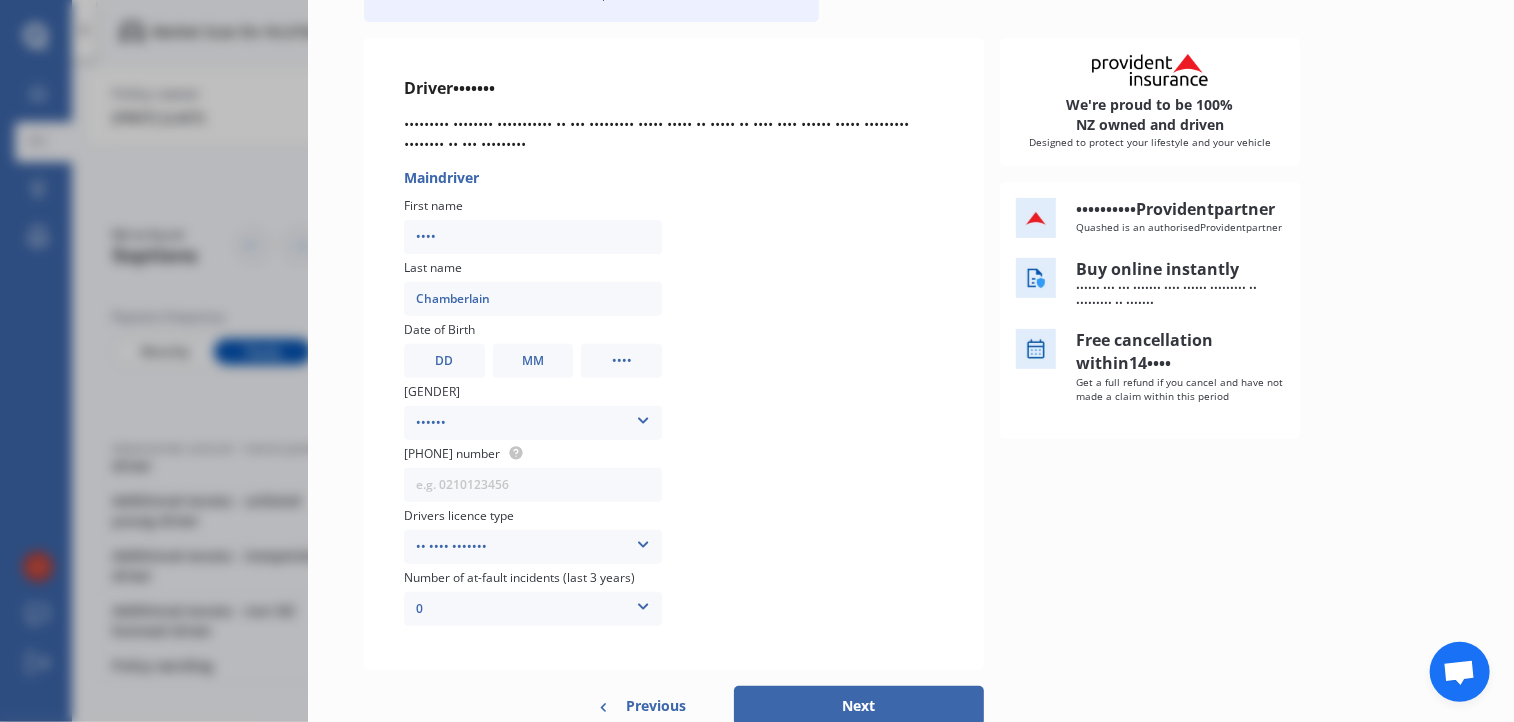 scroll, scrollTop: 284, scrollLeft: 0, axis: vertical 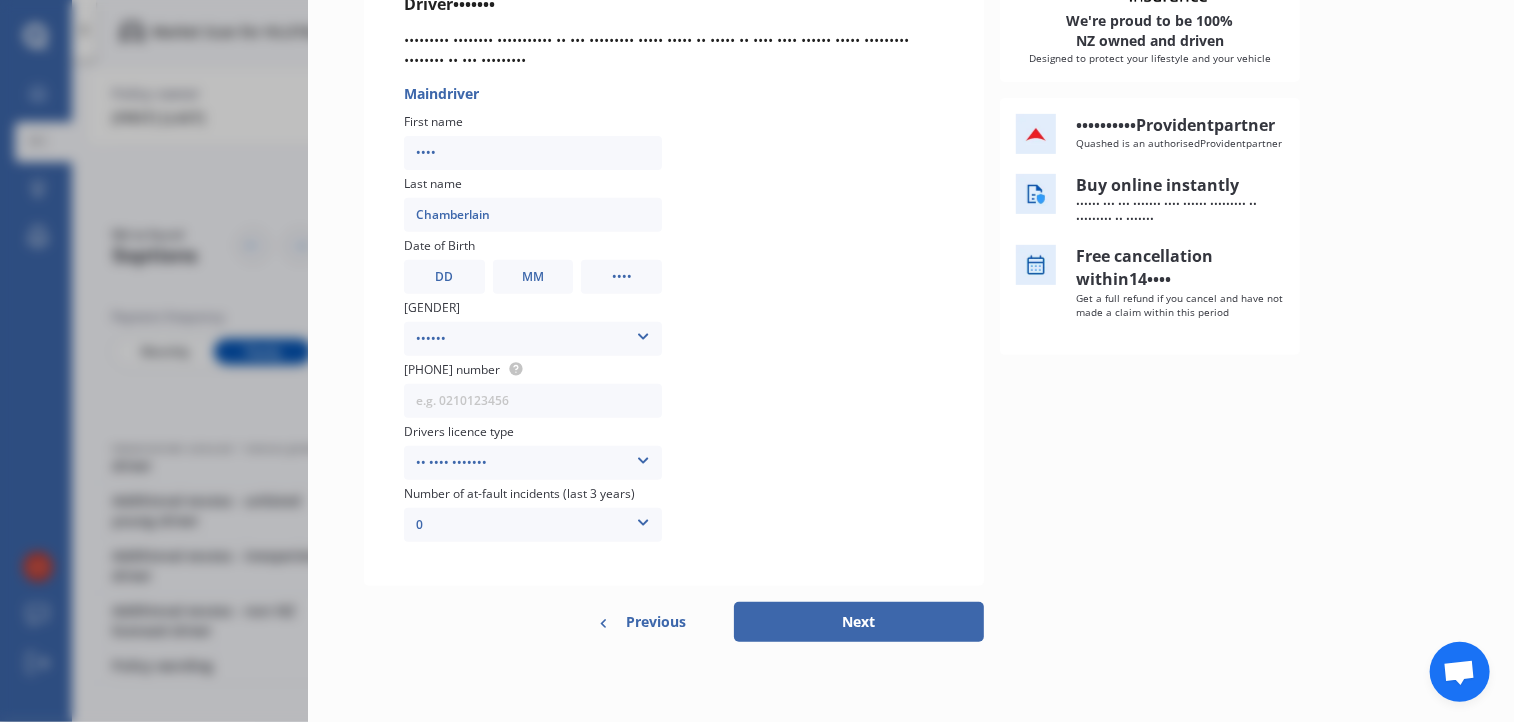 click on "Previous" at bounding box center (656, 622) 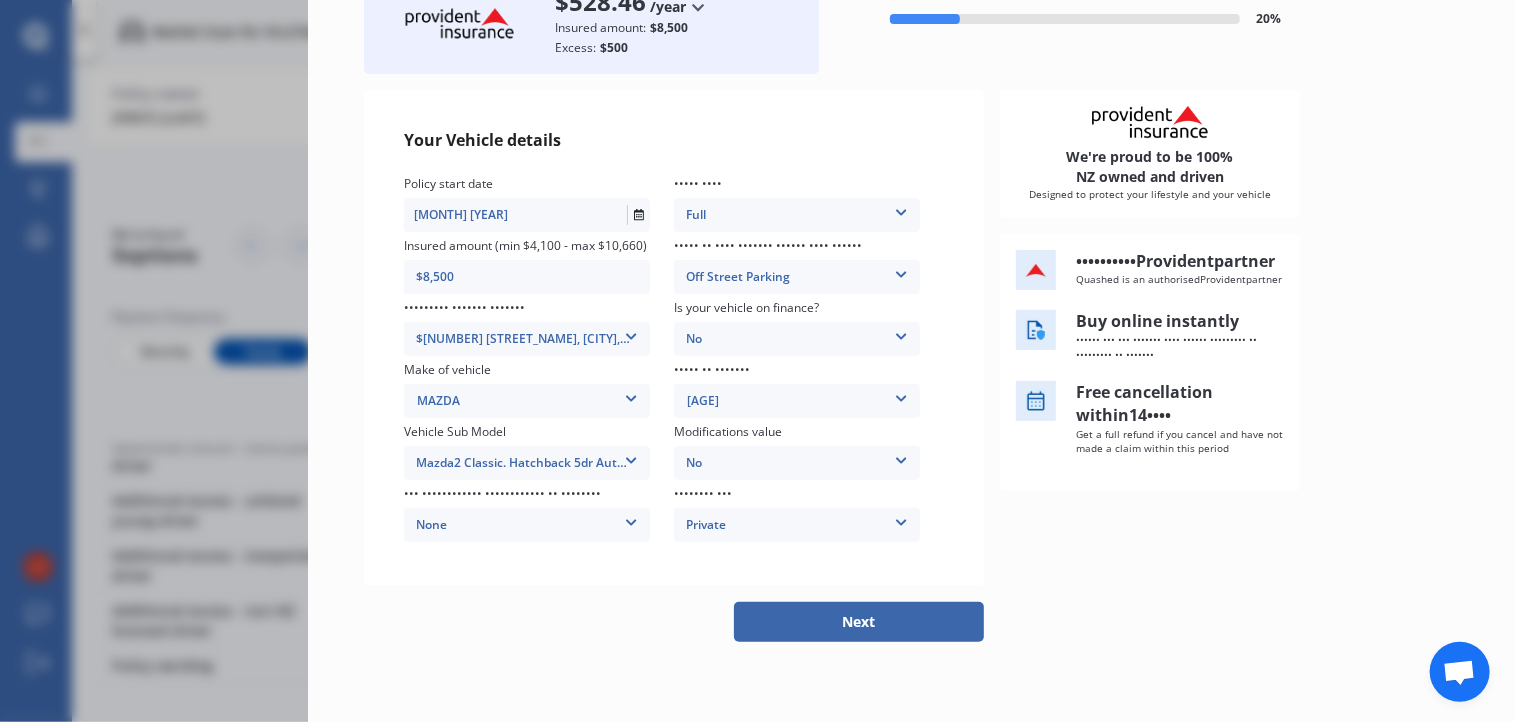 scroll, scrollTop: 148, scrollLeft: 0, axis: vertical 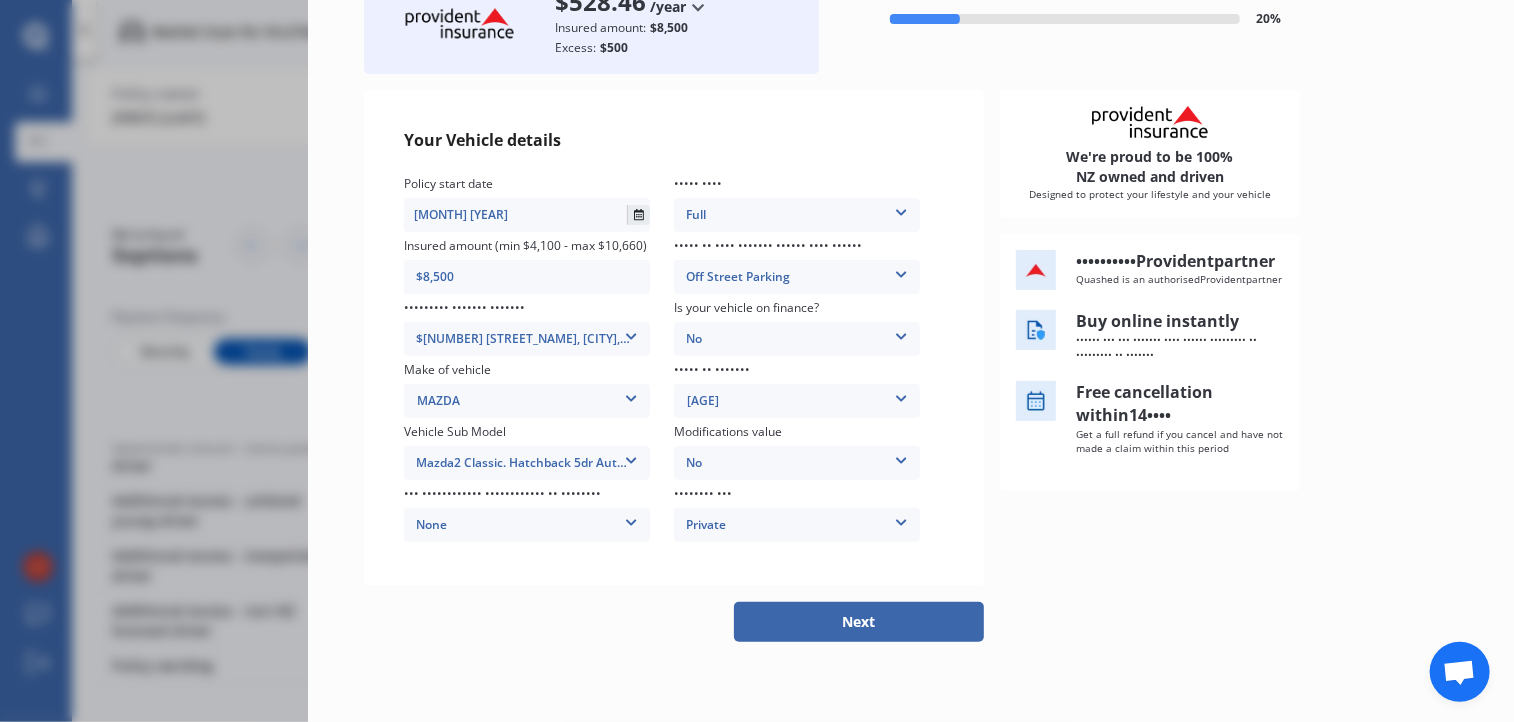 click at bounding box center (638, 215) 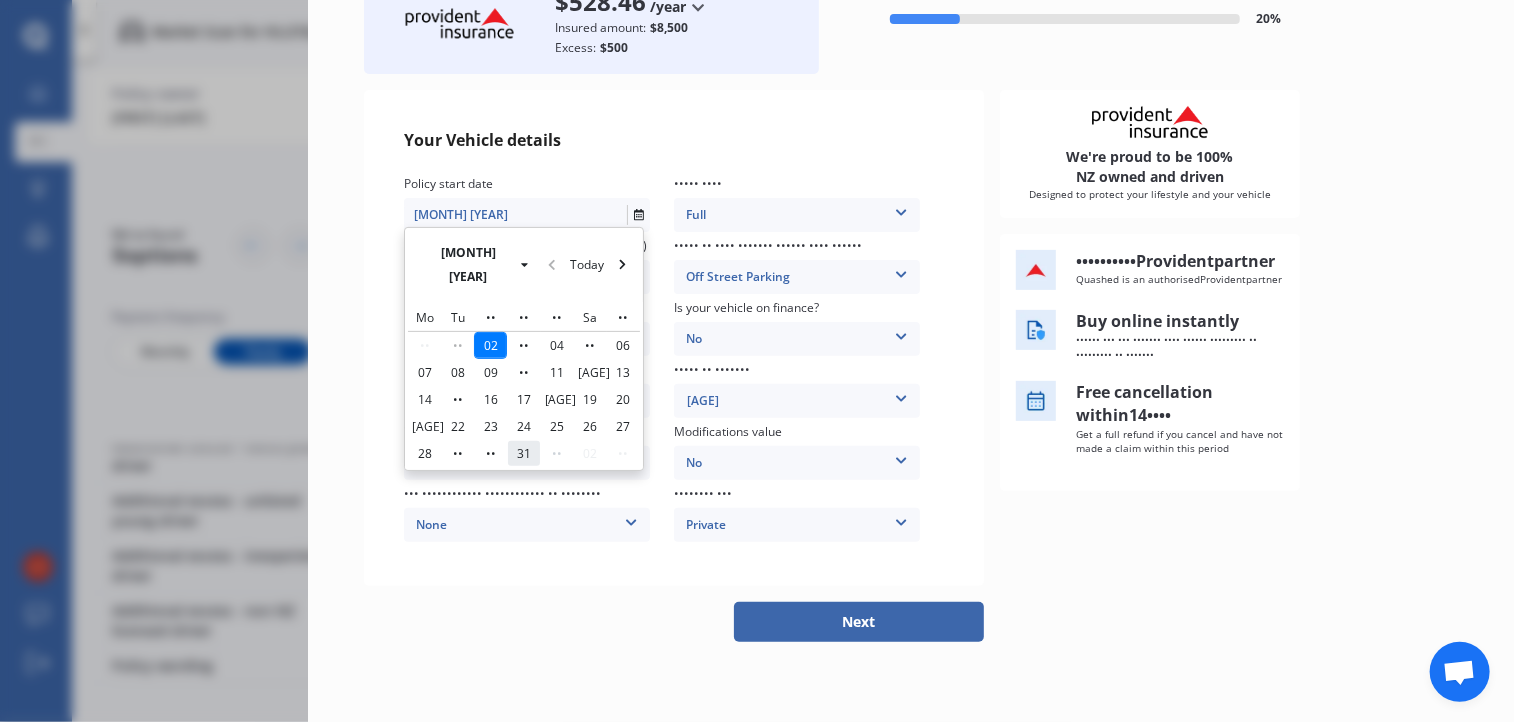 click on "31" at bounding box center (524, 453) 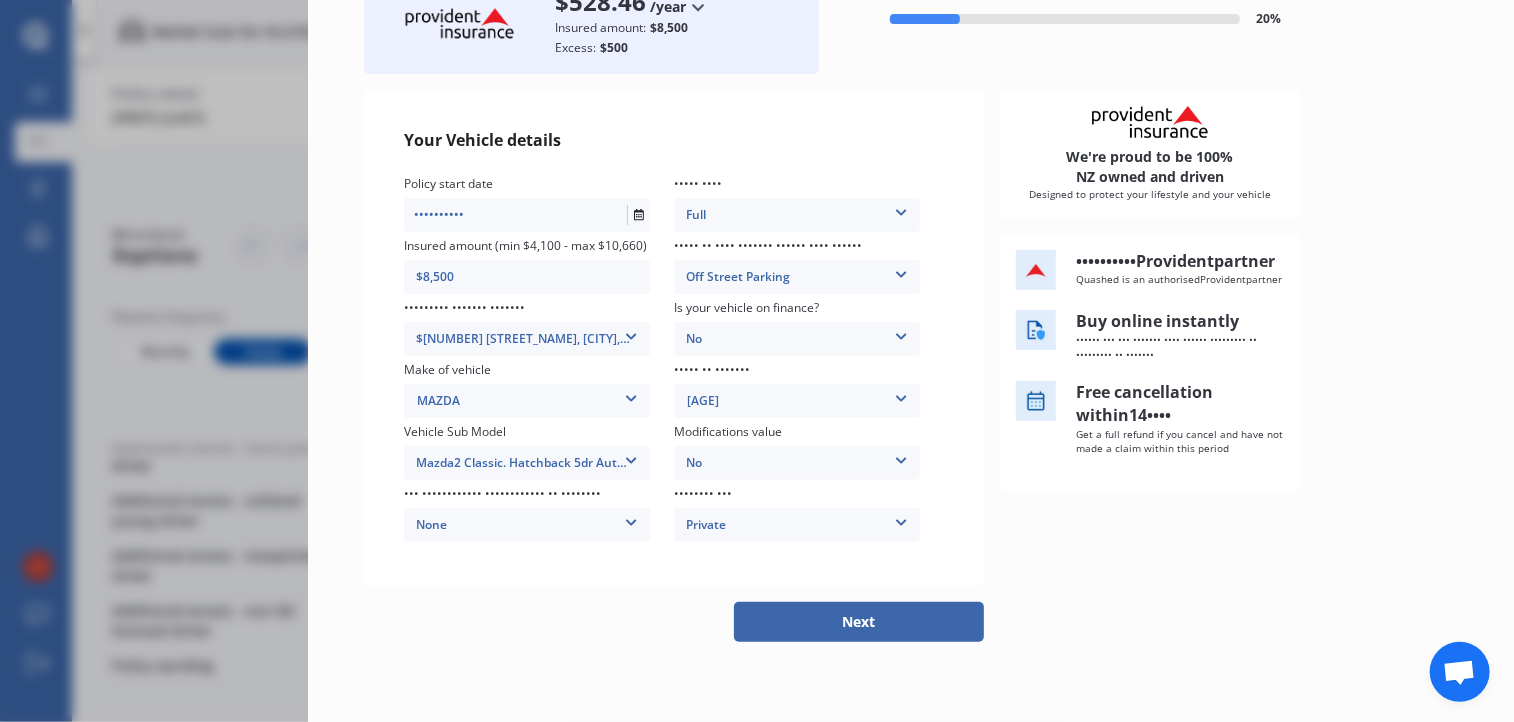 click on "Next" at bounding box center [859, 622] 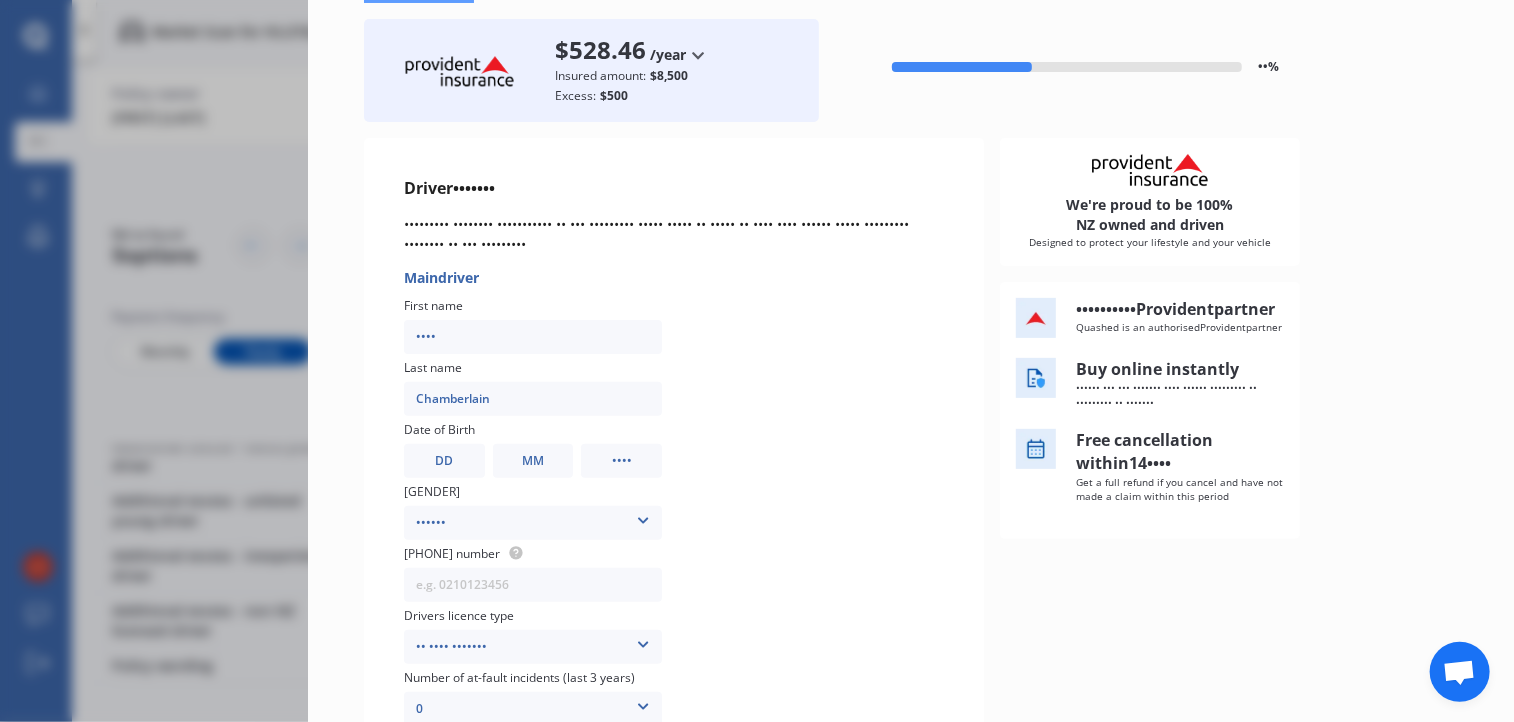 scroll, scrollTop: 200, scrollLeft: 0, axis: vertical 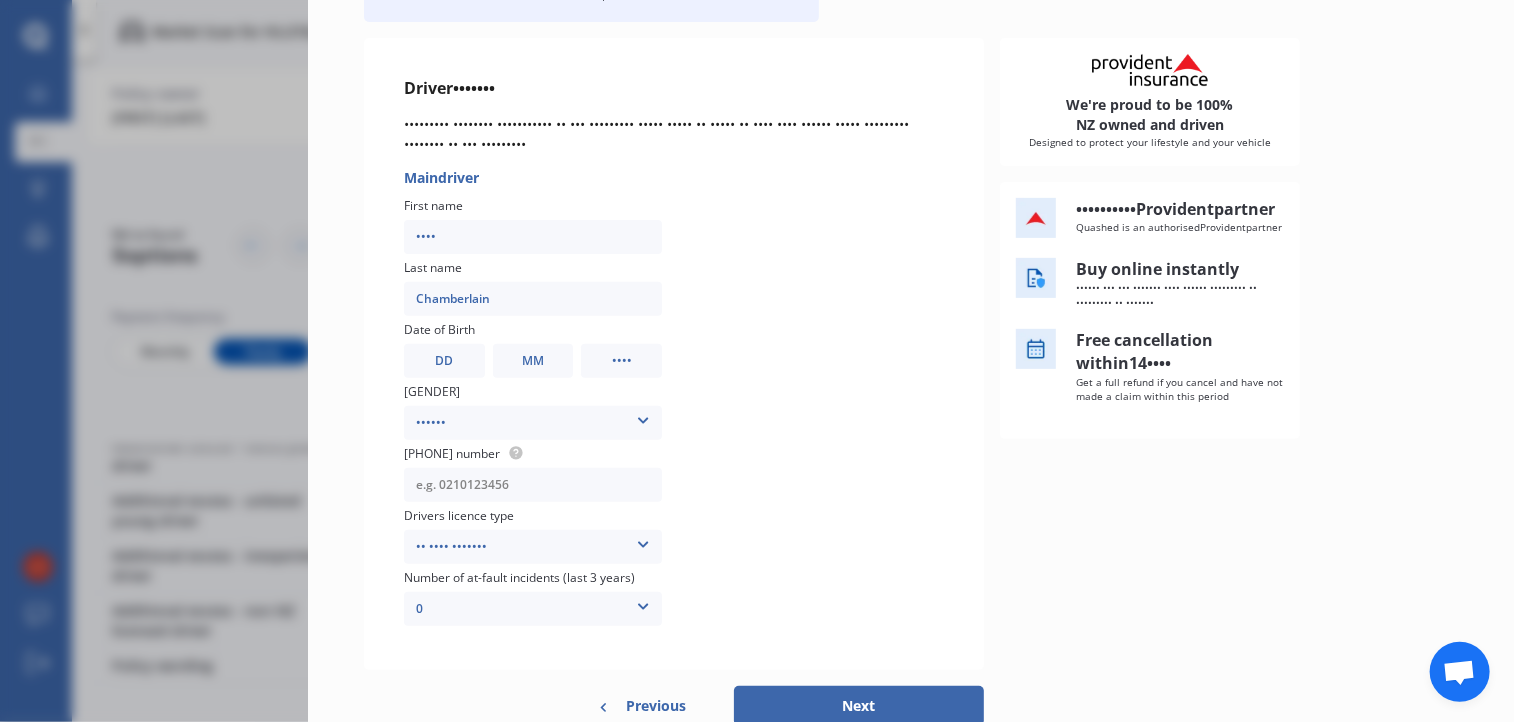 click at bounding box center [533, 485] 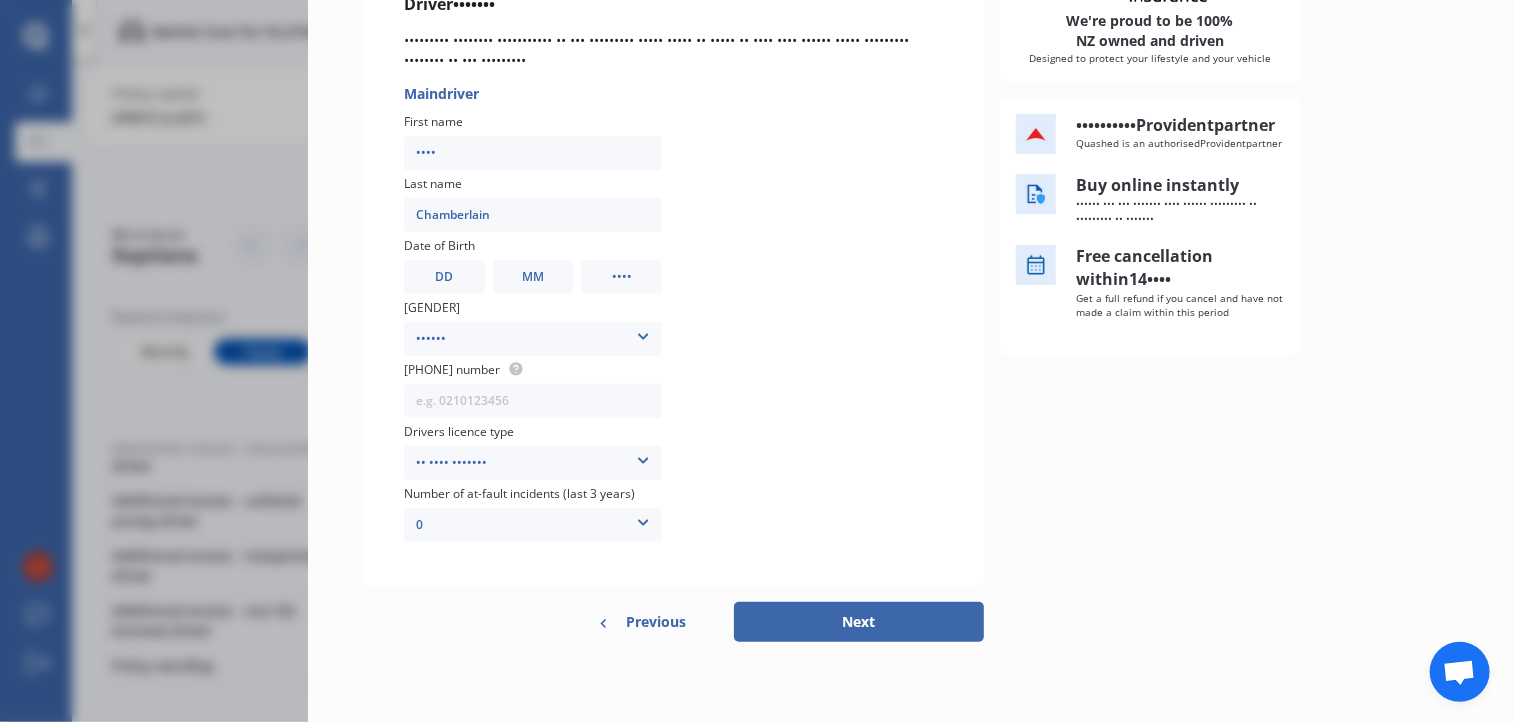 click on "Next" at bounding box center (859, 622) 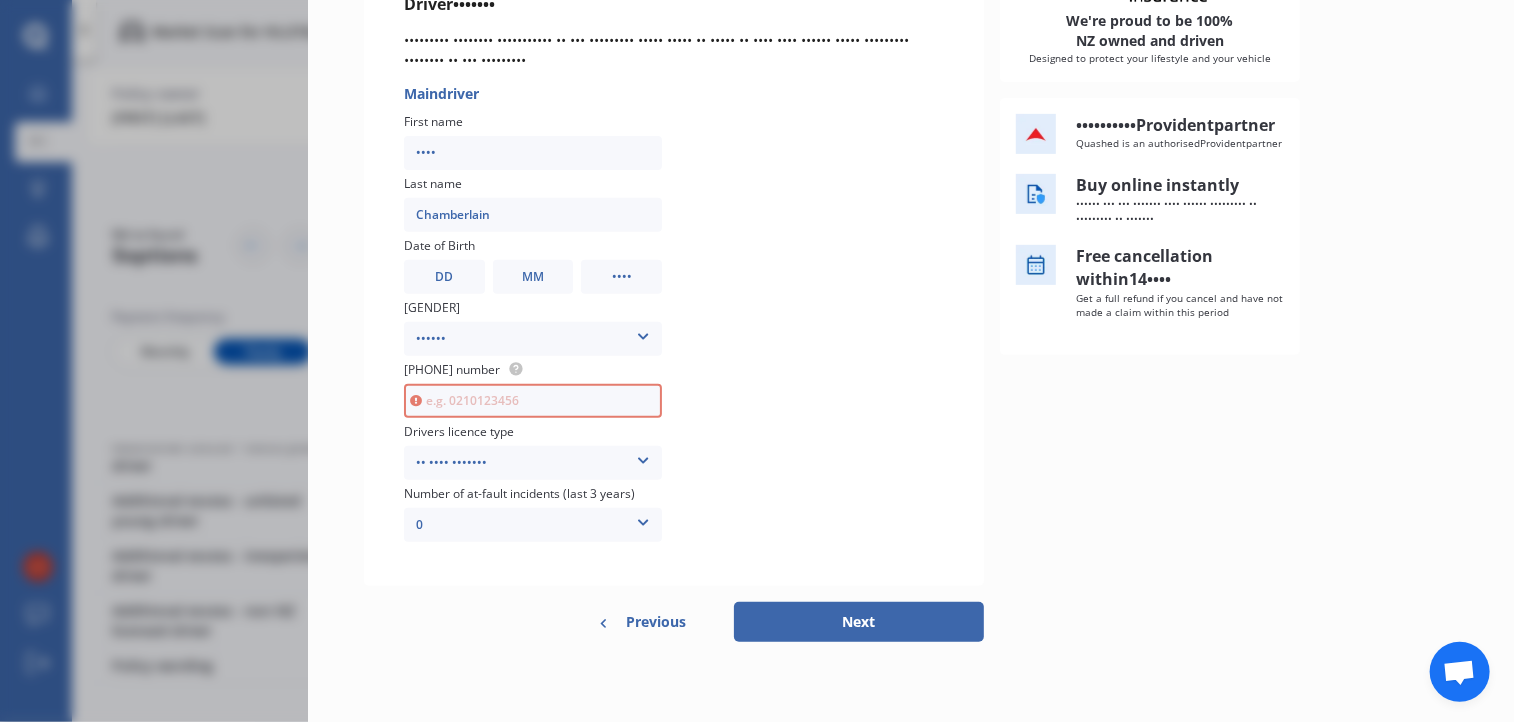 click at bounding box center (533, 401) 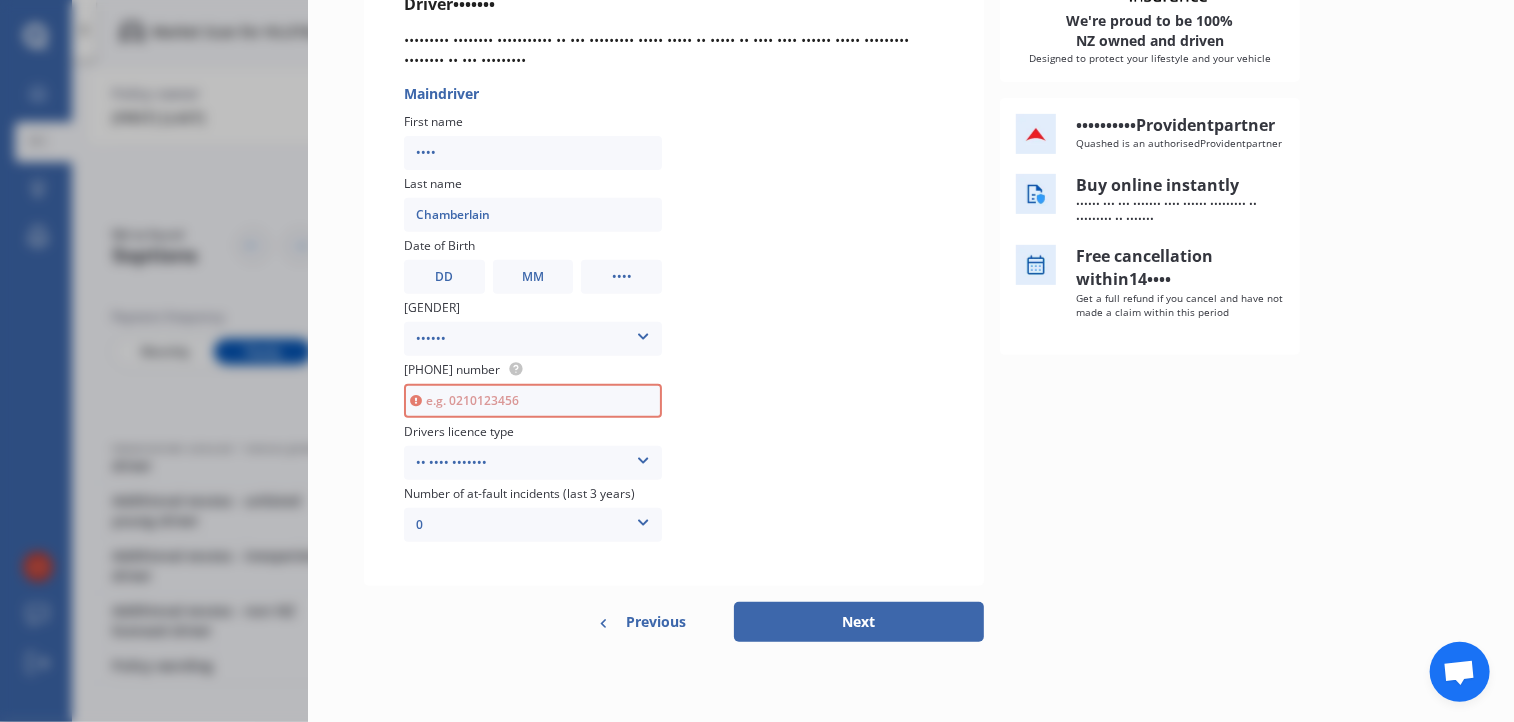 click at bounding box center [533, 401] 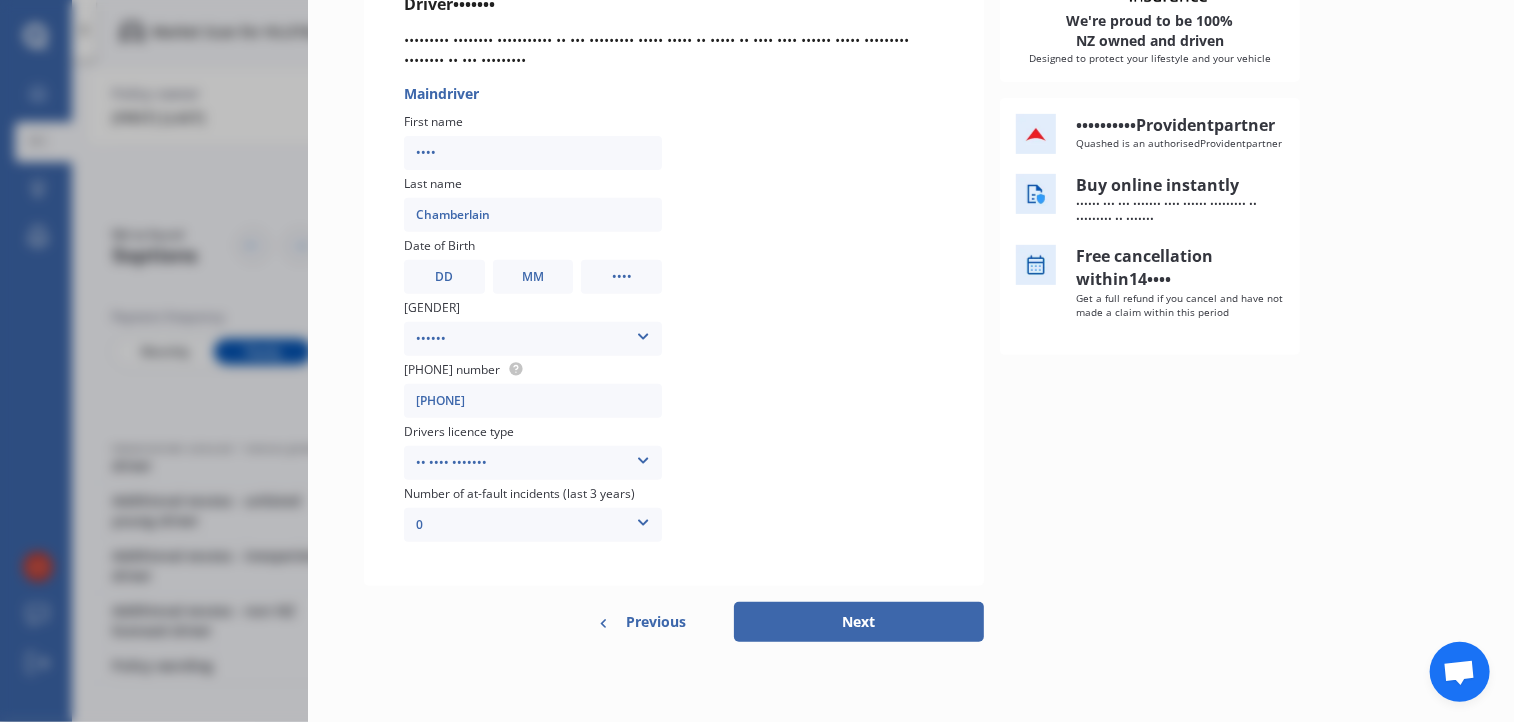 type on "[PHONE]" 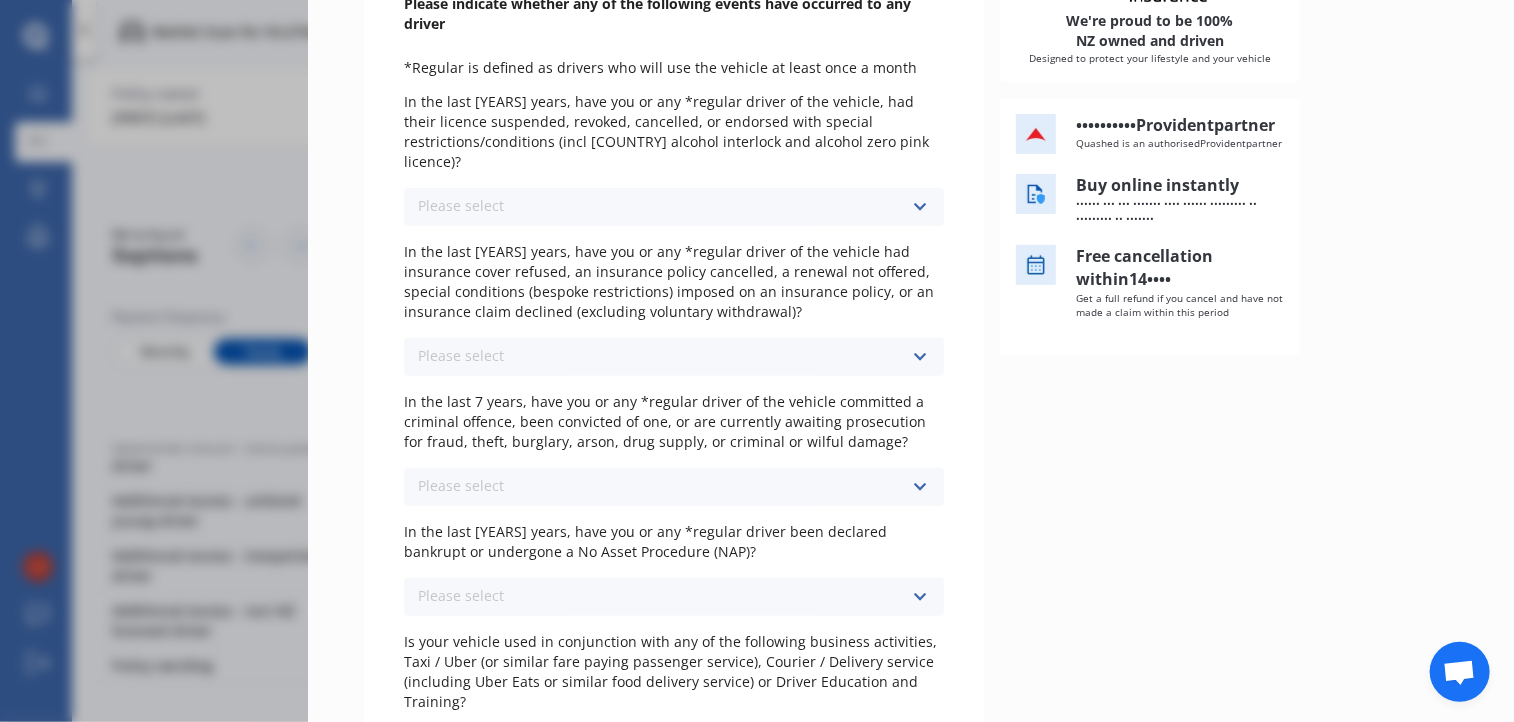 scroll, scrollTop: 0, scrollLeft: 0, axis: both 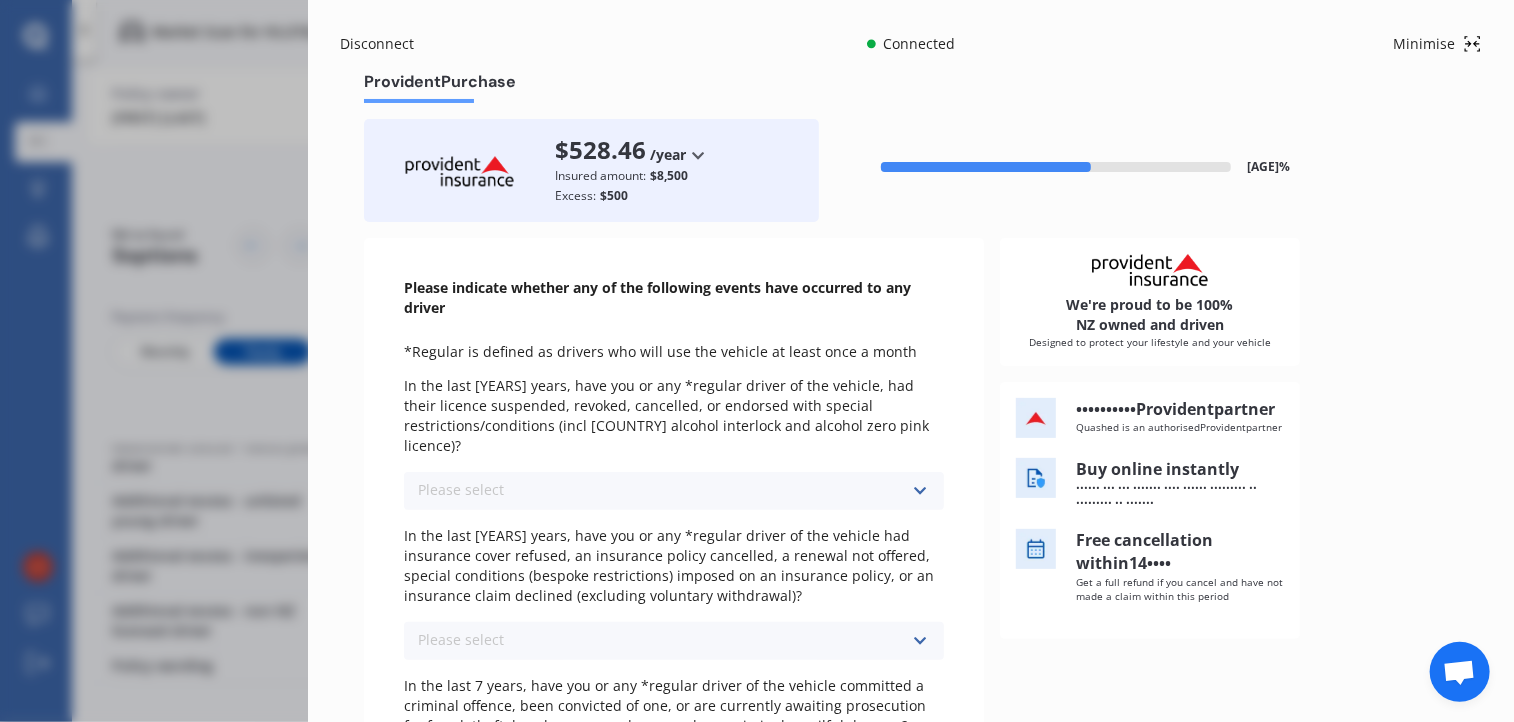 click at bounding box center (919, 491) 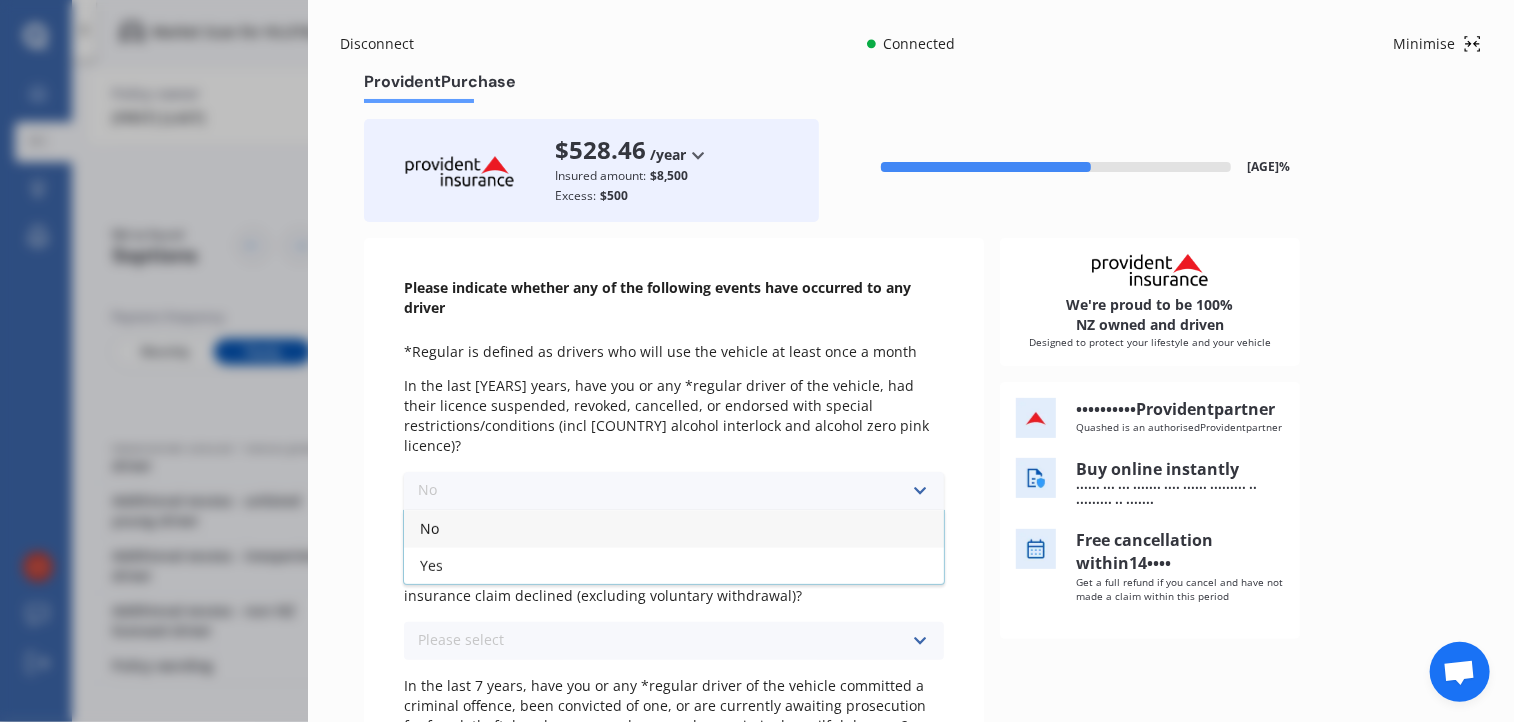 click on "No" at bounding box center [429, 528] 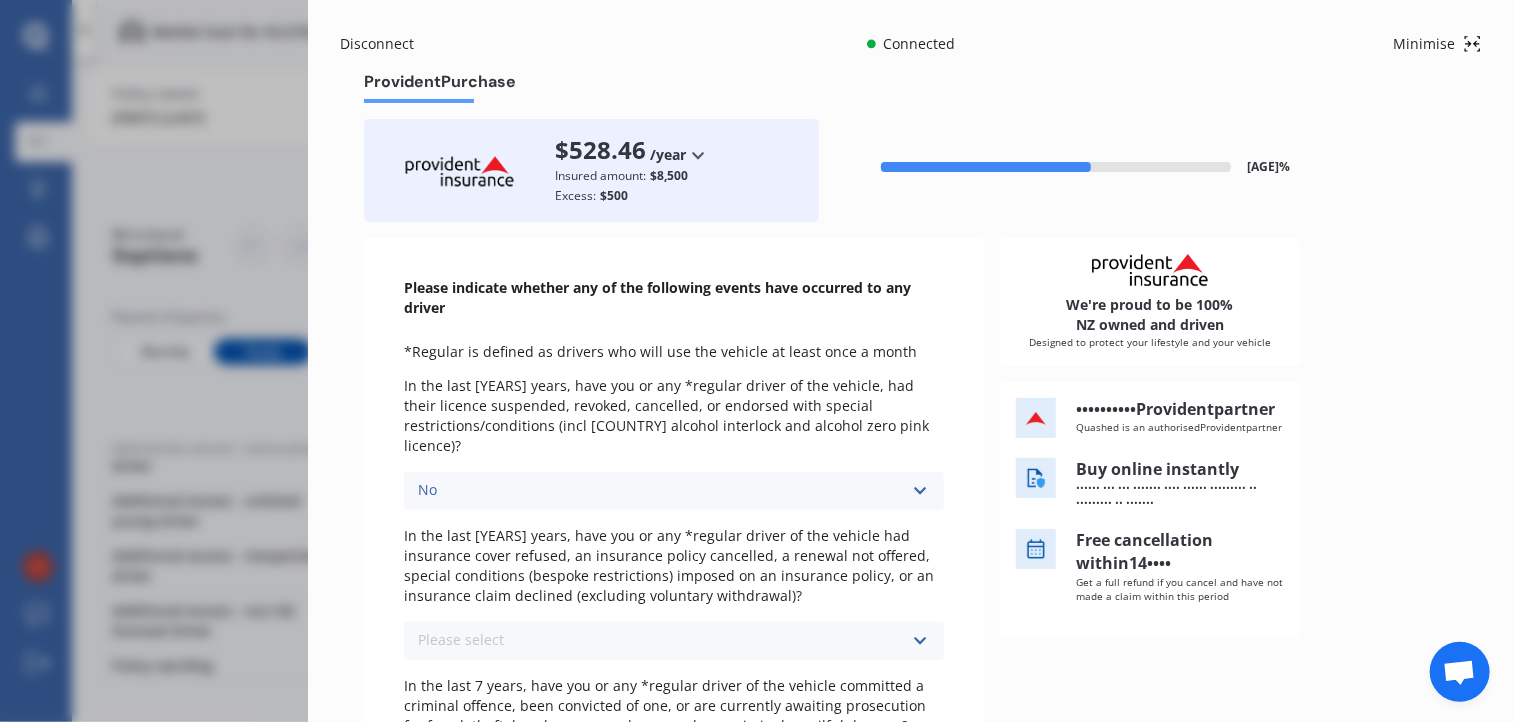 click at bounding box center (919, 491) 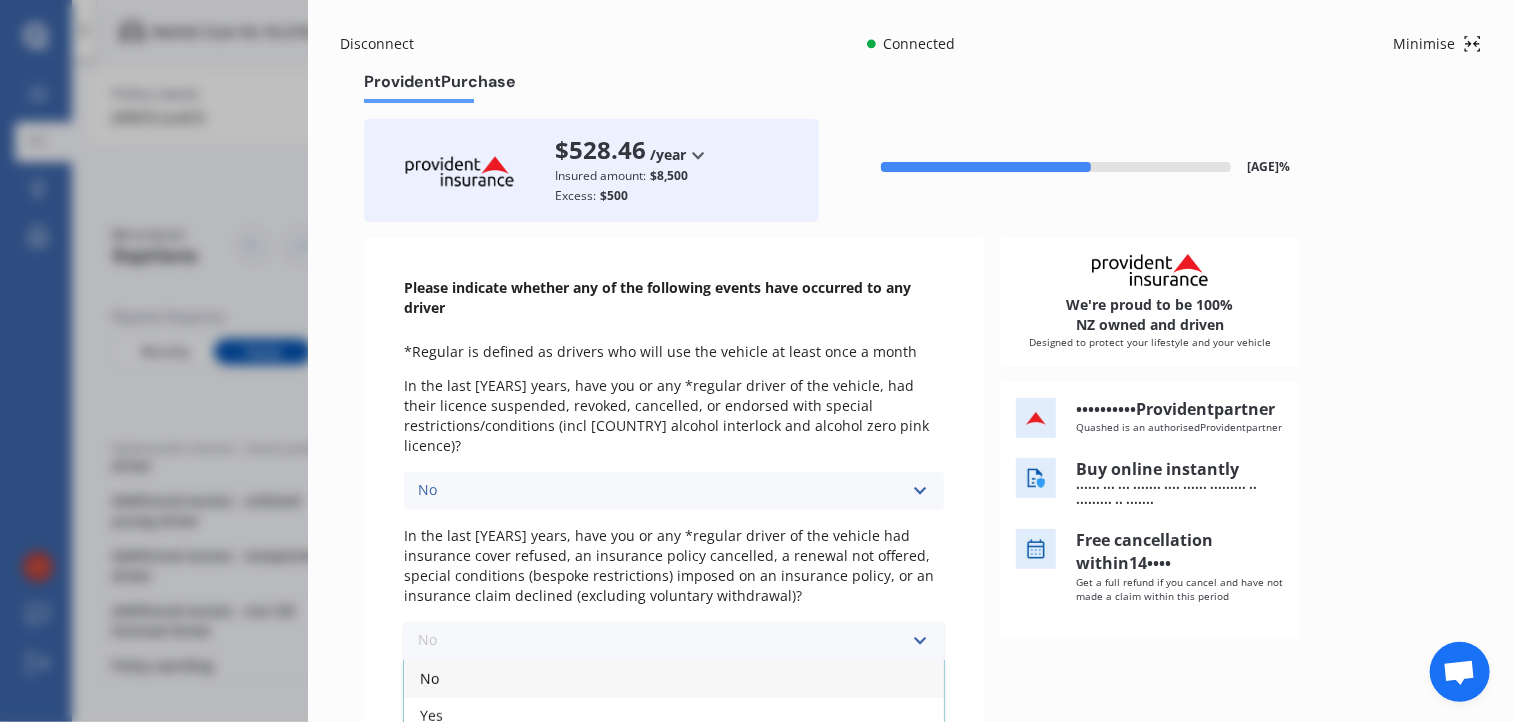 click on "No" at bounding box center (674, 678) 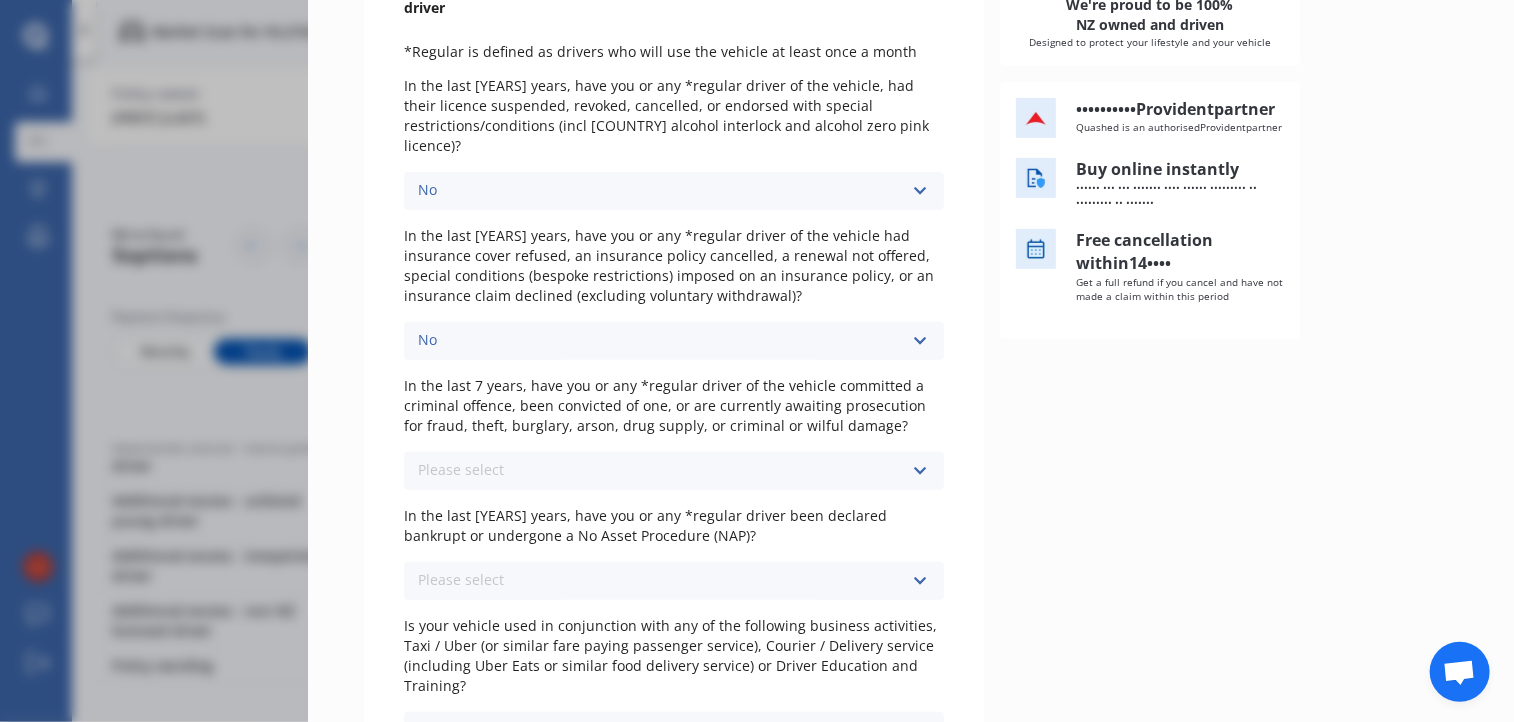 scroll, scrollTop: 400, scrollLeft: 0, axis: vertical 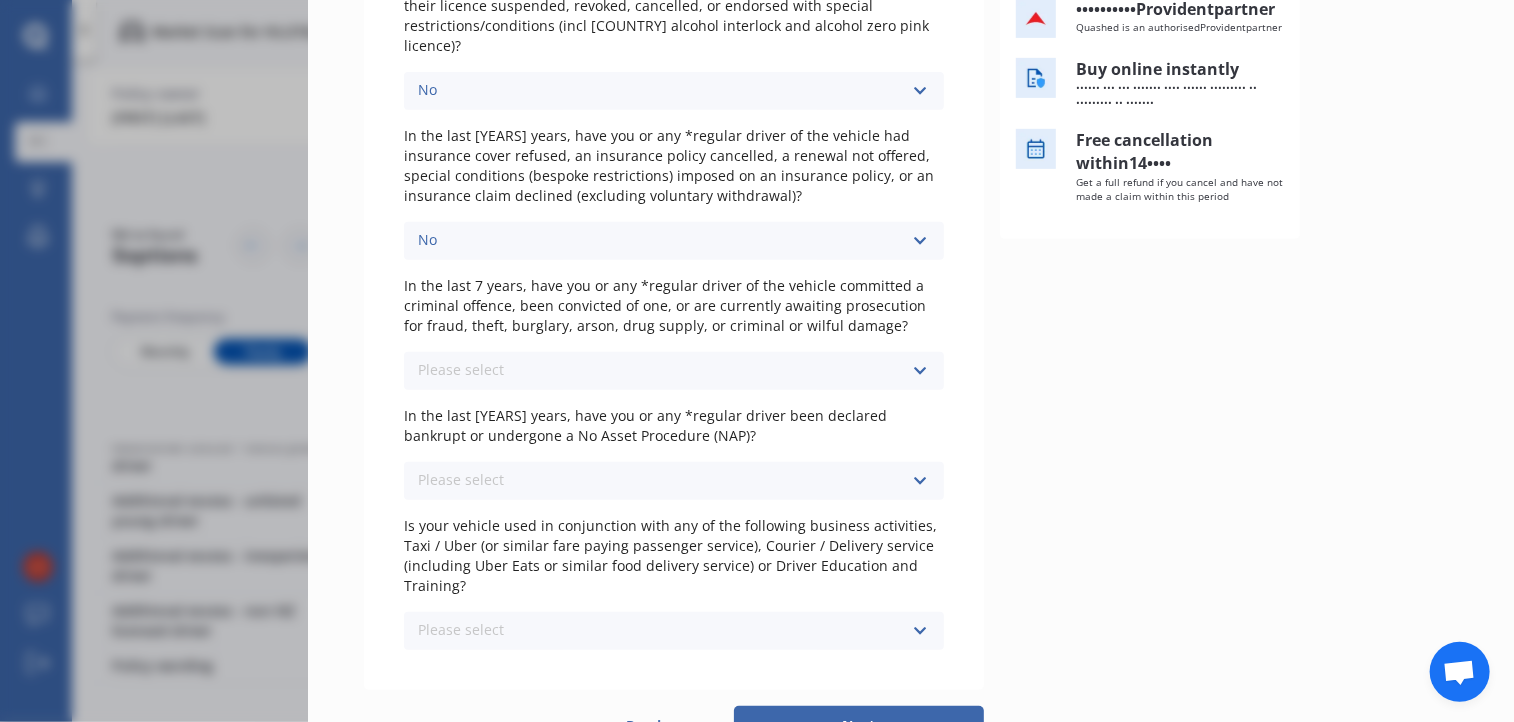 click at bounding box center (919, 91) 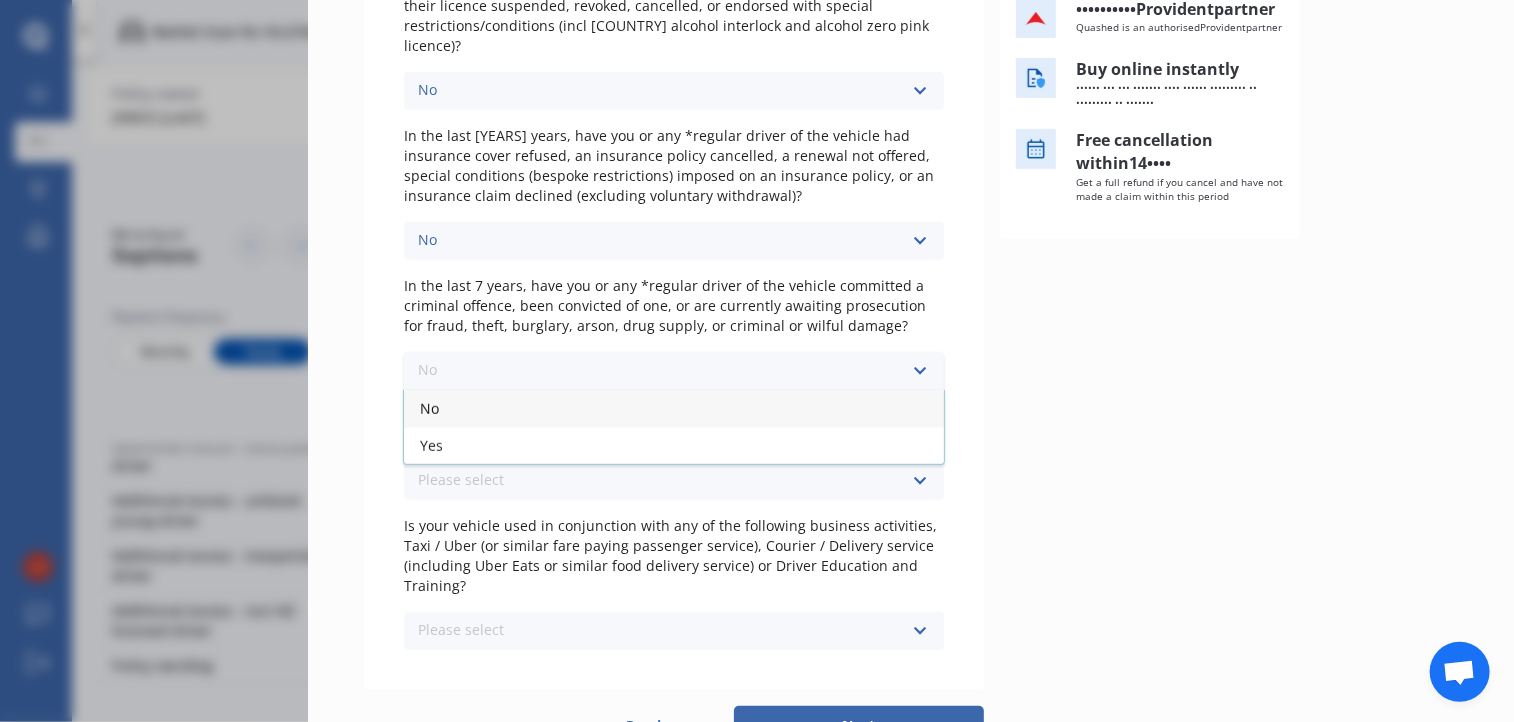 click on "No" at bounding box center (429, 408) 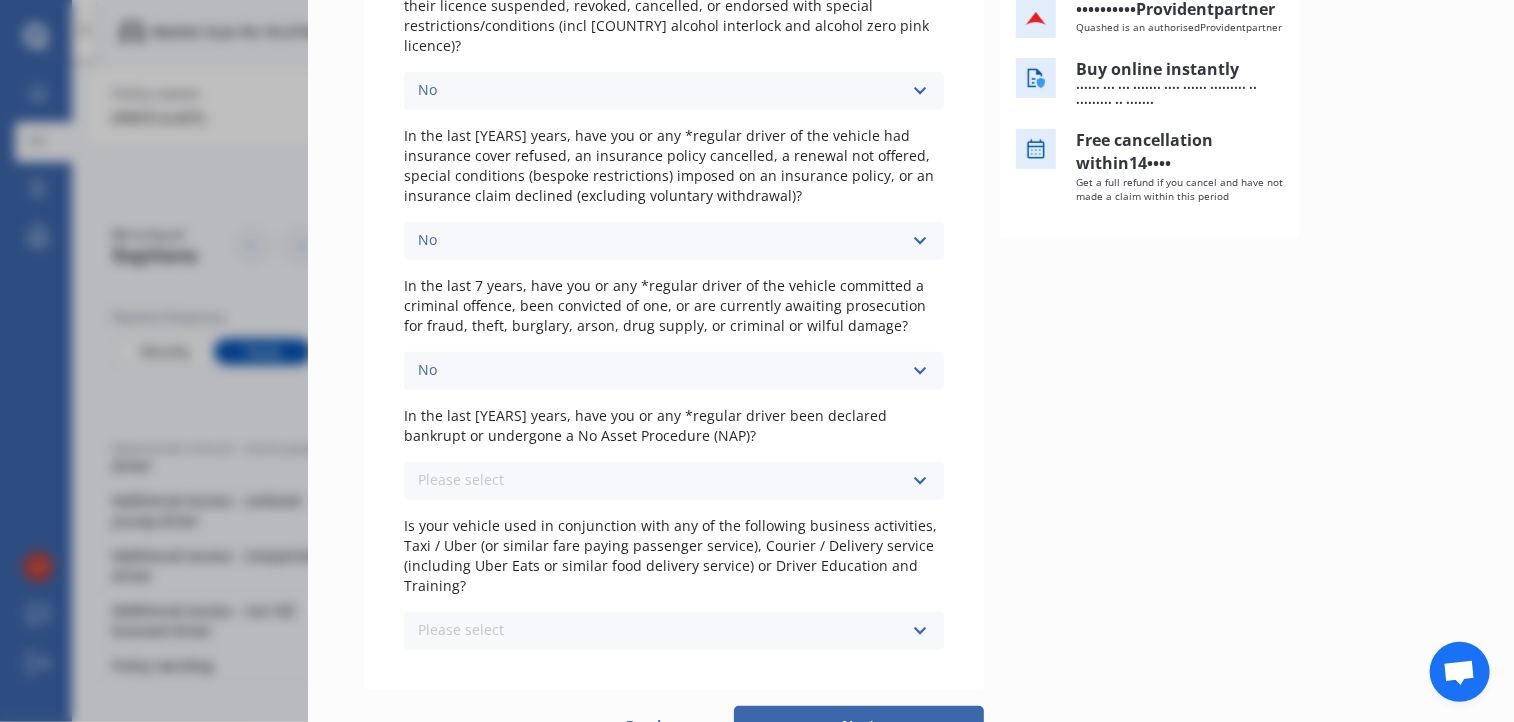 click at bounding box center [919, 91] 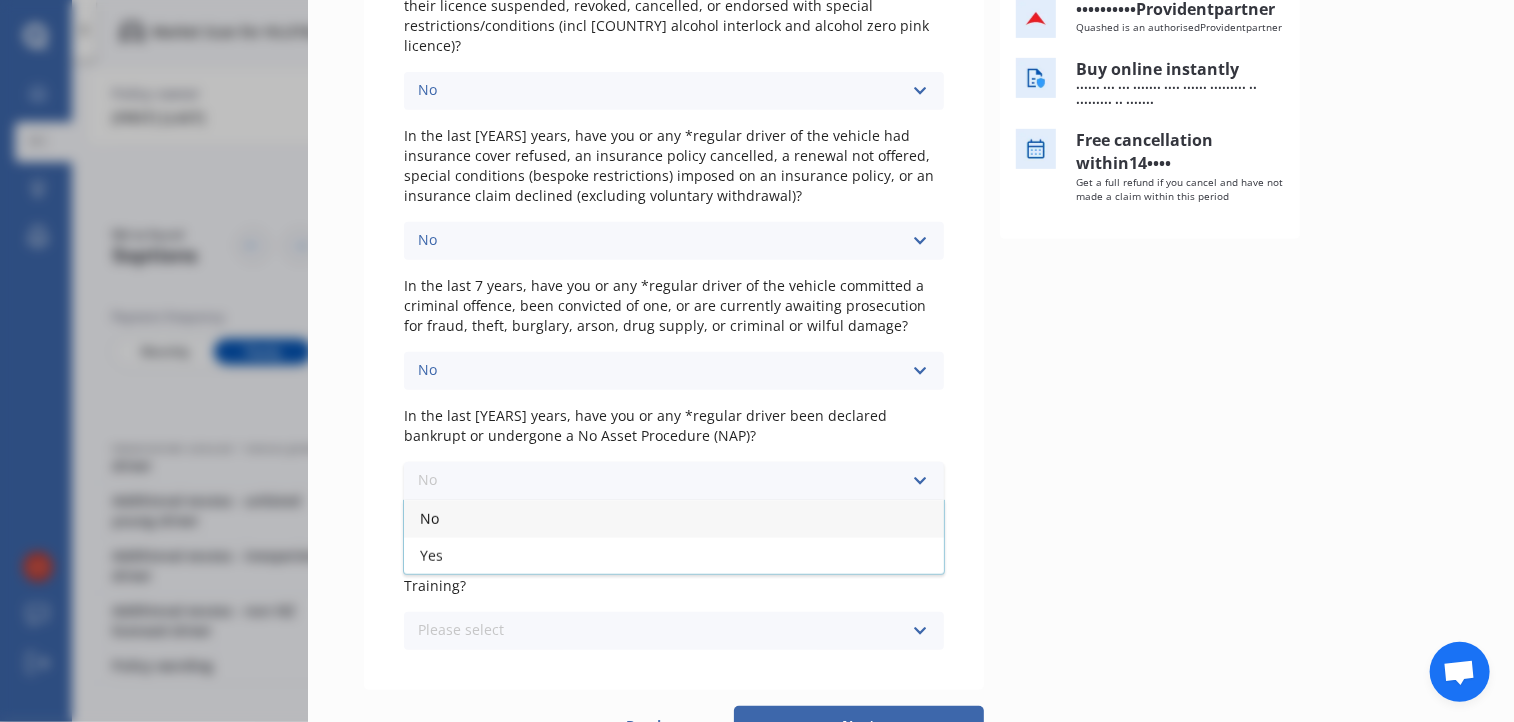 click on "No" at bounding box center [674, 518] 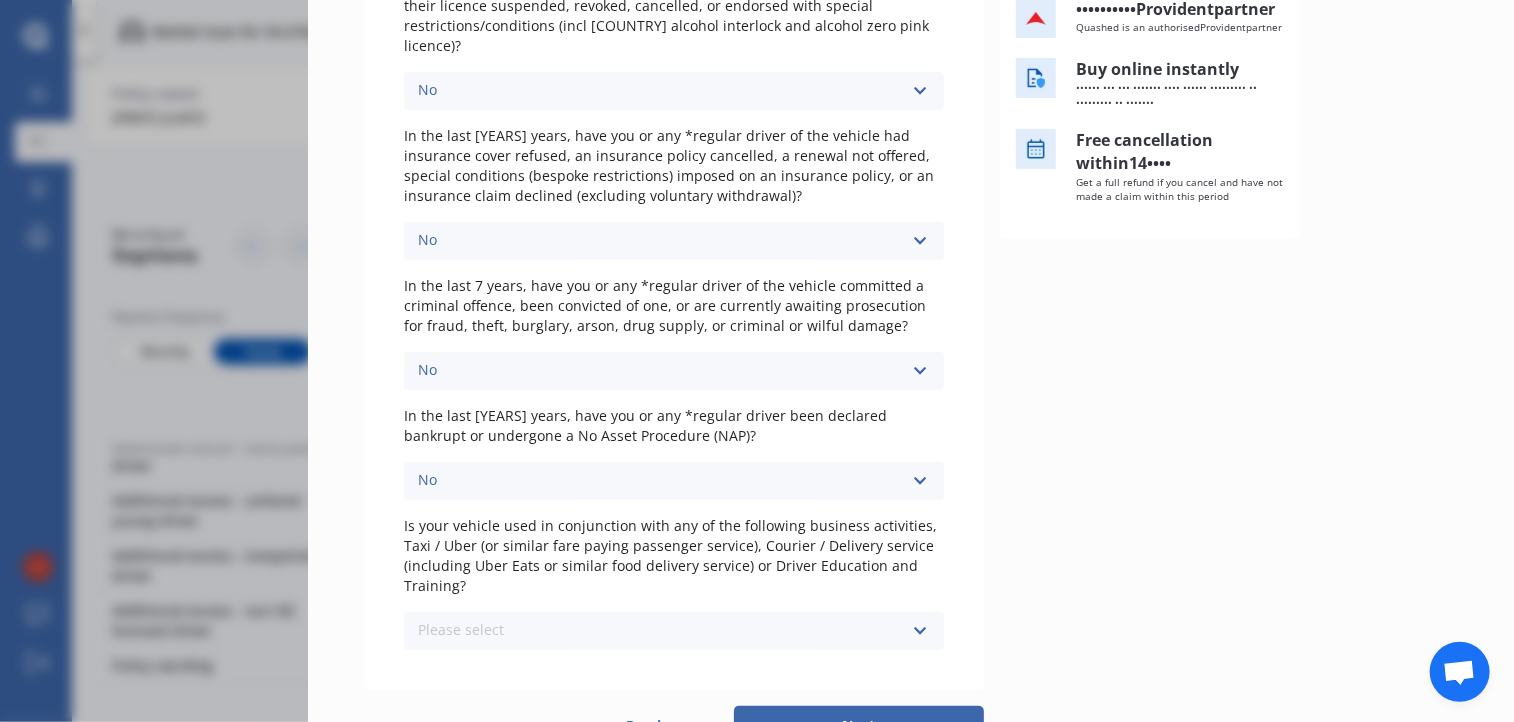 scroll, scrollTop: 484, scrollLeft: 0, axis: vertical 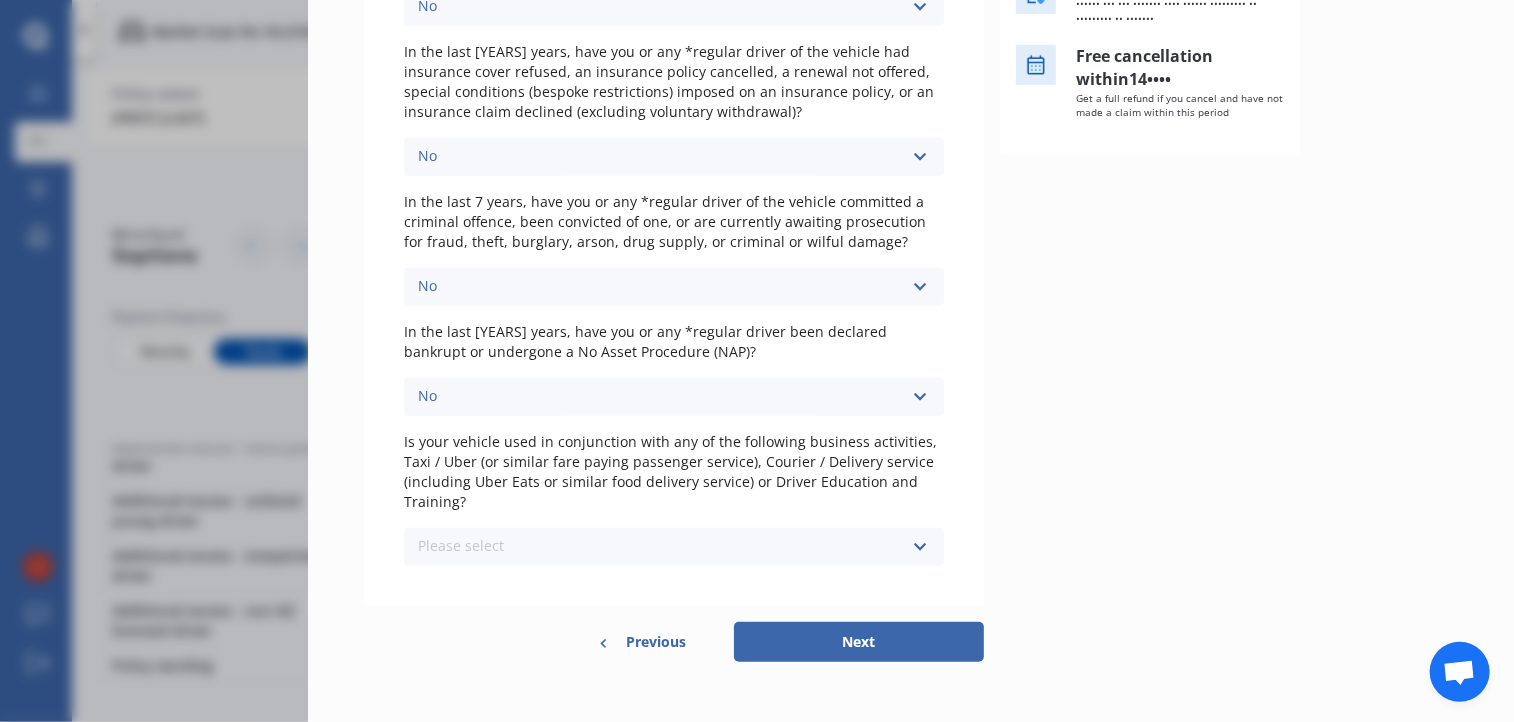 click at bounding box center (919, 7) 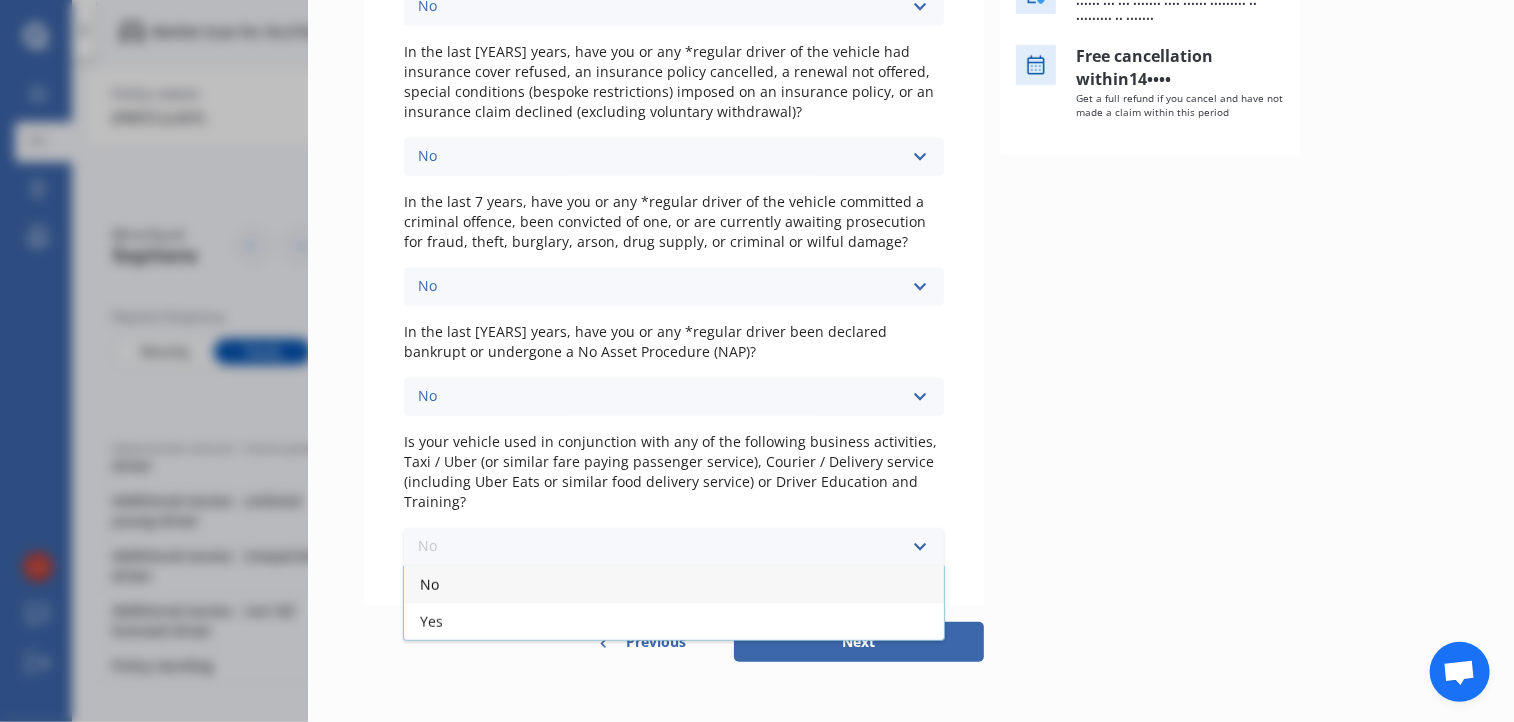 click on "No" at bounding box center (429, 584) 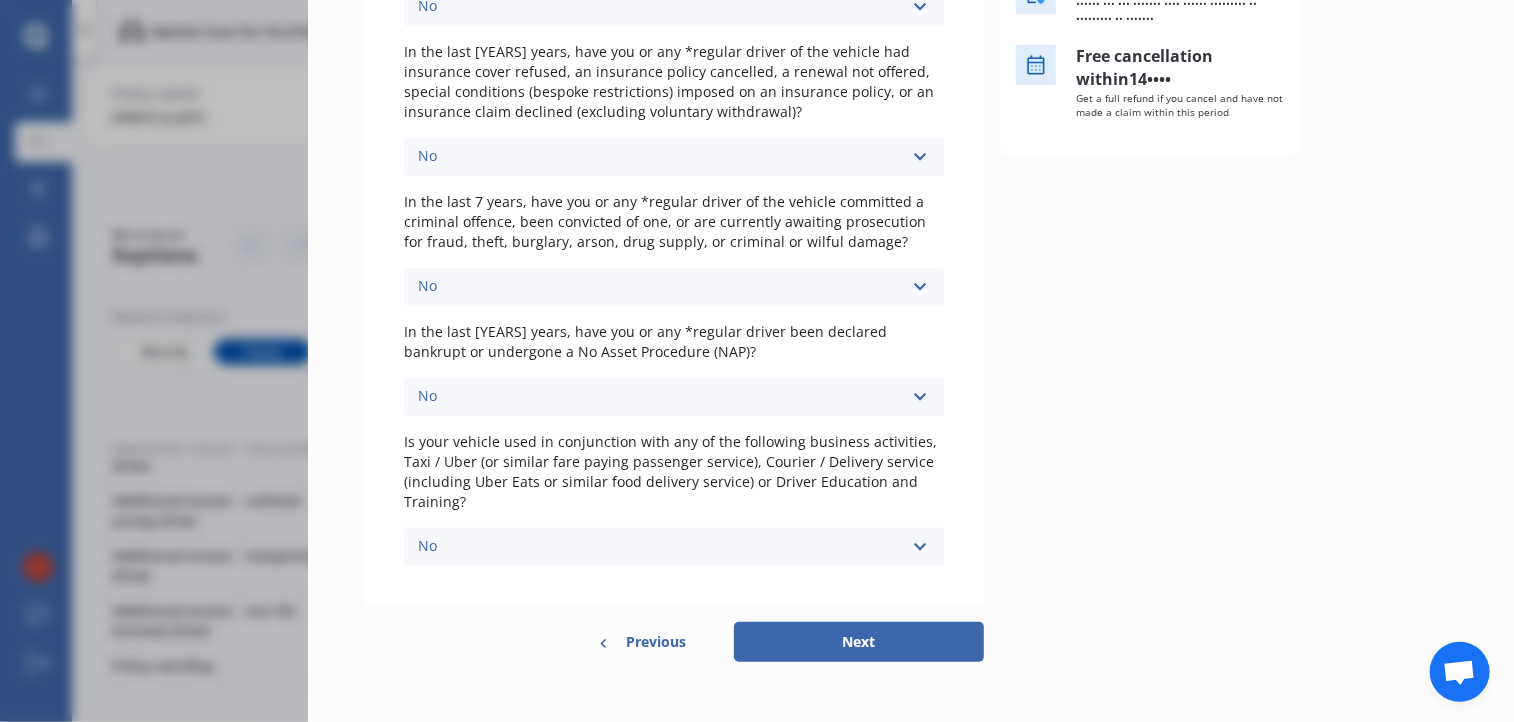 click on "Next" at bounding box center (859, 642) 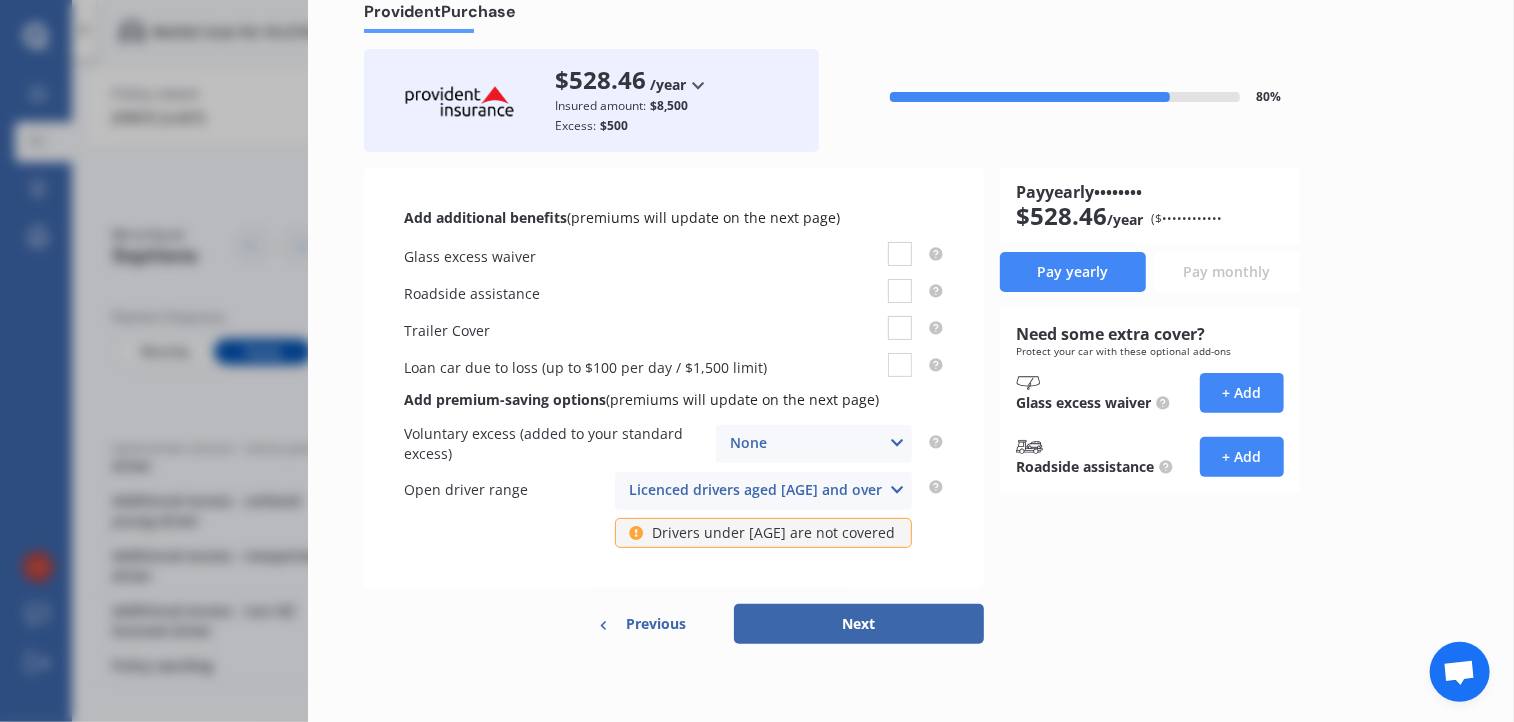 scroll, scrollTop: 0, scrollLeft: 0, axis: both 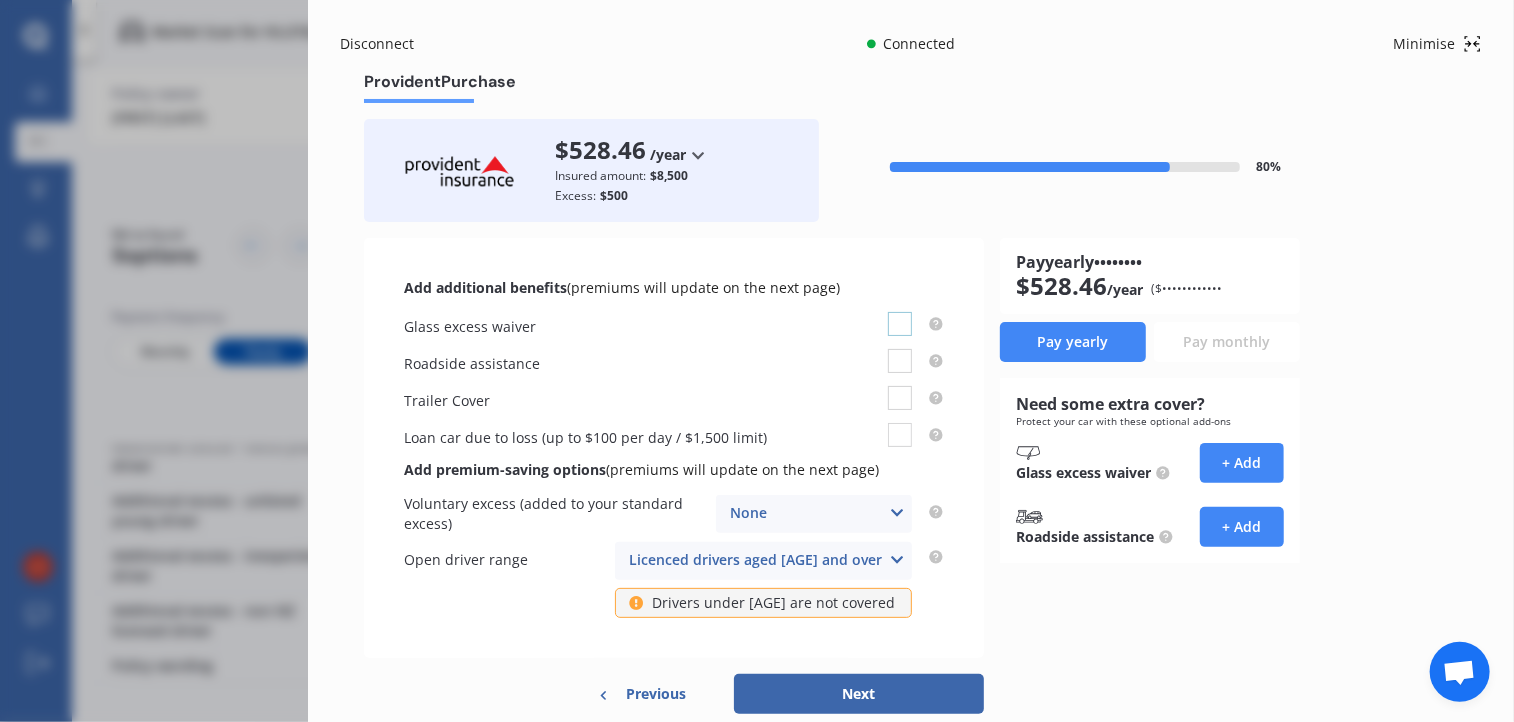 click at bounding box center [900, 312] 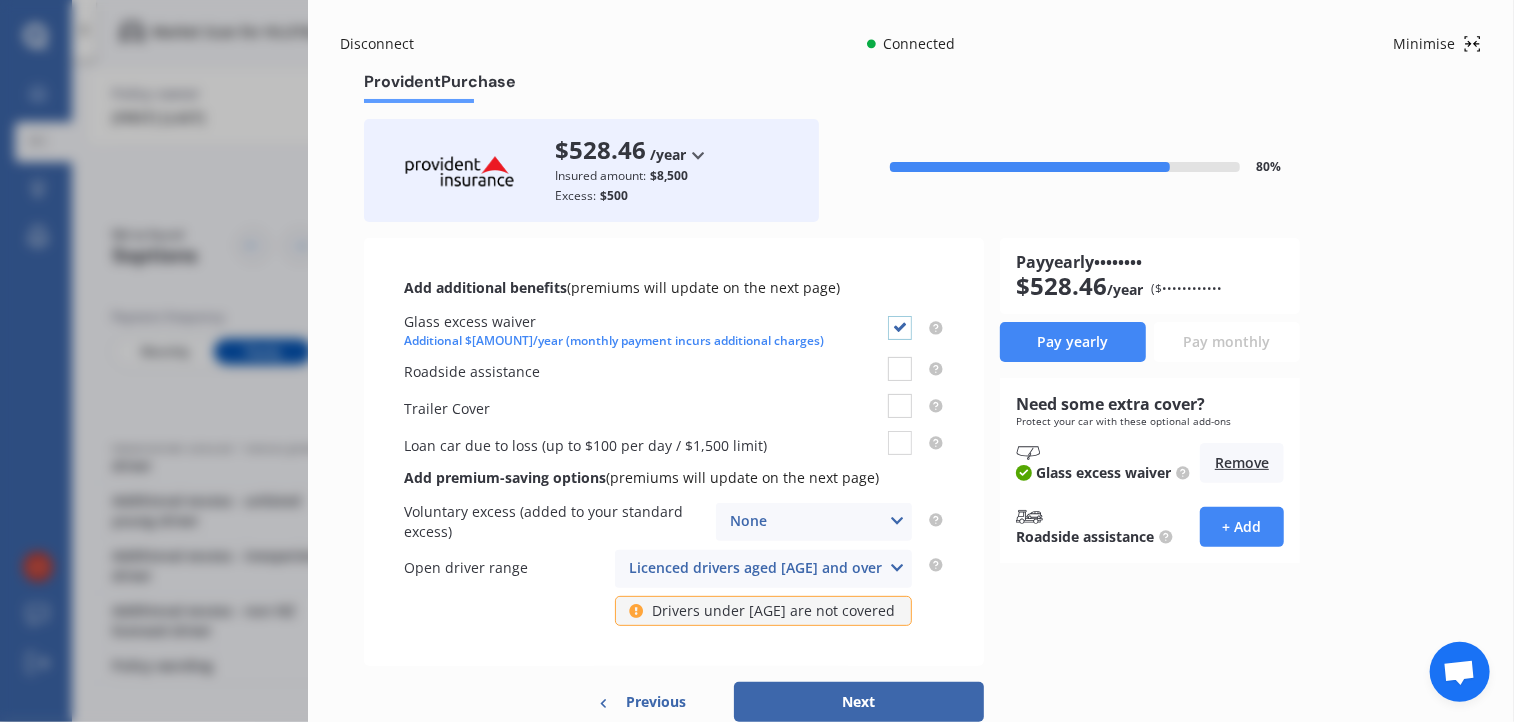 scroll, scrollTop: 79, scrollLeft: 0, axis: vertical 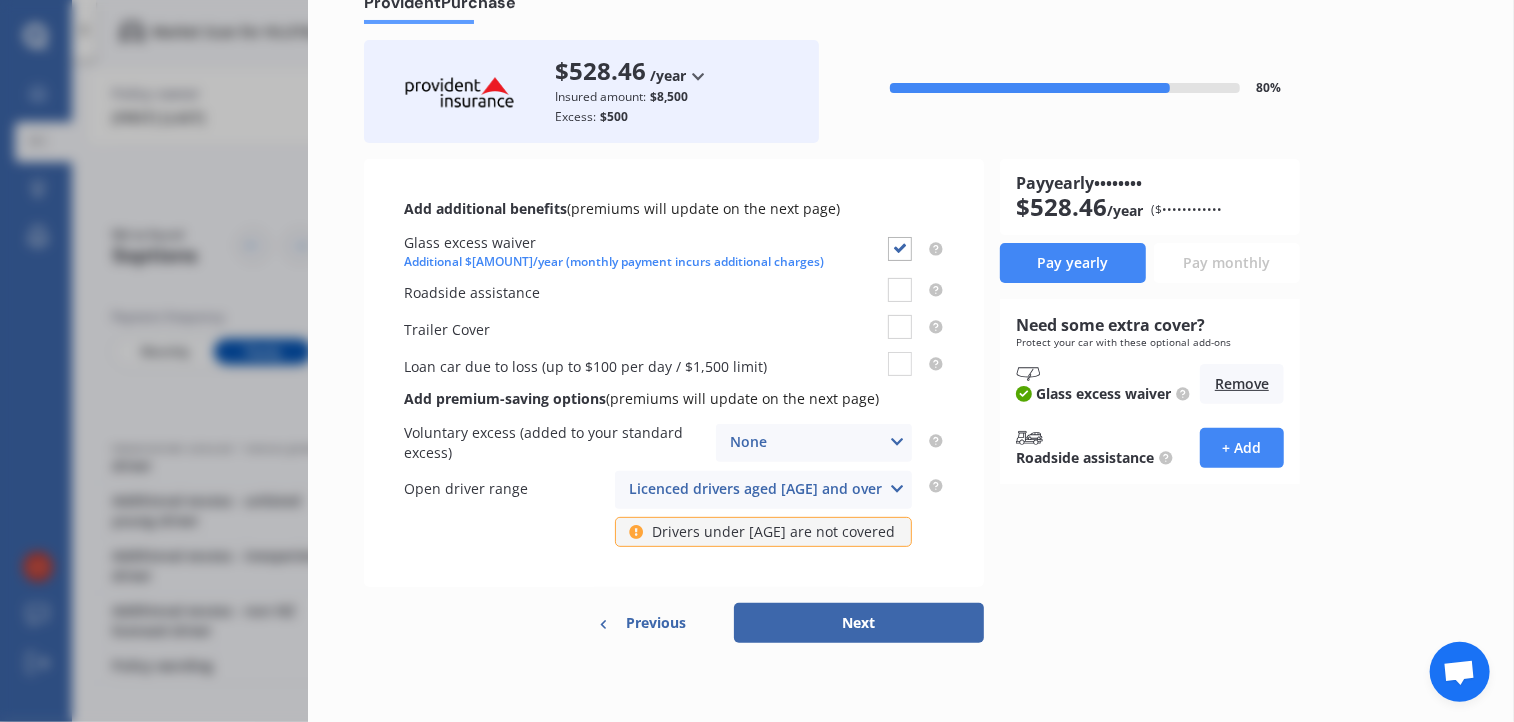 click on "Next" at bounding box center (859, 623) 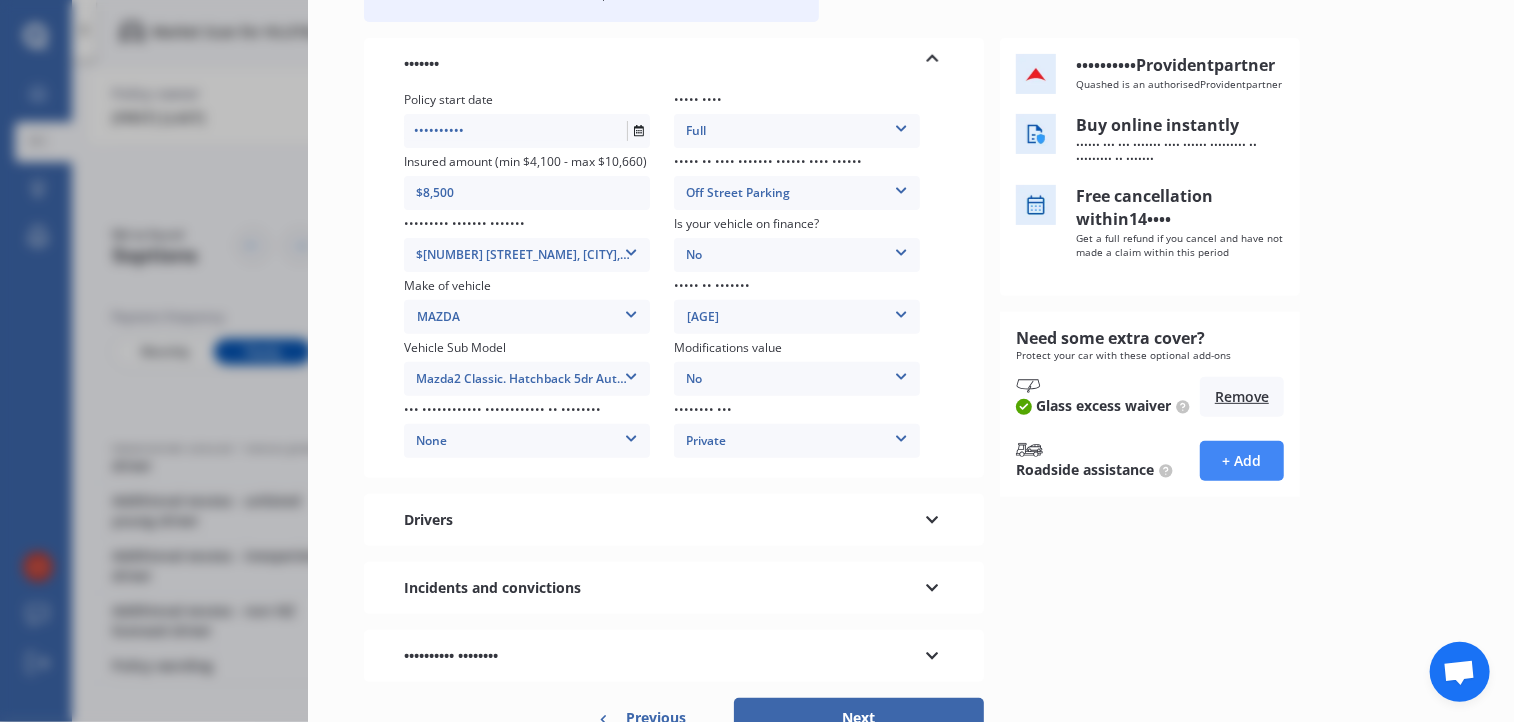 scroll, scrollTop: 296, scrollLeft: 0, axis: vertical 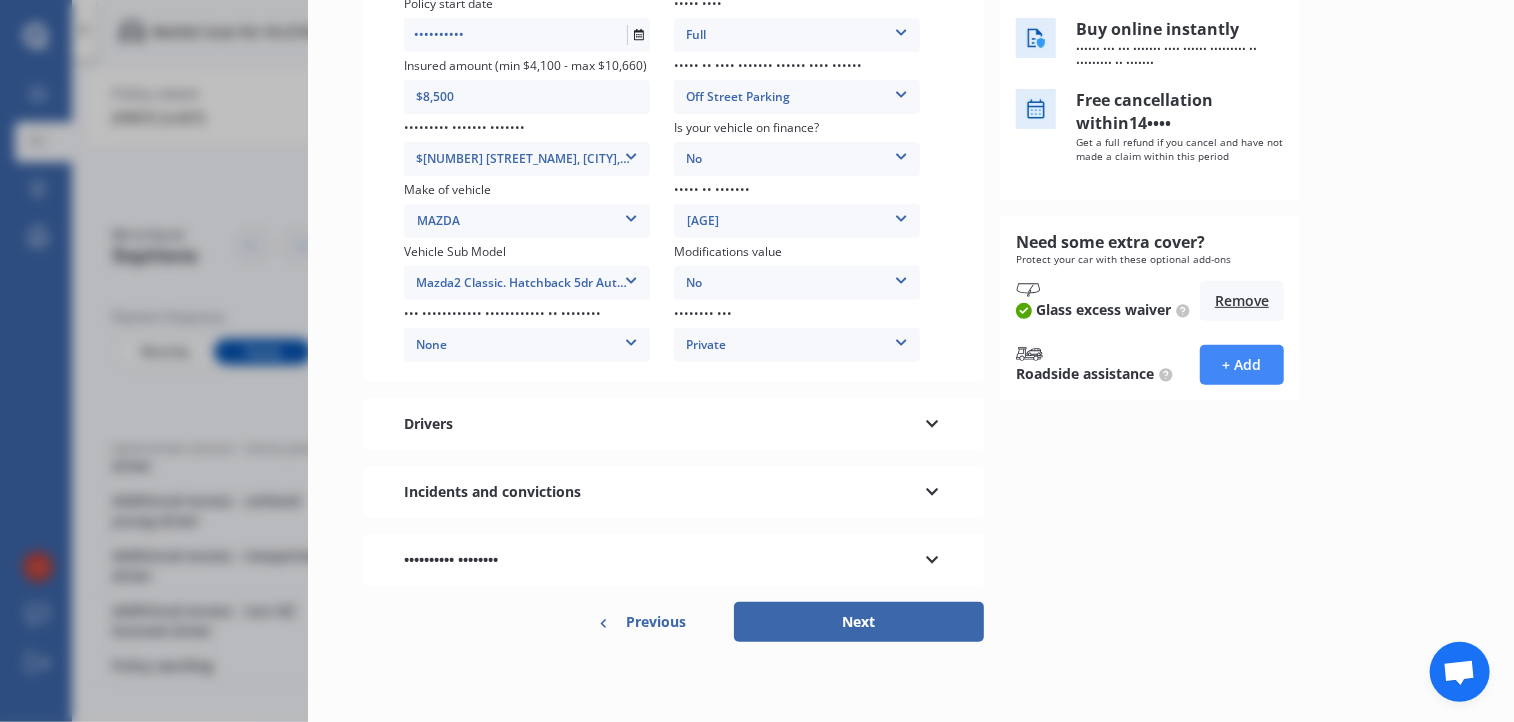 click on "Previous" at bounding box center [656, 622] 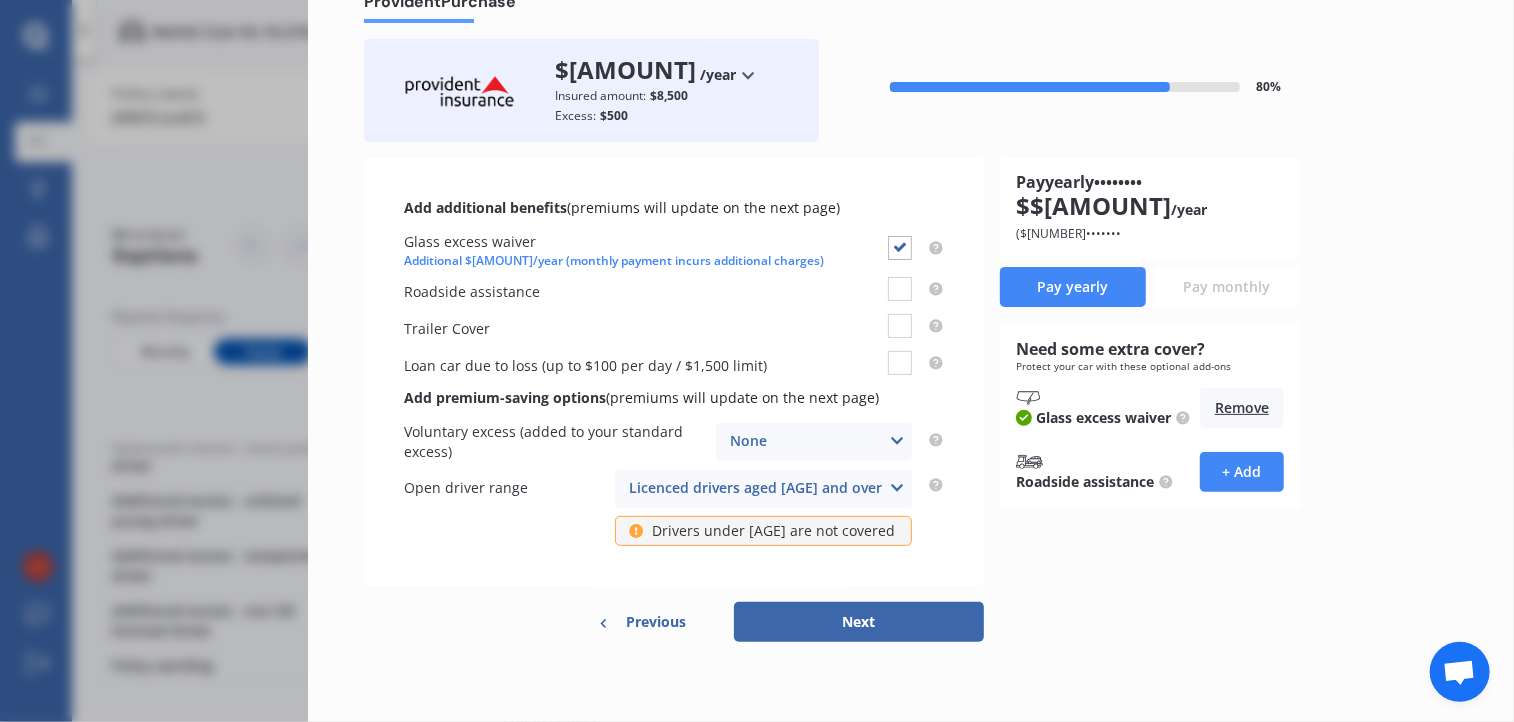 scroll, scrollTop: 79, scrollLeft: 0, axis: vertical 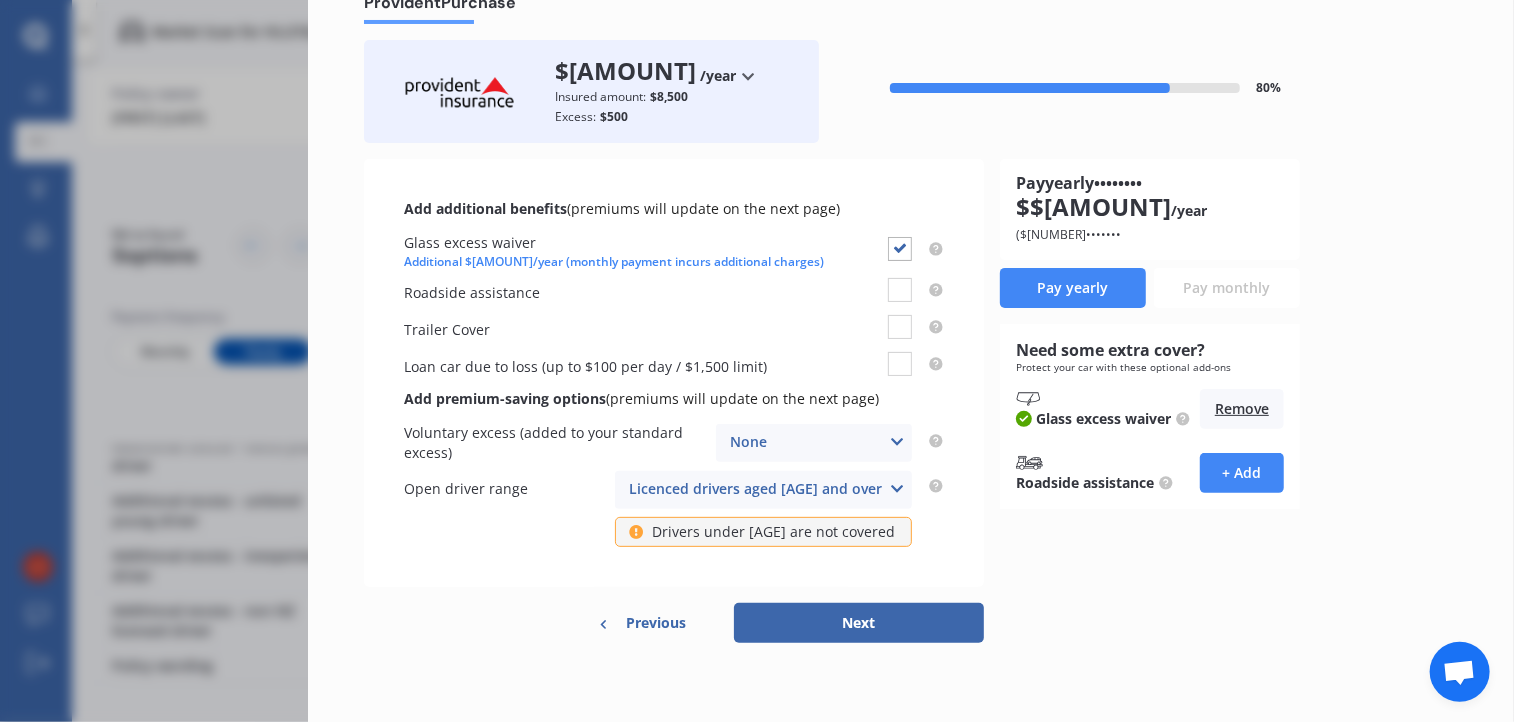 click on "Previous" at bounding box center [656, 623] 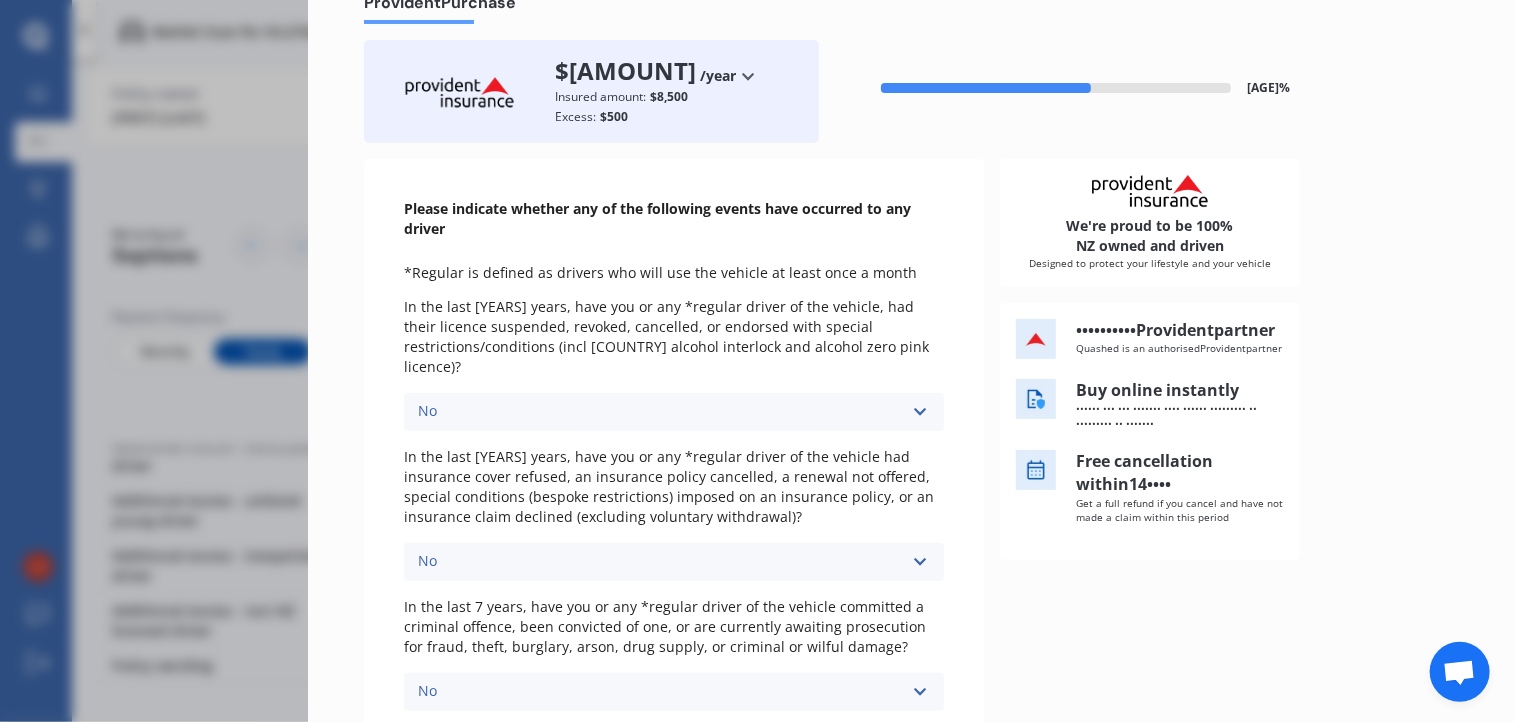 click on "In the last 7 years, have you or any *regular driver of the vehicle committed a criminal offence, been convicted of one, or are currently awaiting prosecution for fraud, theft, burglary, arson, drug supply, or criminal or wilful damage?" at bounding box center (674, 337) 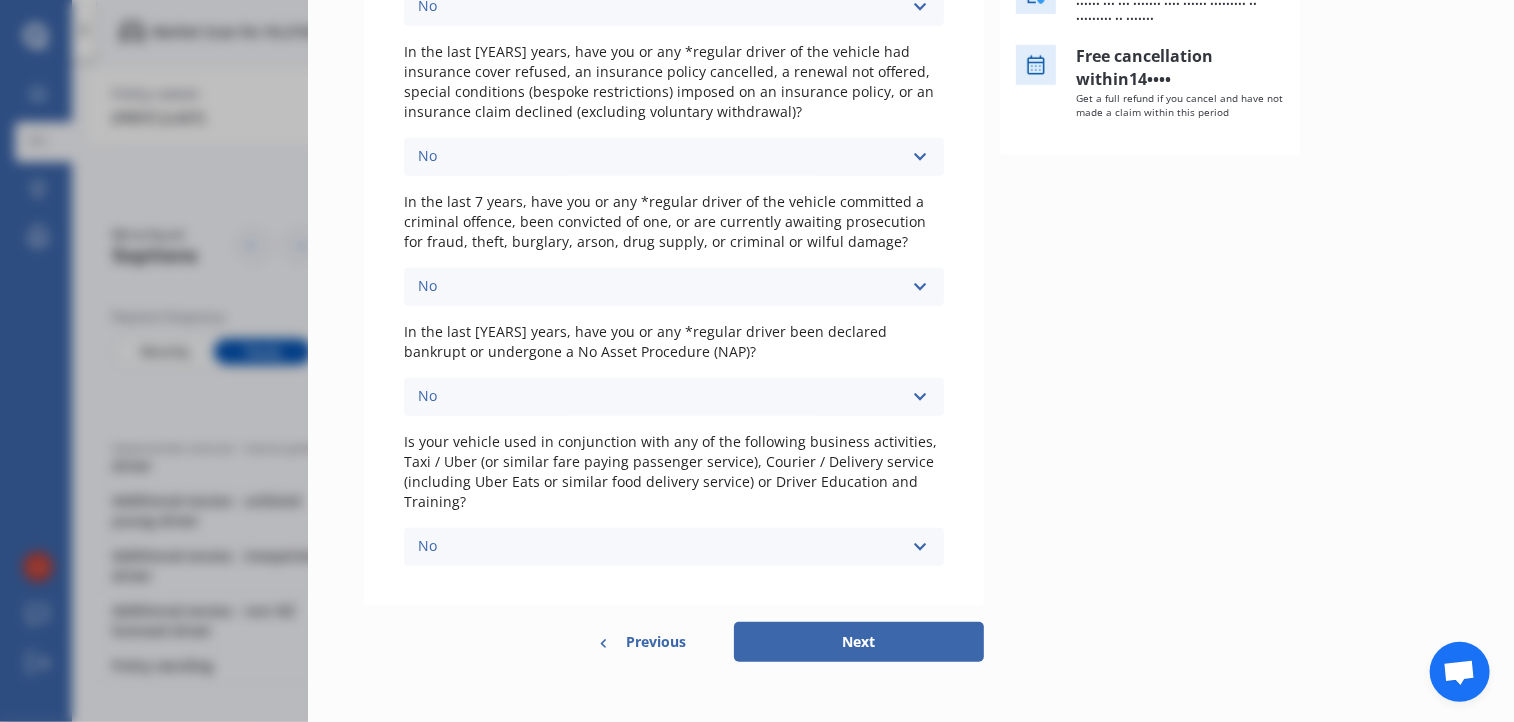 click on "Previous" at bounding box center (656, 642) 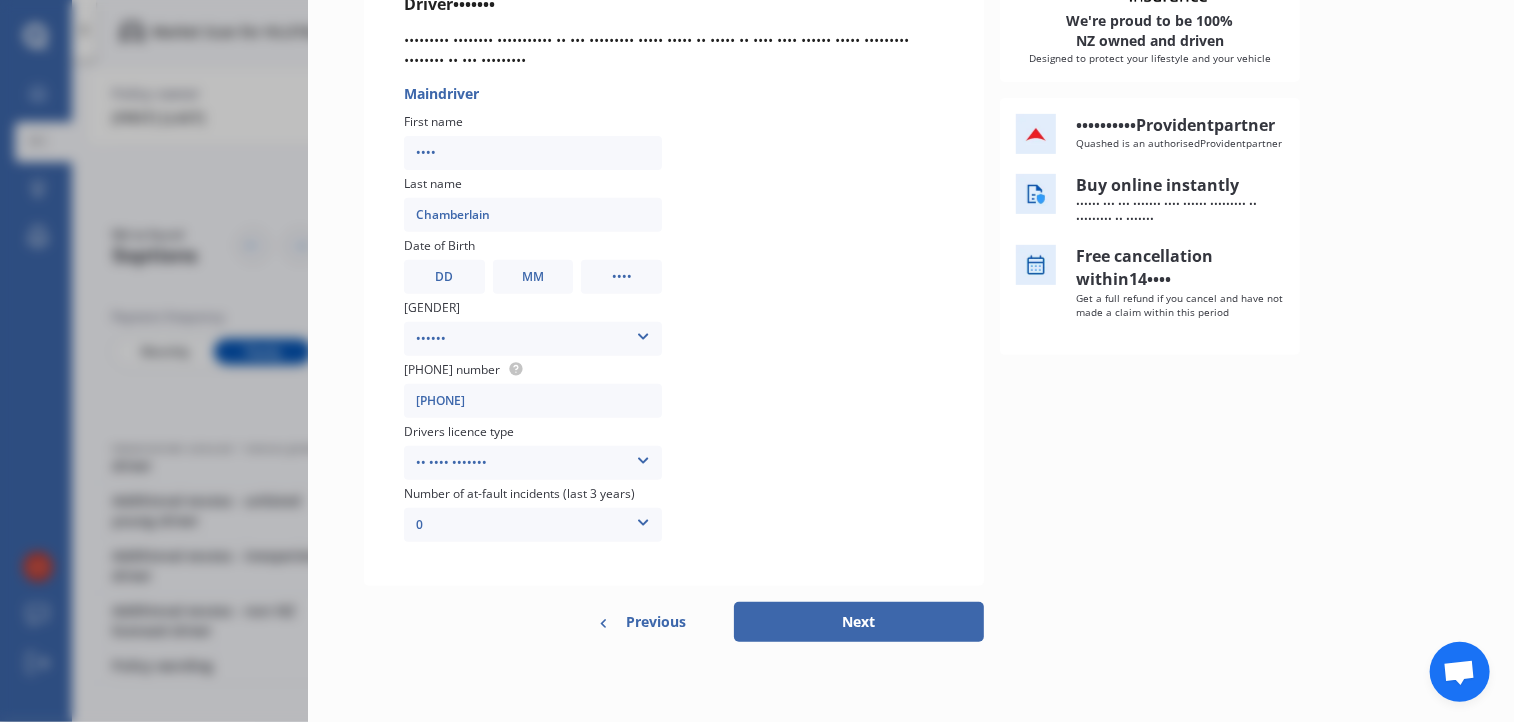 scroll, scrollTop: 284, scrollLeft: 0, axis: vertical 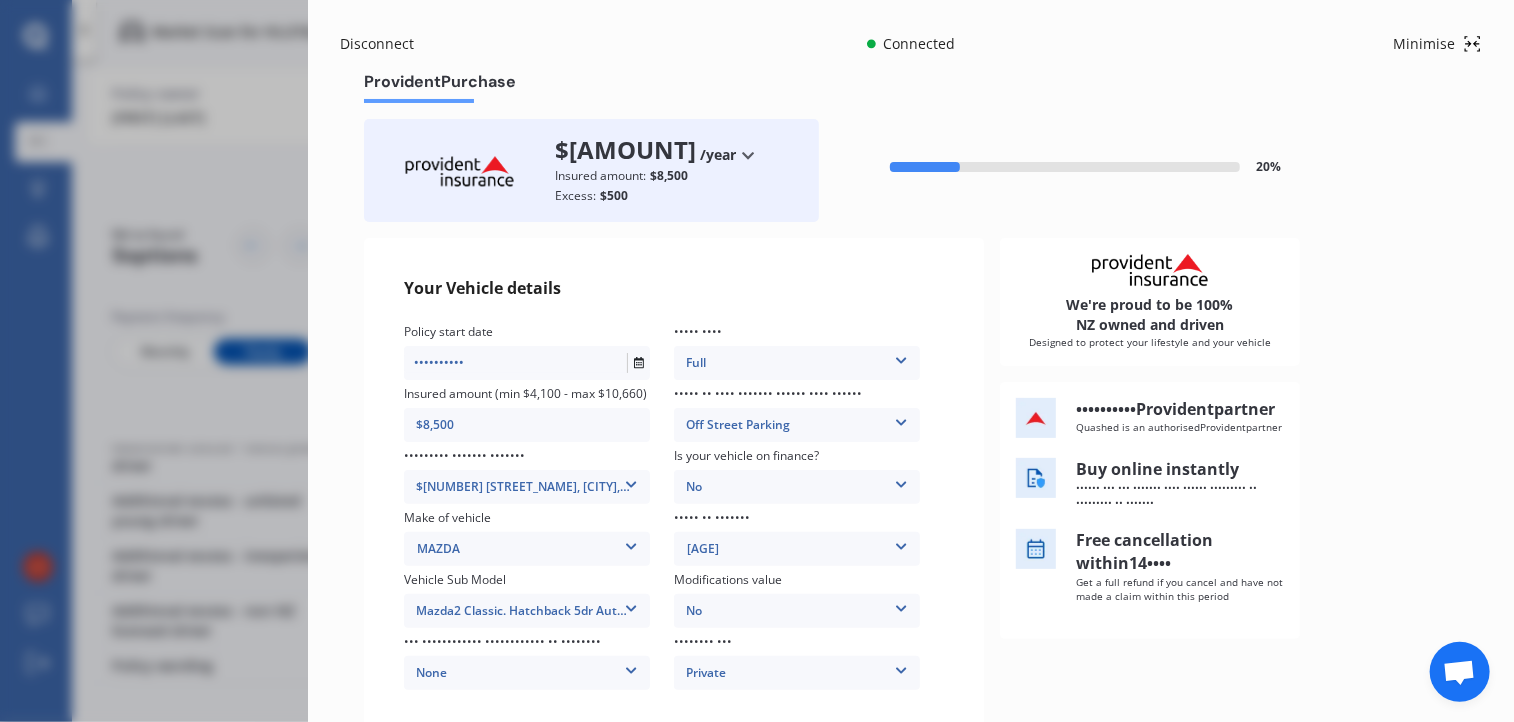 click on "Disconnect" at bounding box center [388, 44] 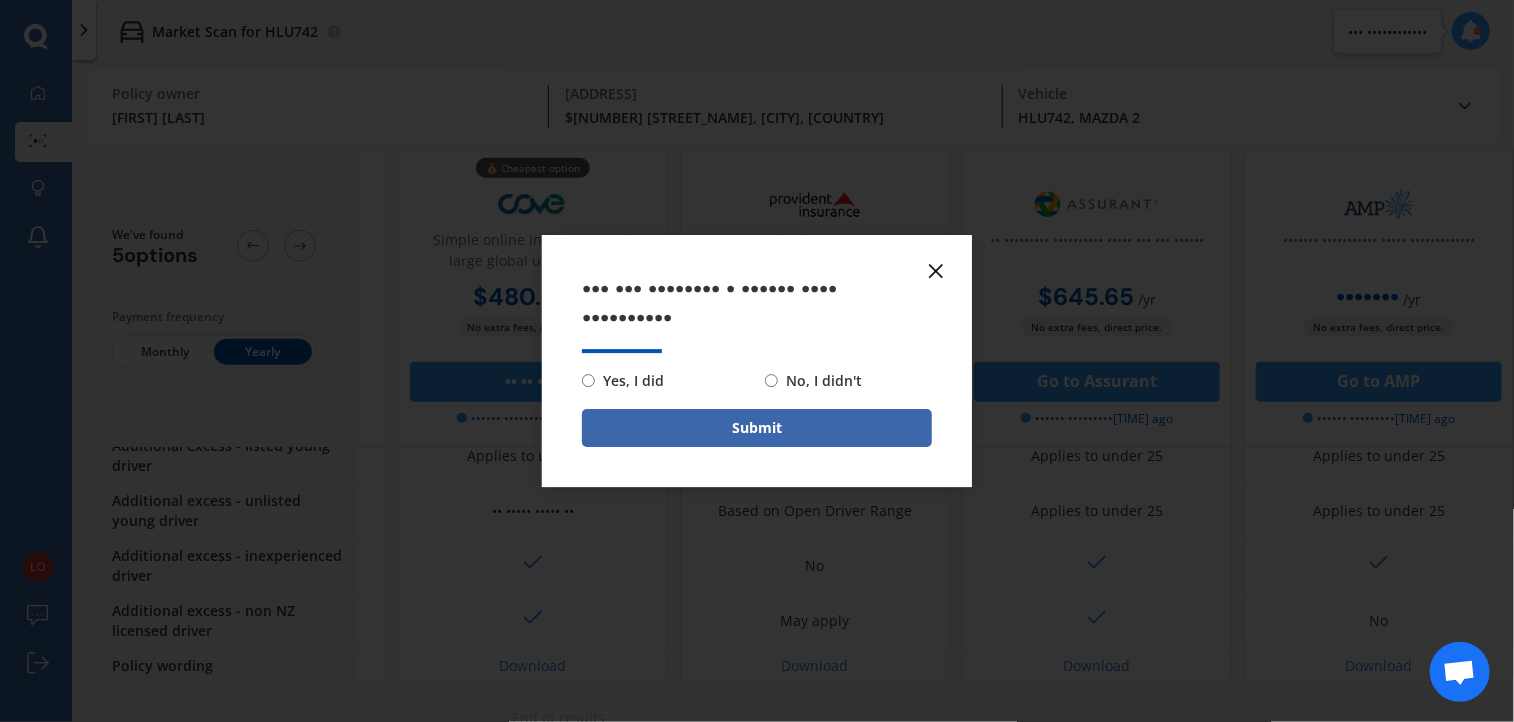 click on "No, I didn't" at bounding box center [588, 380] 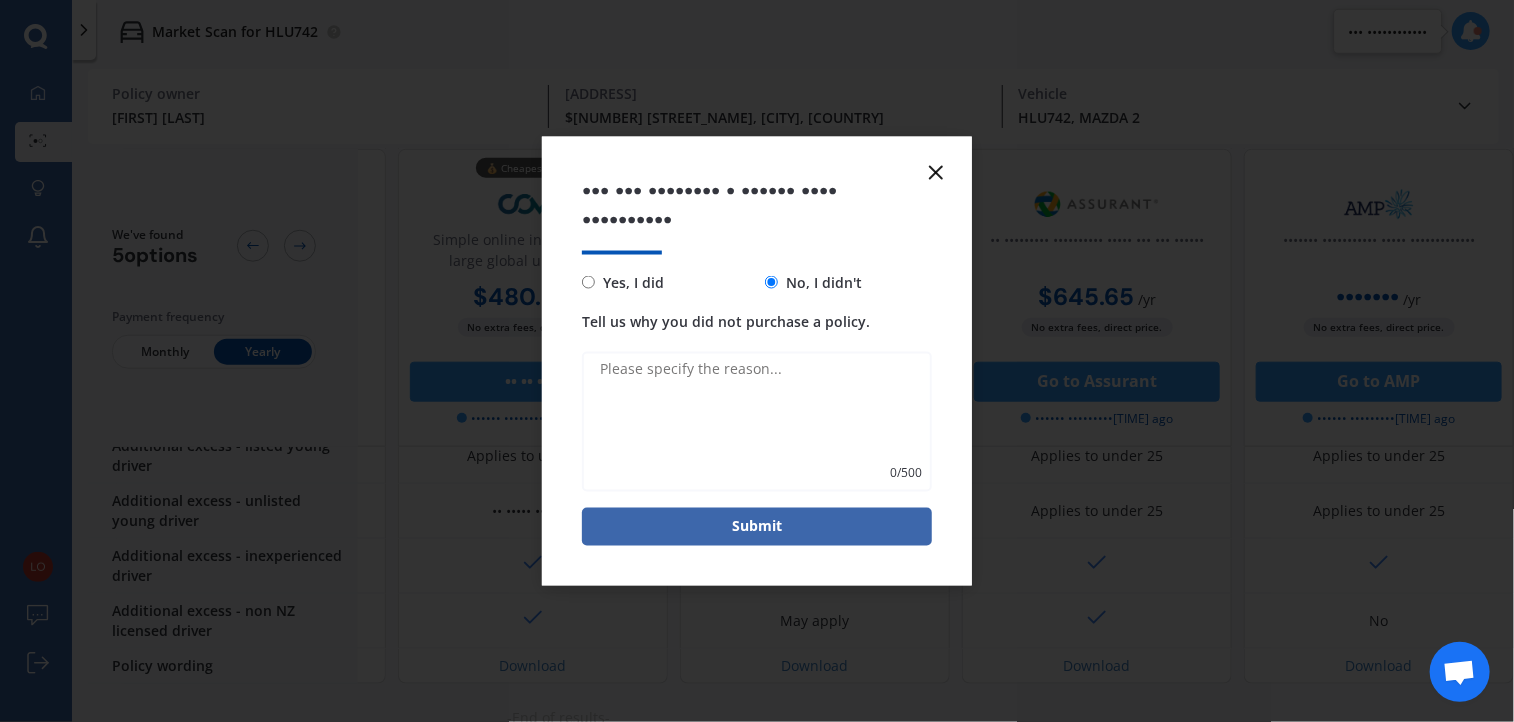 click on "Tell us why you did not purchase a policy." at bounding box center [757, 421] 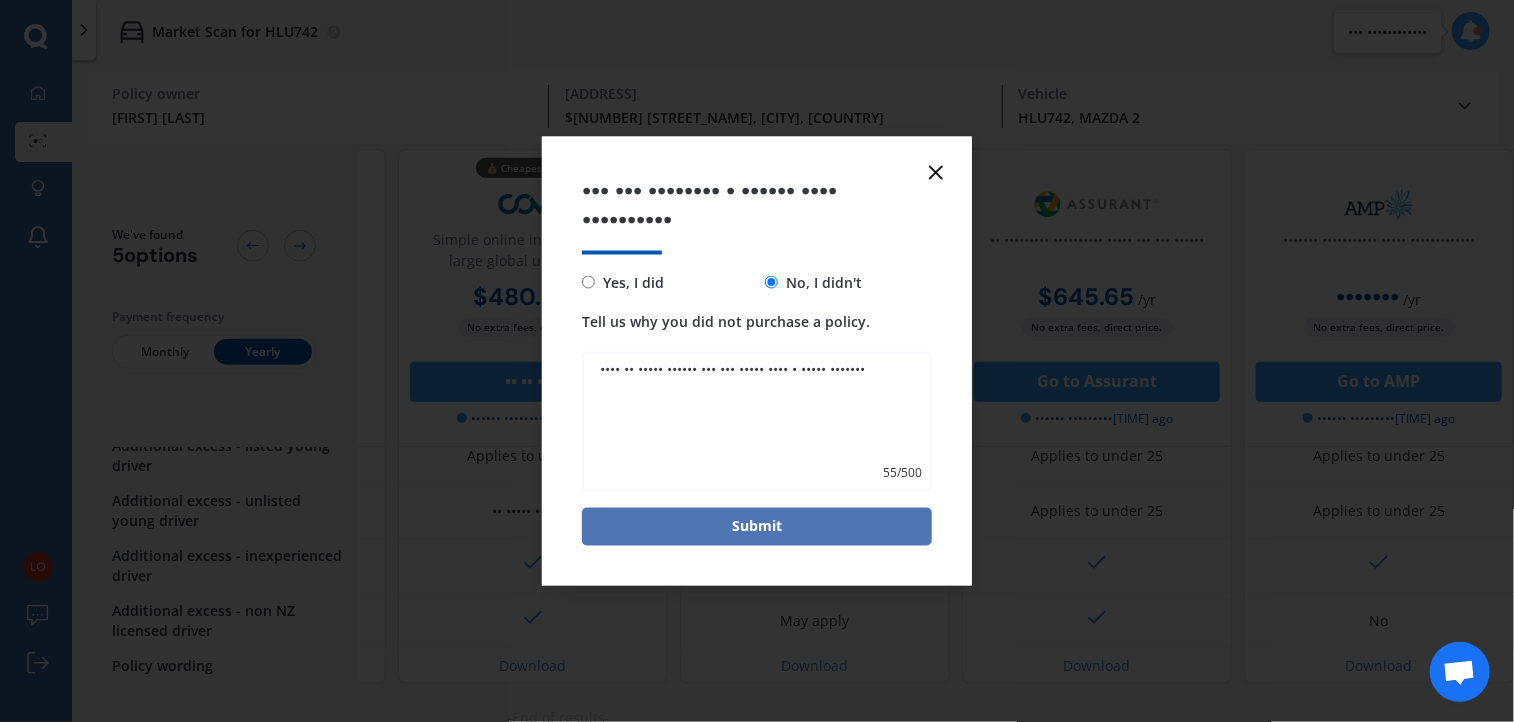 type on "•••• •• ••••• •••••• ••• ••• ••••• •••• • ••••• •••••••" 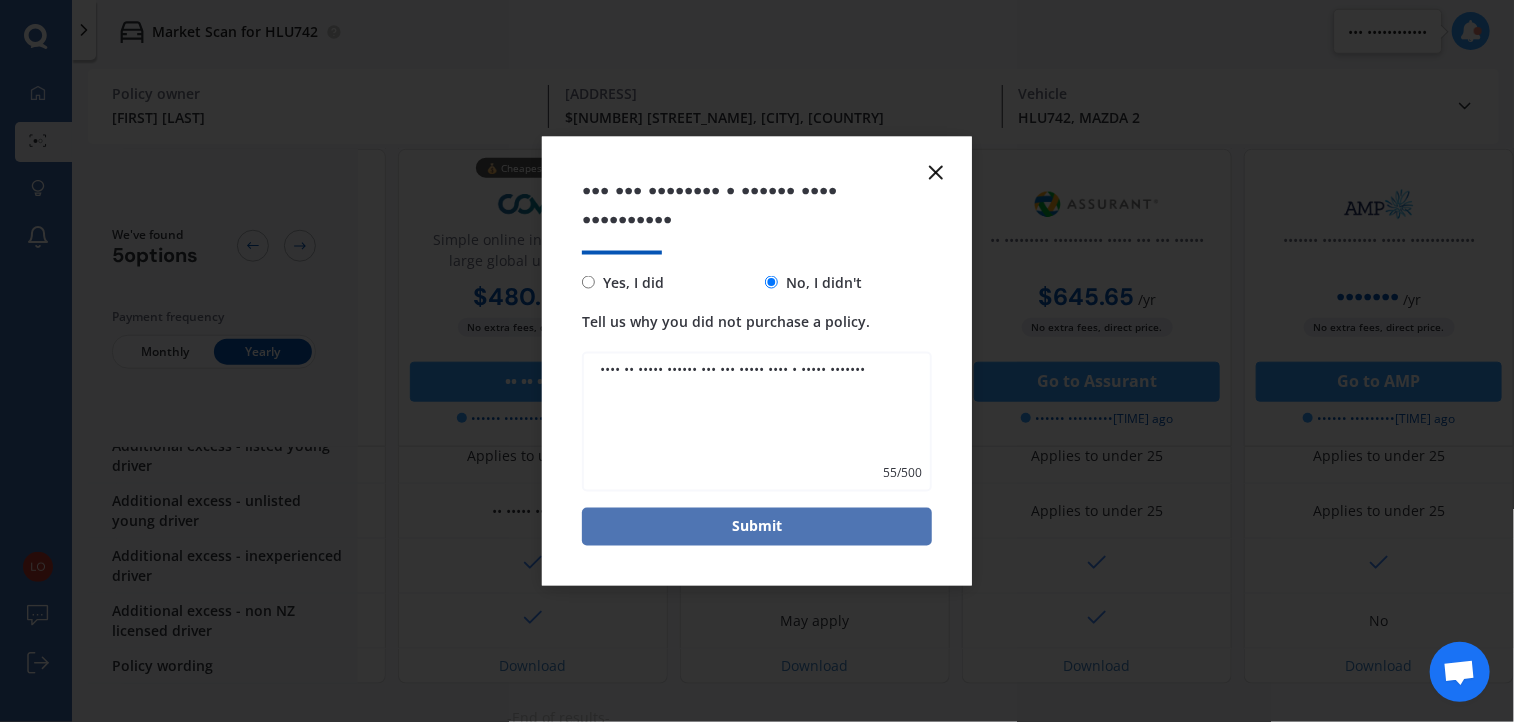 click on "Submit" at bounding box center [757, 526] 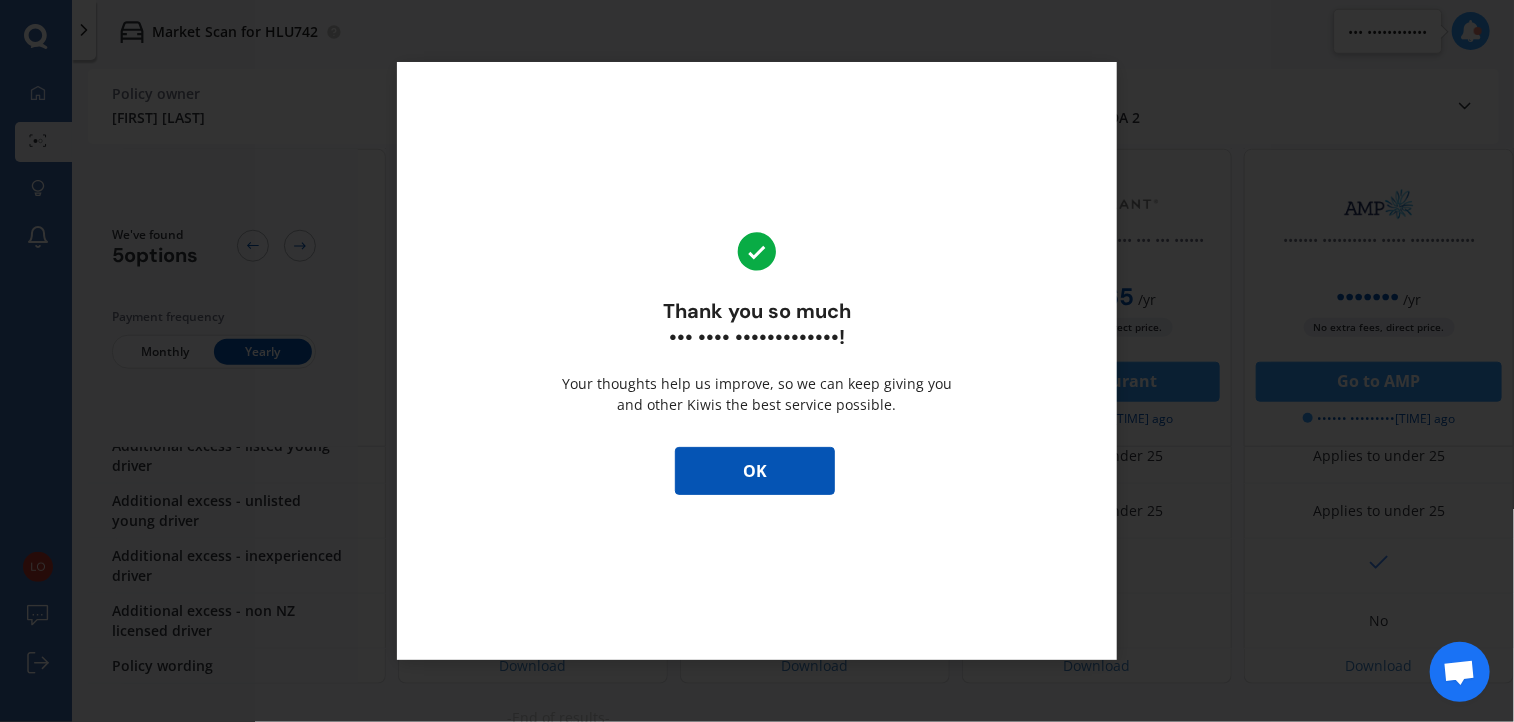 click on "OK" at bounding box center [755, 471] 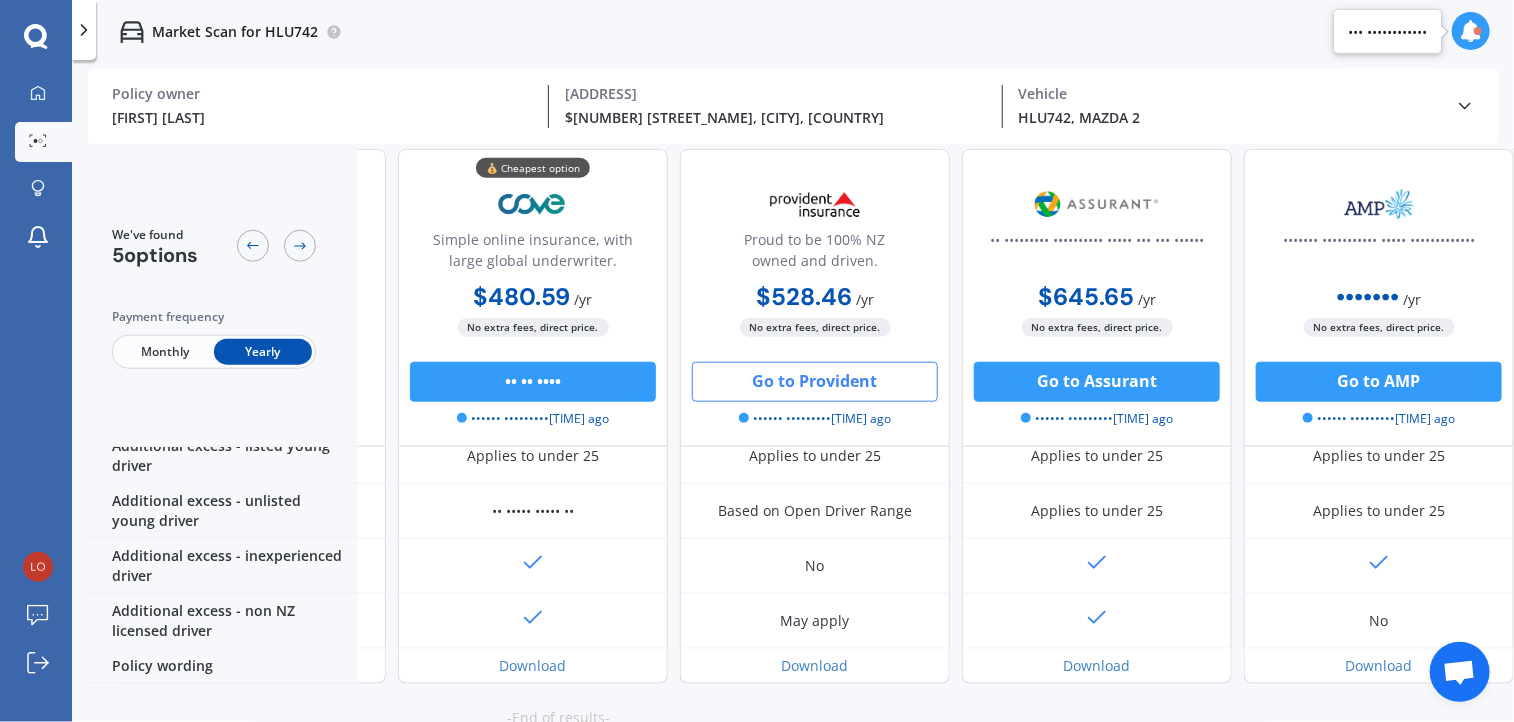 drag, startPoint x: 399, startPoint y: 712, endPoint x: 316, endPoint y: 696, distance: 84.5281 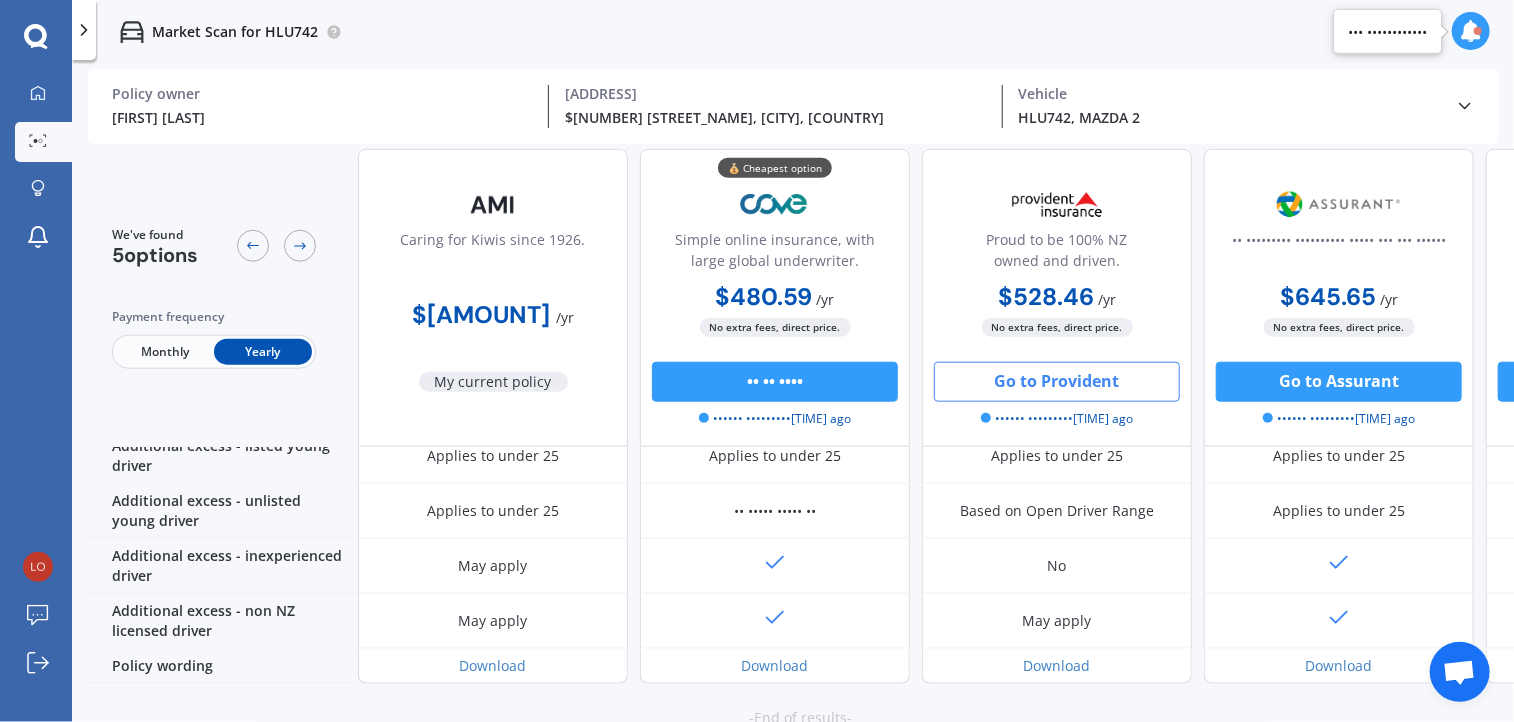 scroll, scrollTop: 1000, scrollLeft: 251, axis: both 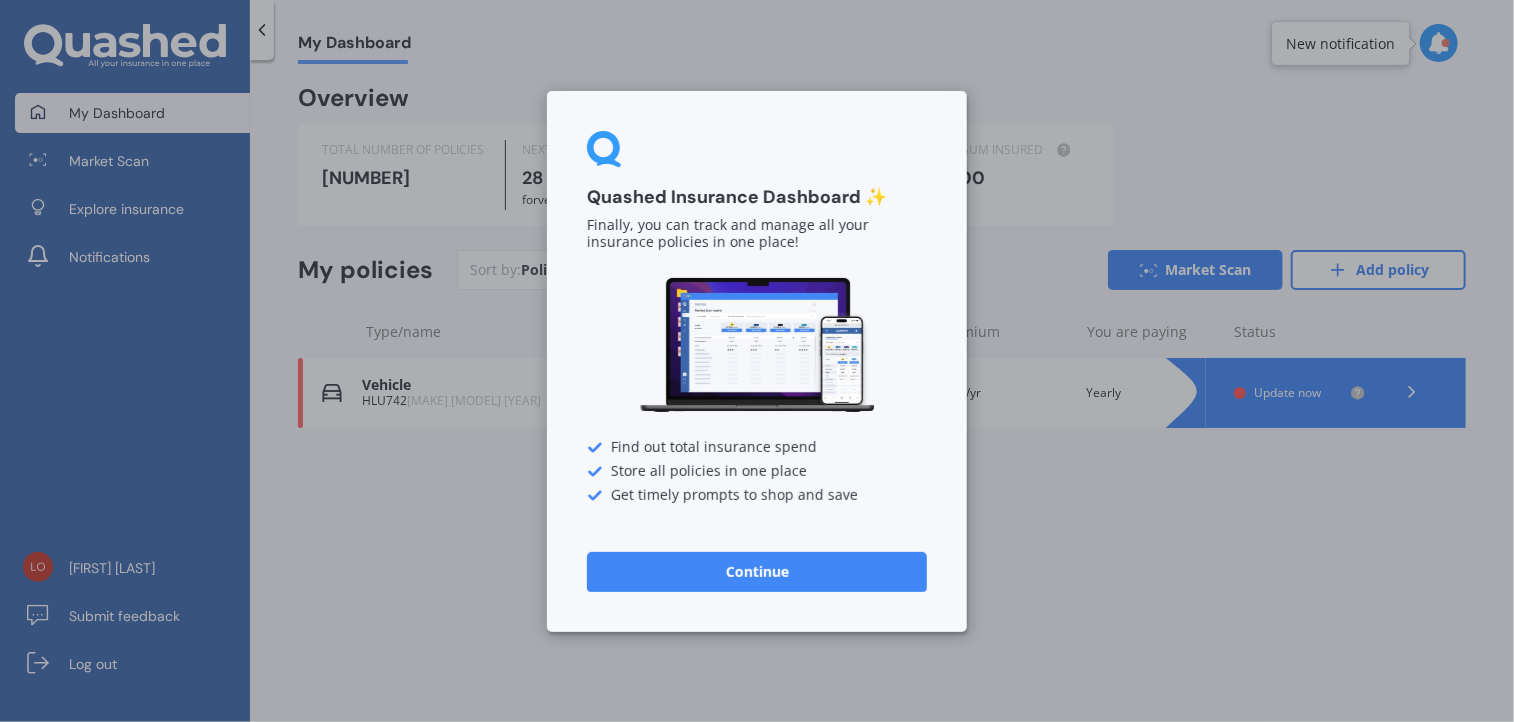 click on "Continue" at bounding box center (757, 571) 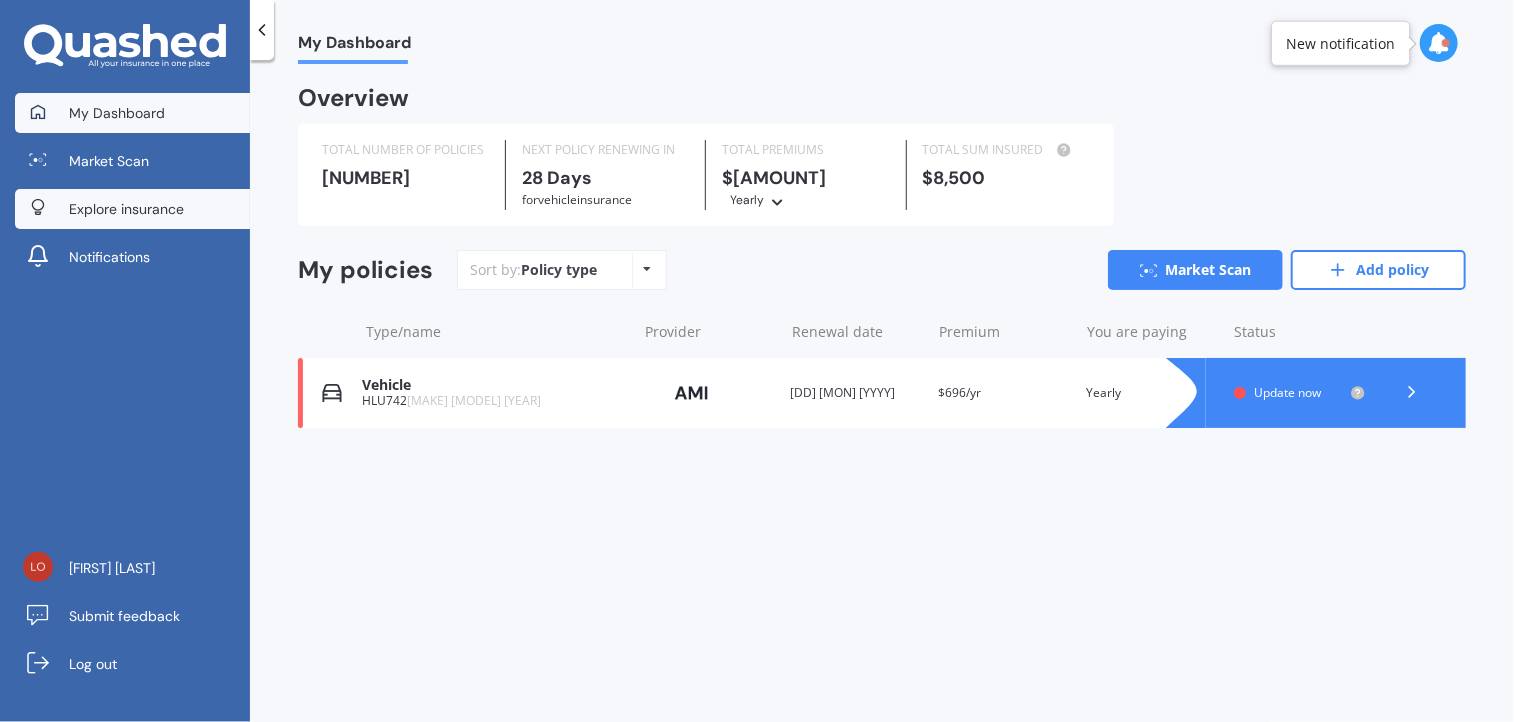 click on "Explore insurance" at bounding box center (126, 209) 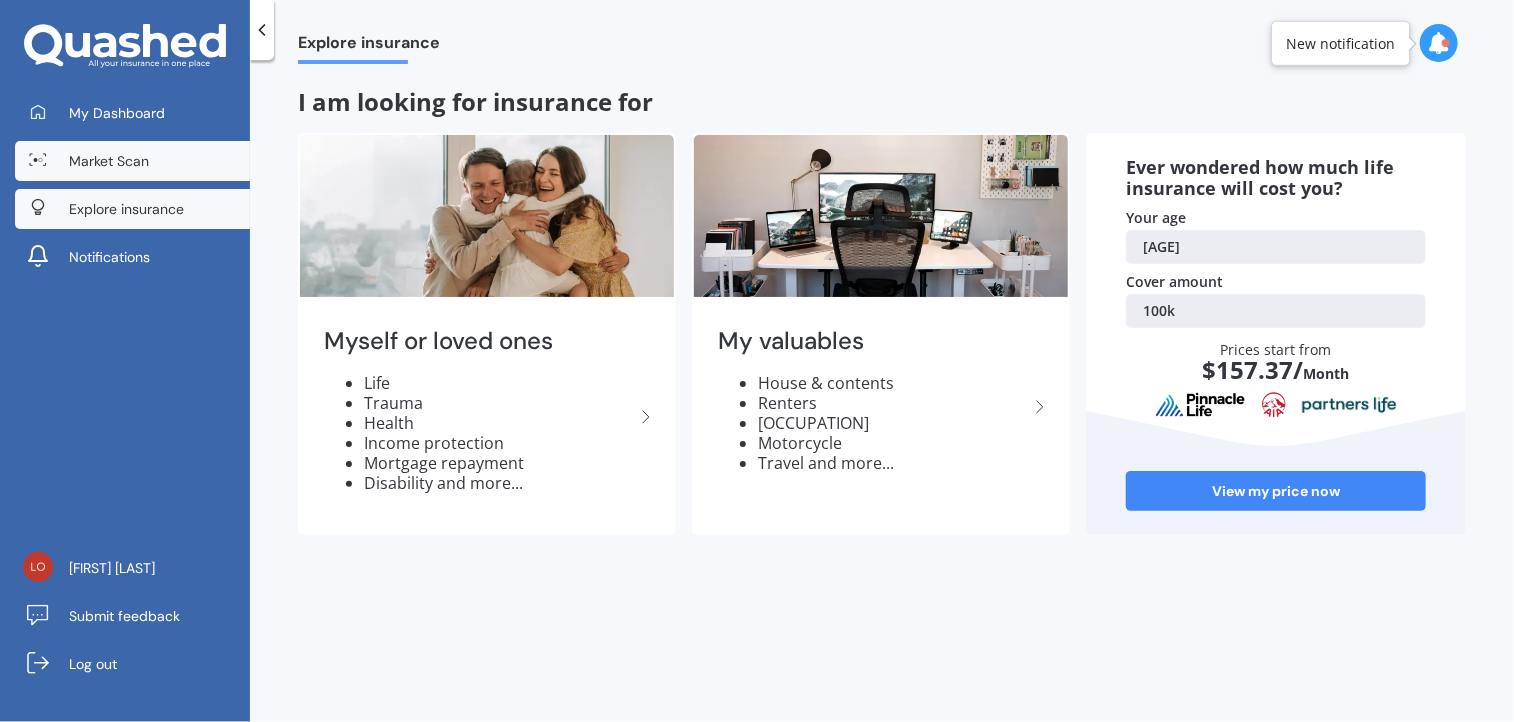 click on "Market Scan" at bounding box center (109, 161) 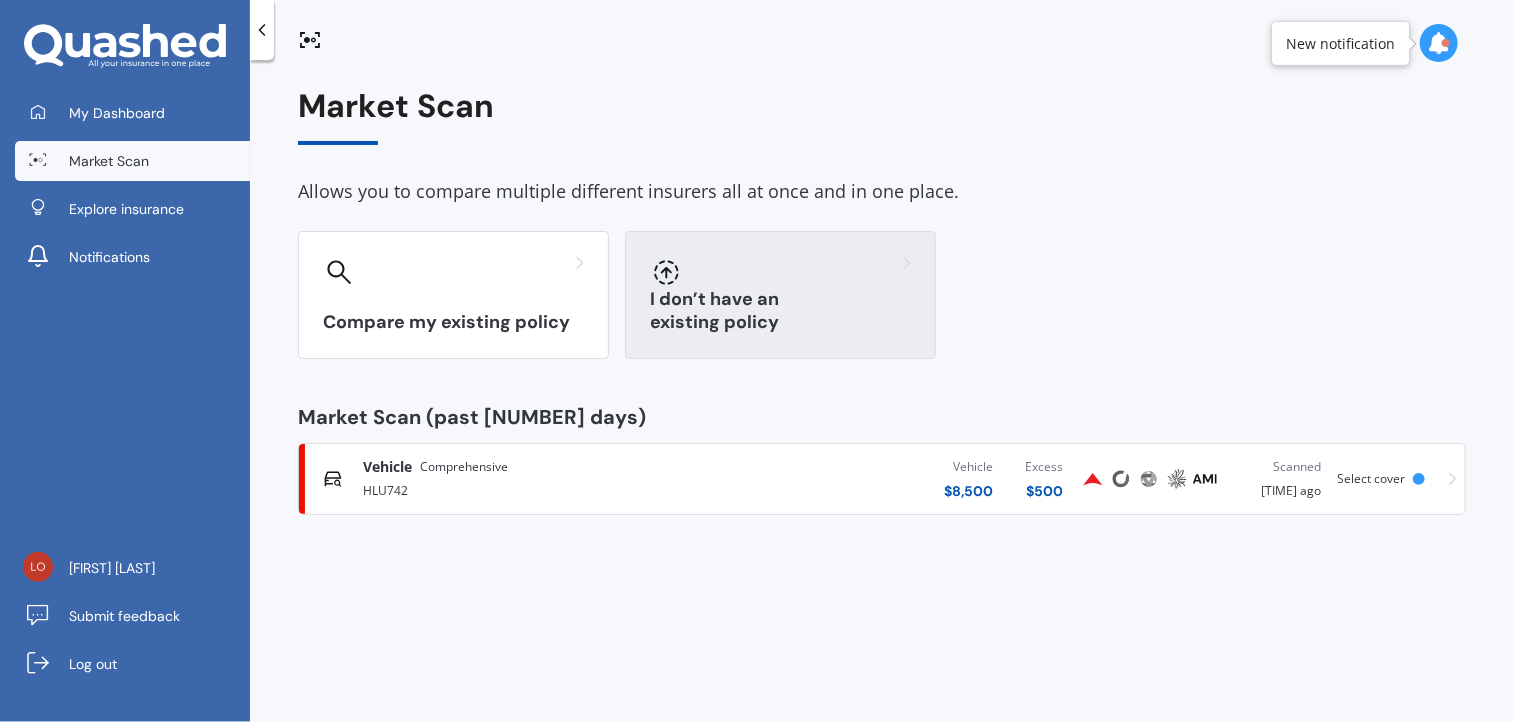 click on "I don’t have an existing policy" at bounding box center (780, 295) 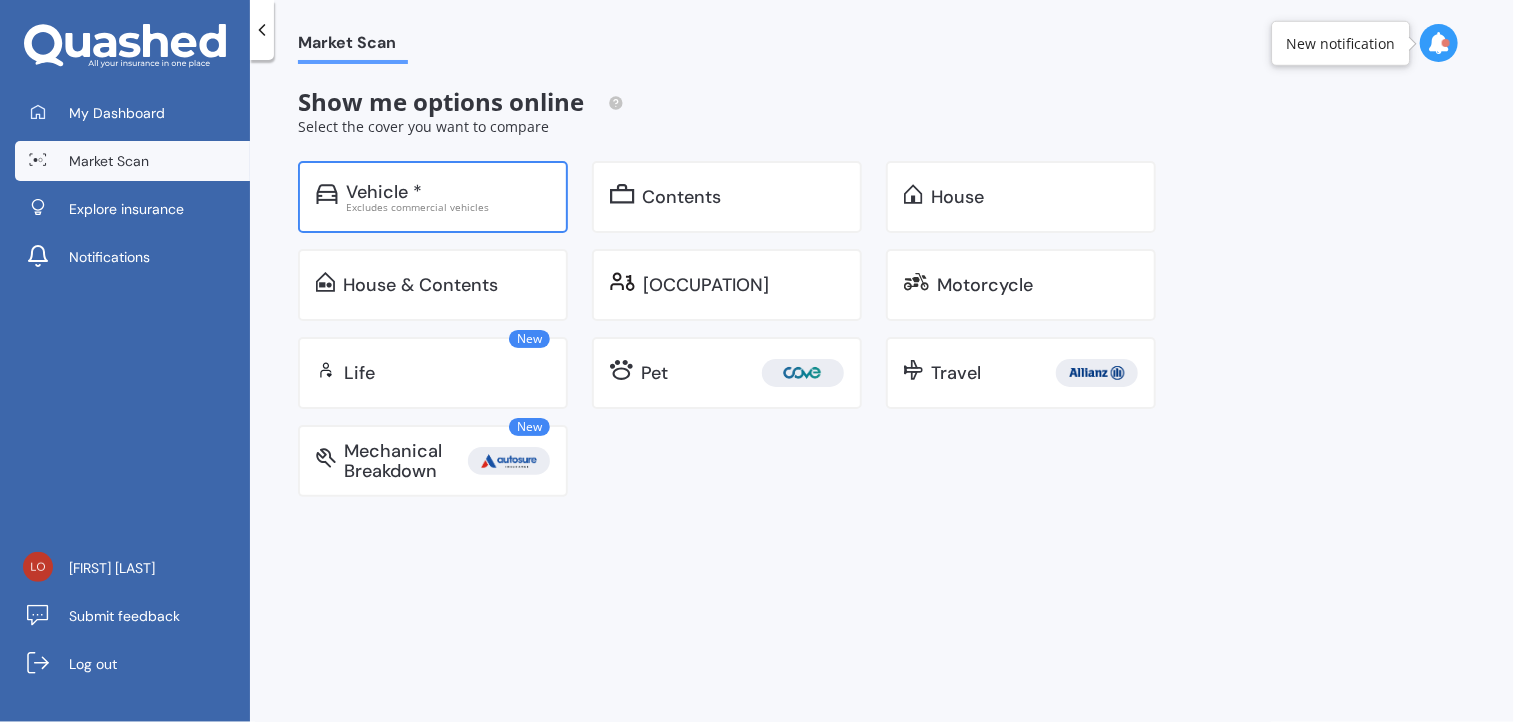 click on "Vehicle *" at bounding box center (384, 192) 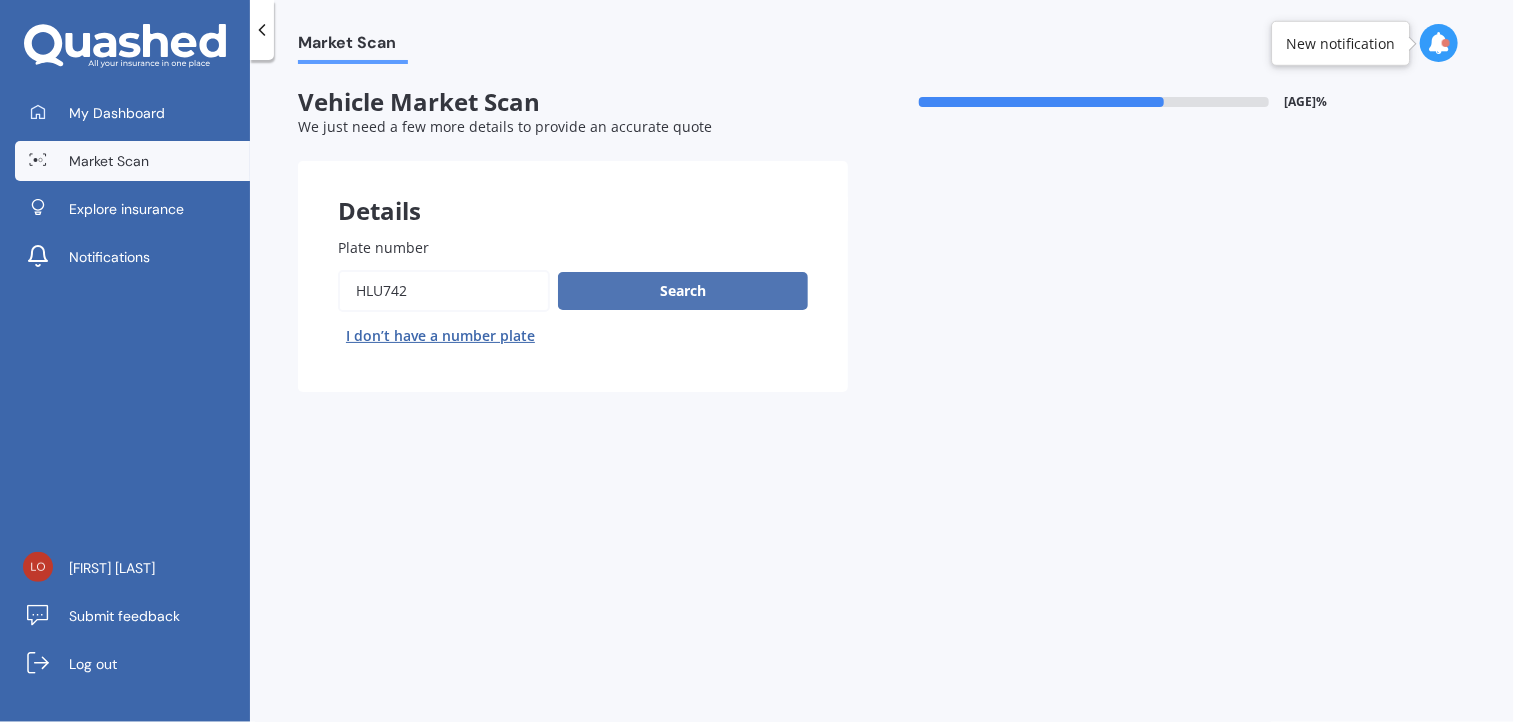 click on "Search" at bounding box center (683, 291) 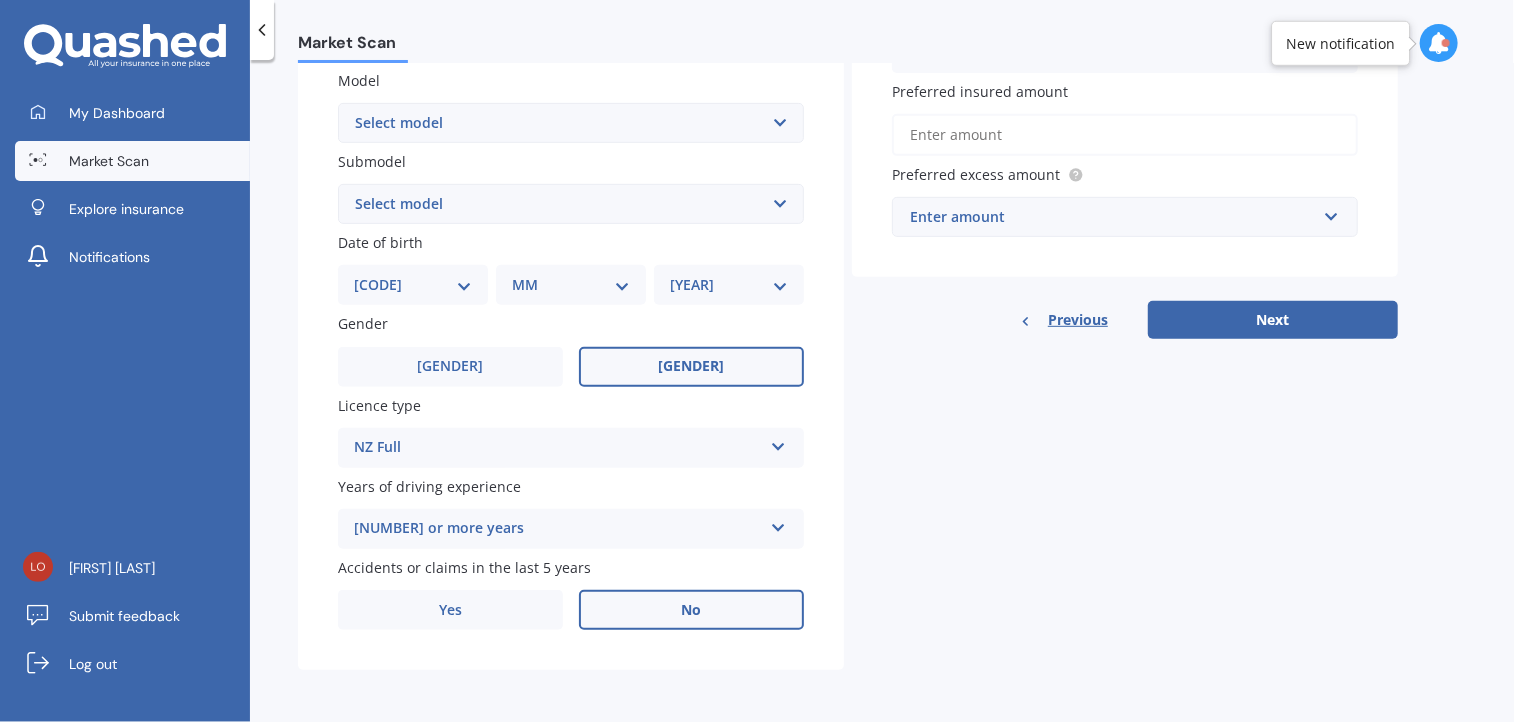 scroll, scrollTop: 155, scrollLeft: 0, axis: vertical 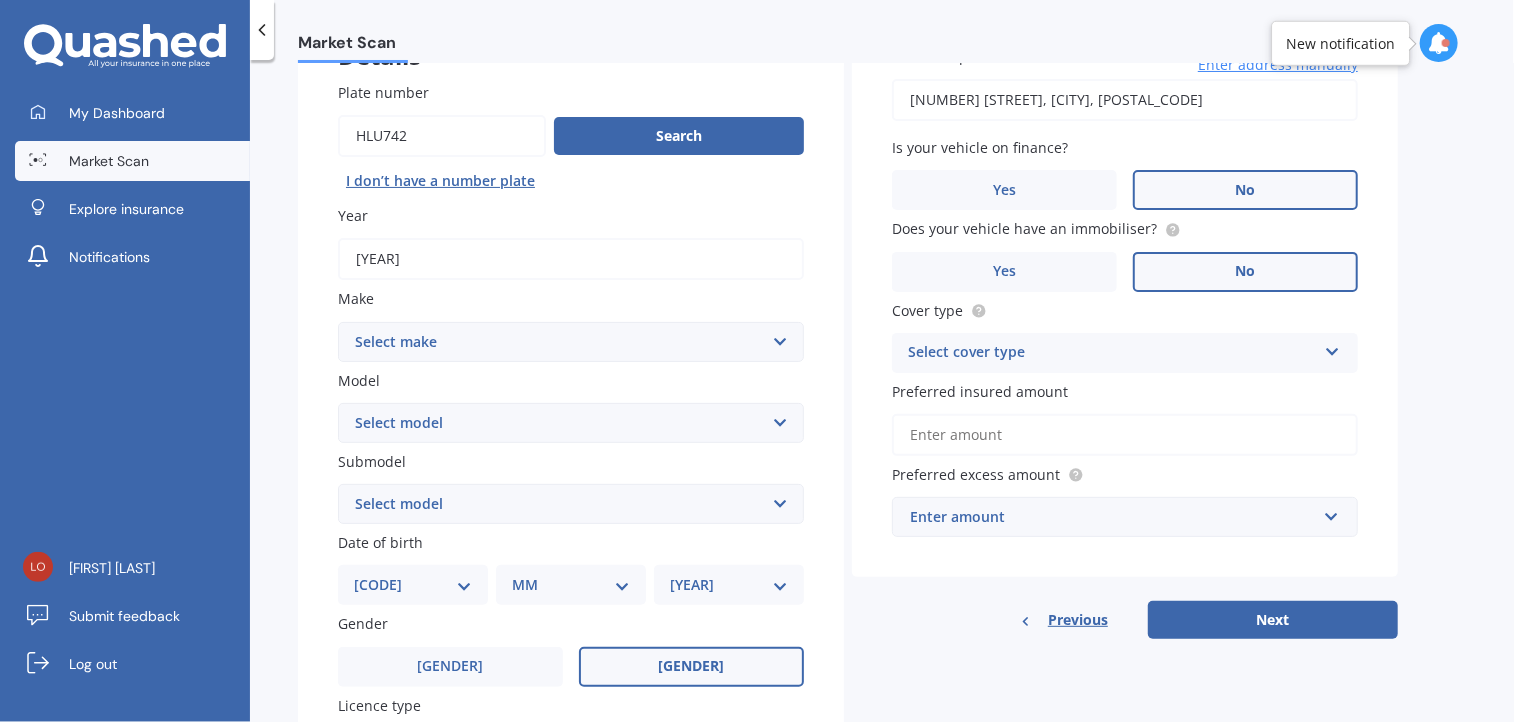 click on "Select model 121 2 3 323 323 / Familia 6 626 929 Atenza Autozam Axela AZ3 B2000 B2200 B2500 B2600 B2600i Biante Bongo Bounty BT50 Capella Cronos CX-30 CX-60 CX-8 CX-80 CX3 CX30 CX5 CX7 CX8 CX9 Demio E1800 Van E2000 E2200 Vans E2500 E2500 Van E3000 E4100 Efini Etude Eunos Familia Lantis Levante Luce Marvie Millenia MPV MS6 MS8 MS9 MX-3 MX-30 MX-5 MX-6 Neo Persona Premacy Presseo Proceed Revue Rotary RX7 RX8 Sapporo Sentia T2000 T2600 T3000 T3500 T4000 T4100 T4600 Titan 1.5/2.0 Tonnes Titan 5 Tonne Tribute Verisa" at bounding box center [571, 423] 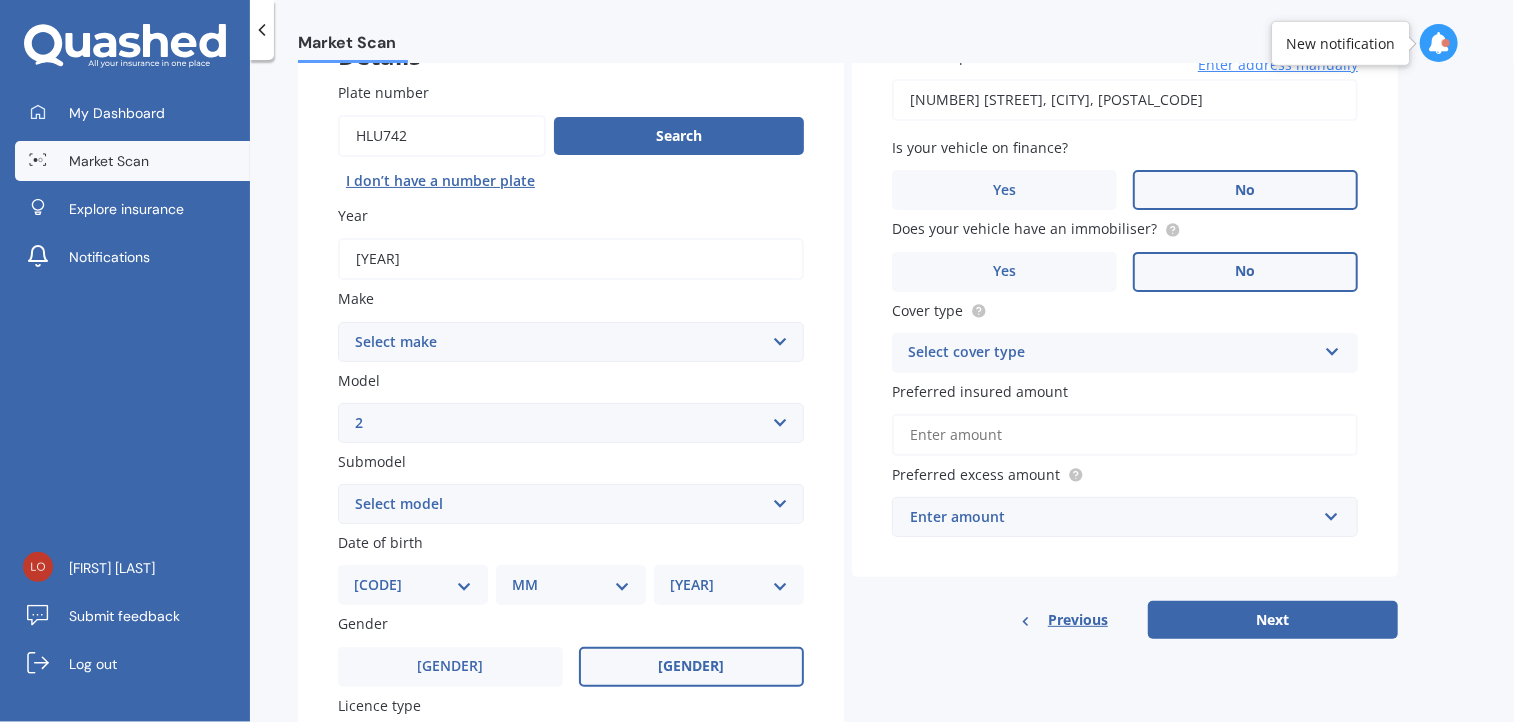 click on "Select model 121 2 3 323 323 / Familia 6 626 929 Atenza Autozam Axela AZ3 B2000 B2200 B2500 B2600 B2600i Biante Bongo Bounty BT50 Capella Cronos CX-30 CX-60 CX-8 CX-80 CX3 CX30 CX5 CX7 CX8 CX9 Demio E1800 Van E2000 E2200 Vans E2500 E2500 Van E3000 E4100 Efini Etude Eunos Familia Lantis Levante Luce Marvie Millenia MPV MS6 MS8 MS9 MX-3 MX-30 MX-5 MX-6 Neo Persona Premacy Presseo Proceed Revue Rotary RX7 RX8 Sapporo Sentia T2000 T2600 T3000 T3500 T4000 T4100 T4600 Titan 1.5/2.0 Tonnes Titan 5 Tonne Tribute Verisa" at bounding box center (571, 423) 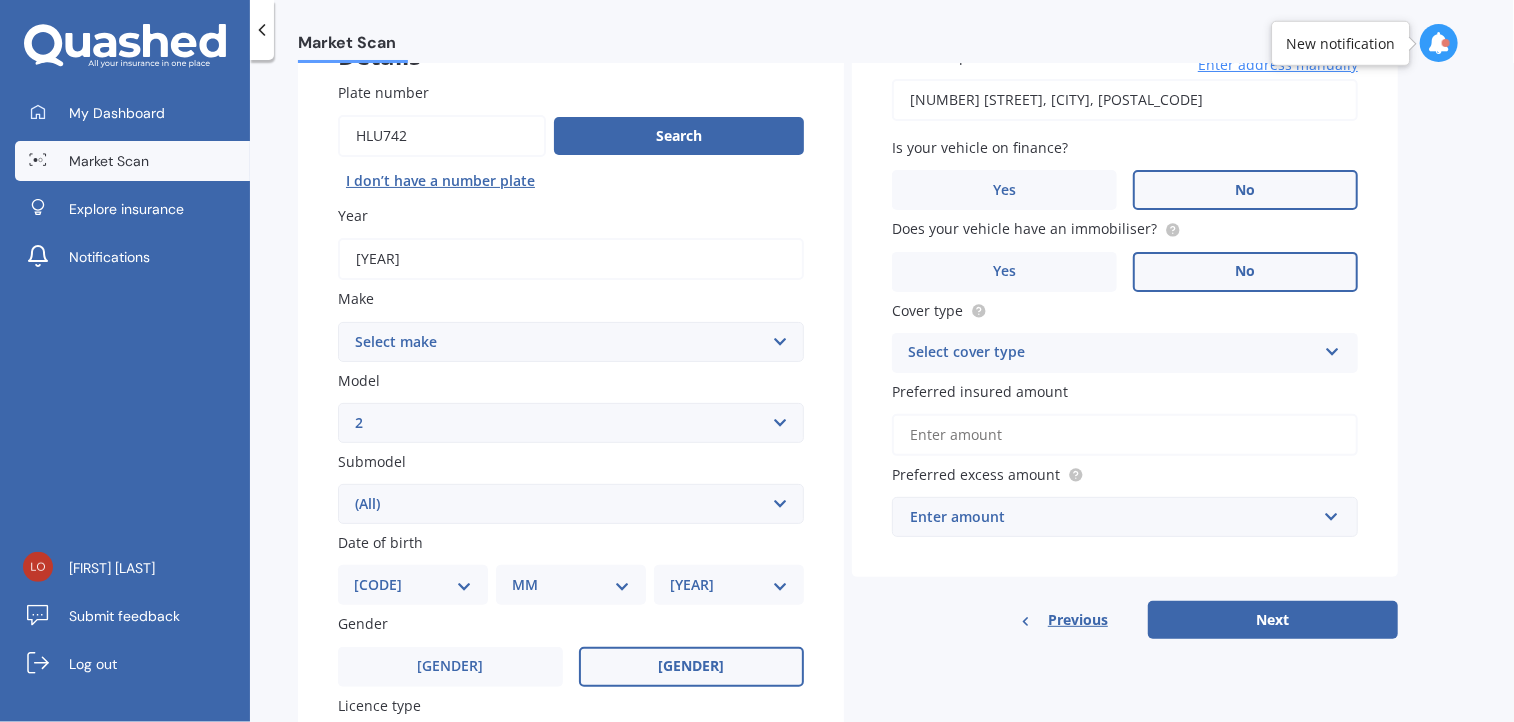 click on "Select submodel (All) GLX GSX Limited" at bounding box center [571, 504] 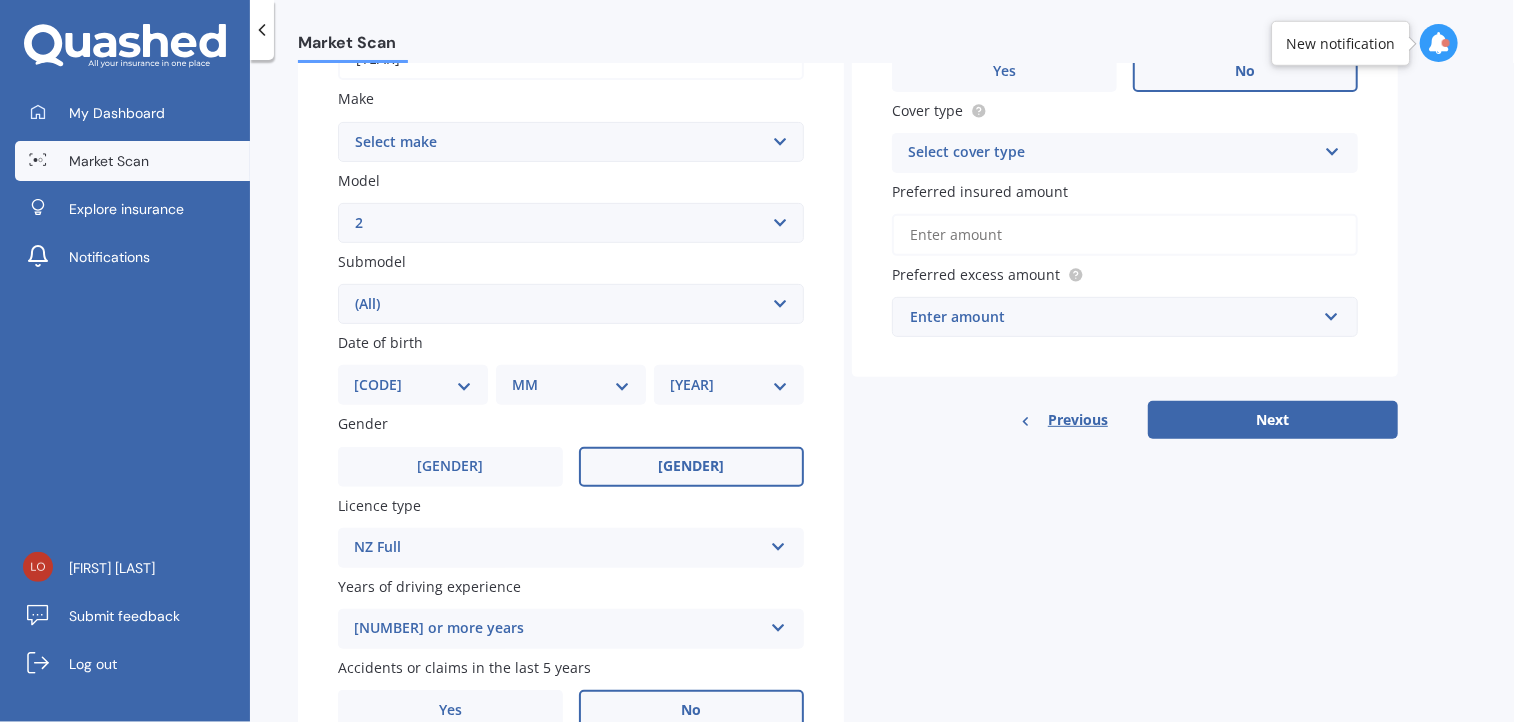 scroll, scrollTop: 455, scrollLeft: 0, axis: vertical 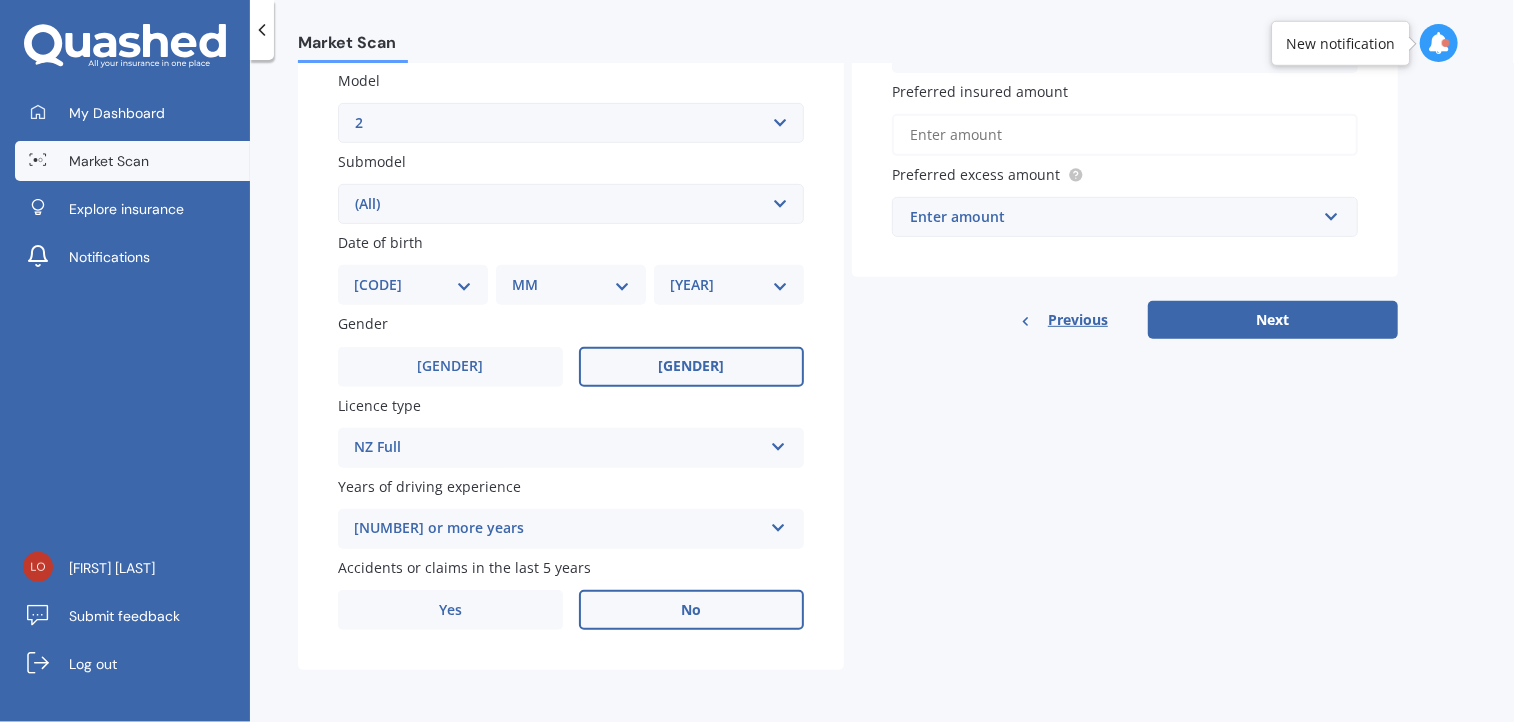 click on "No" at bounding box center (691, 367) 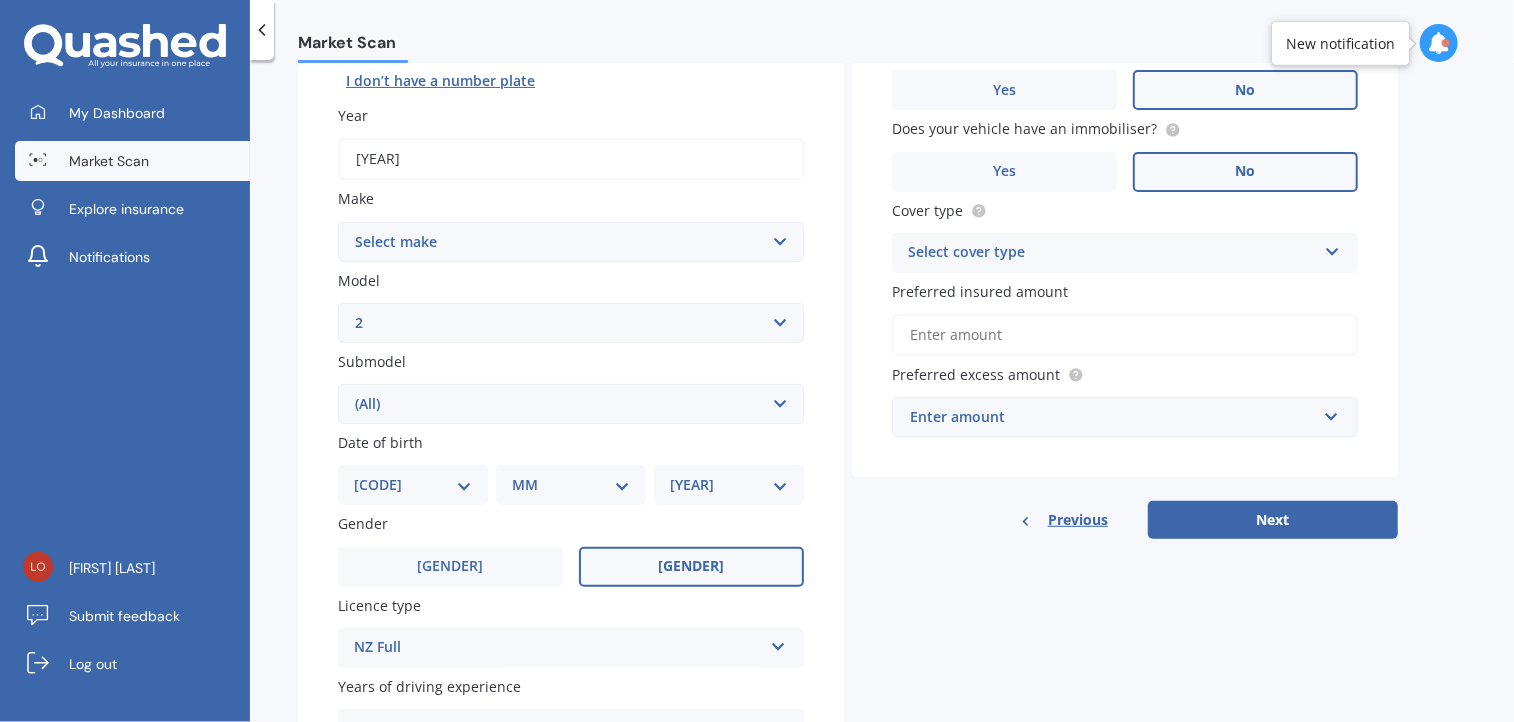 scroll, scrollTop: 0, scrollLeft: 0, axis: both 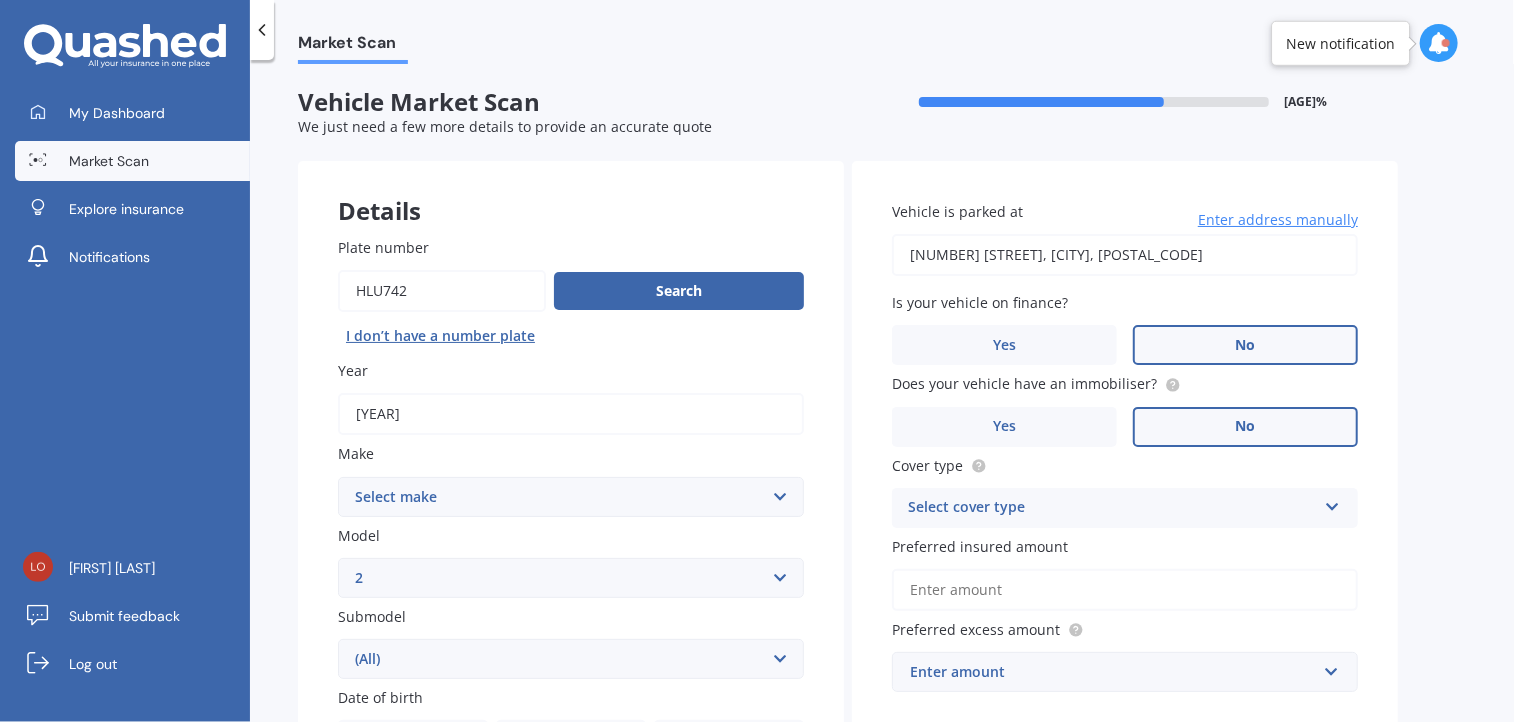 click at bounding box center (778, 898) 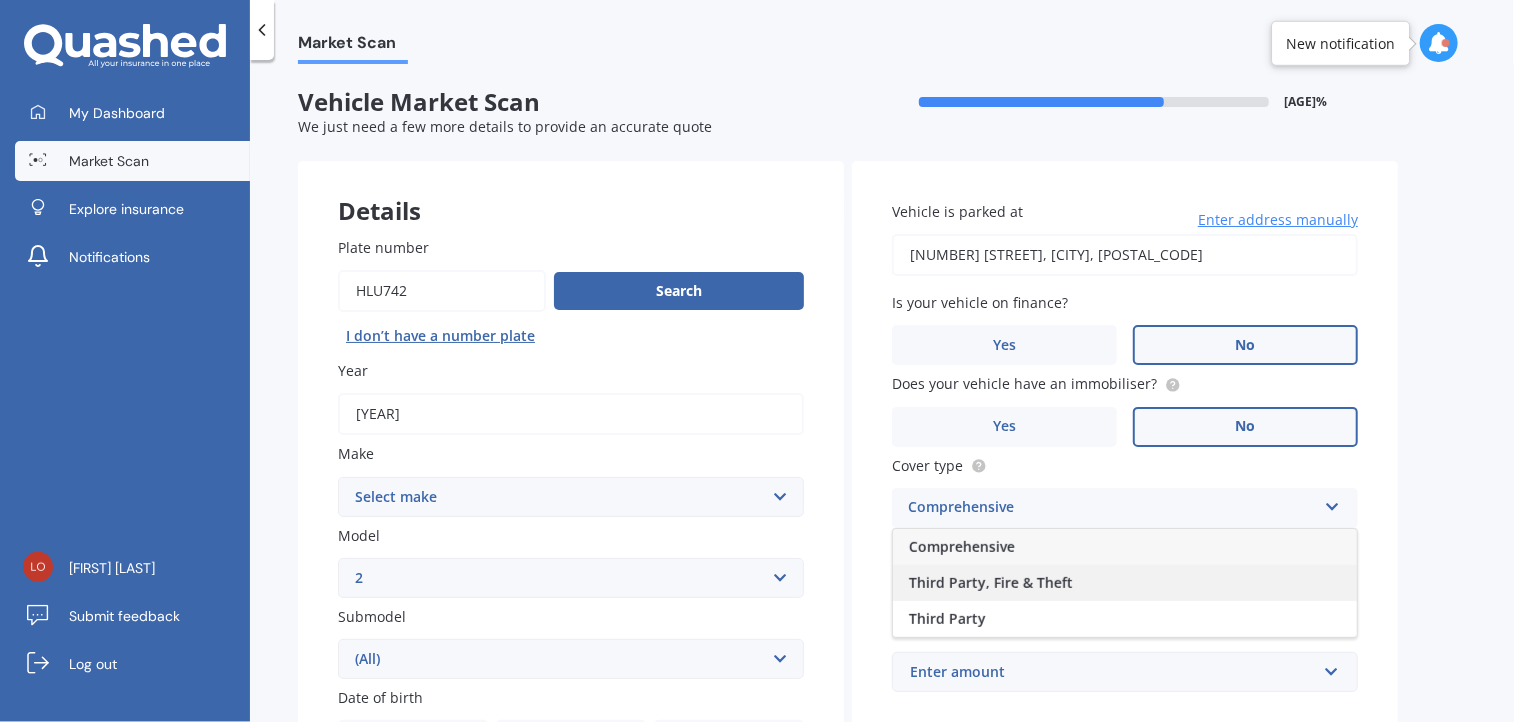 click on "Third Party, Fire & Theft" at bounding box center [962, 546] 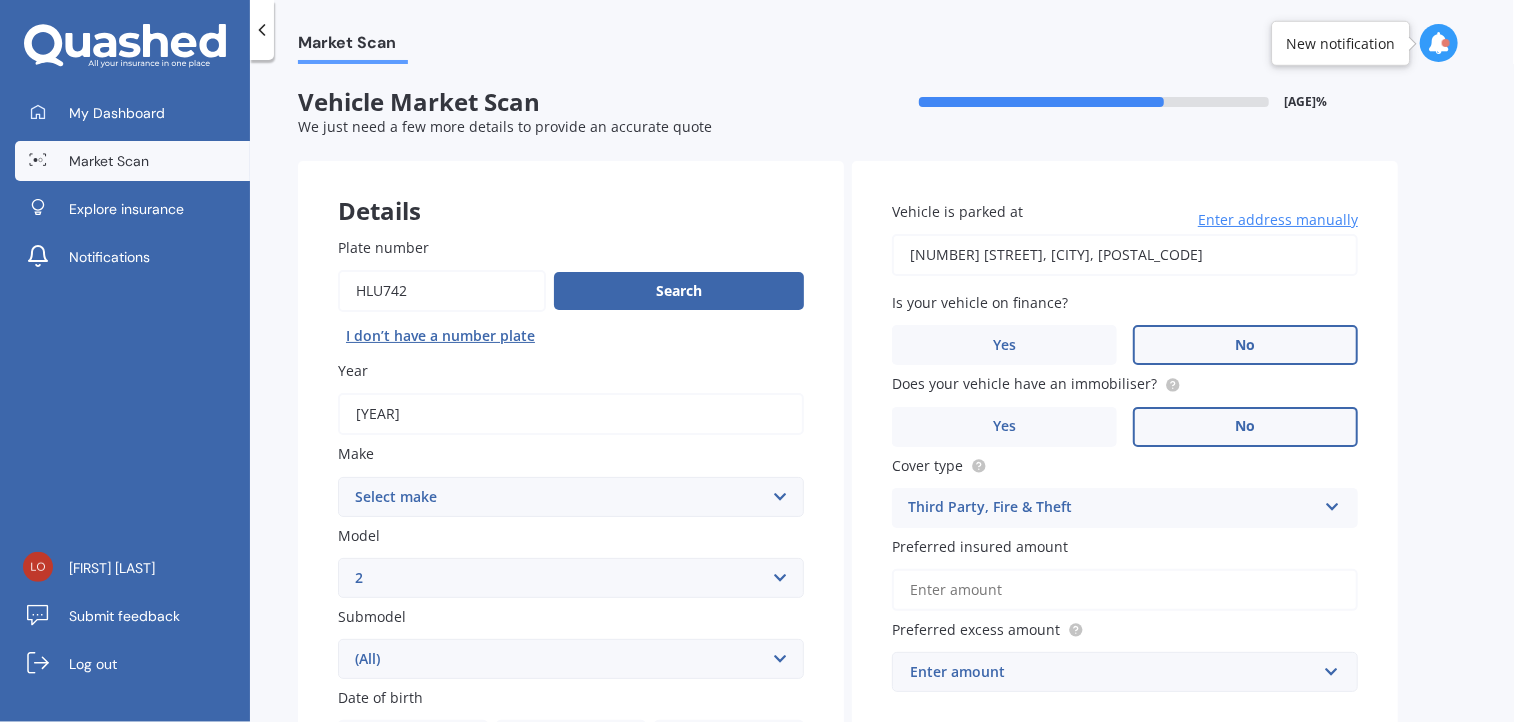 click on "Preferred insured amount" at bounding box center [1125, 590] 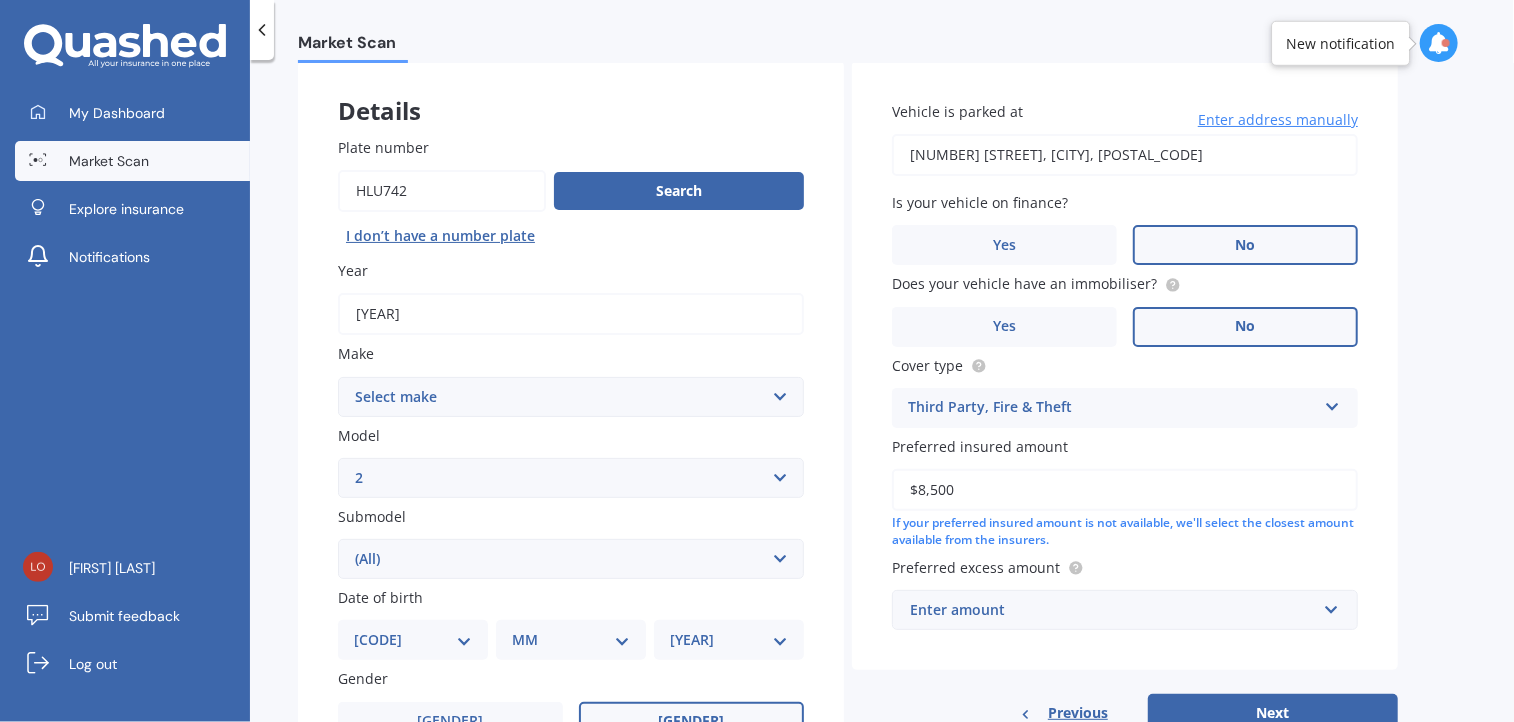scroll, scrollTop: 200, scrollLeft: 0, axis: vertical 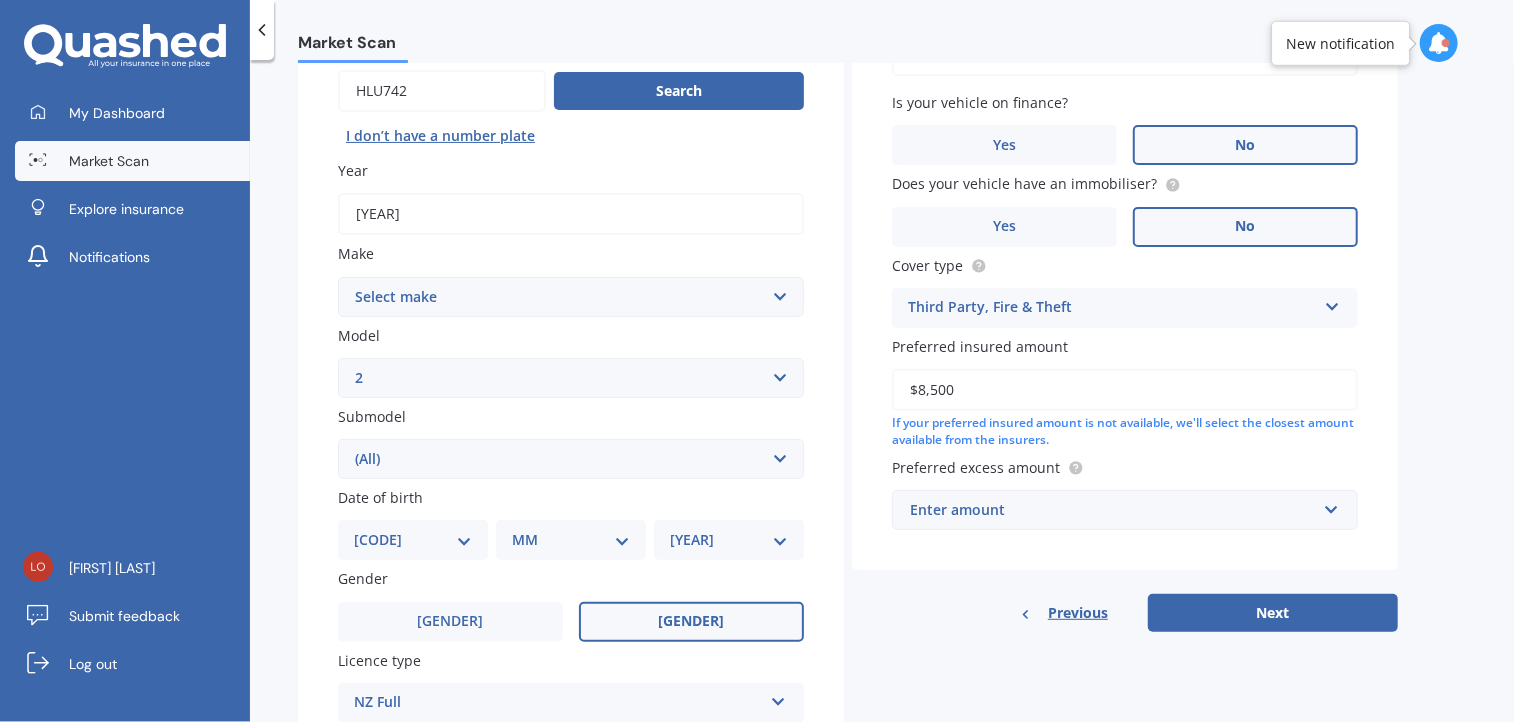 type on "[PRICE]" 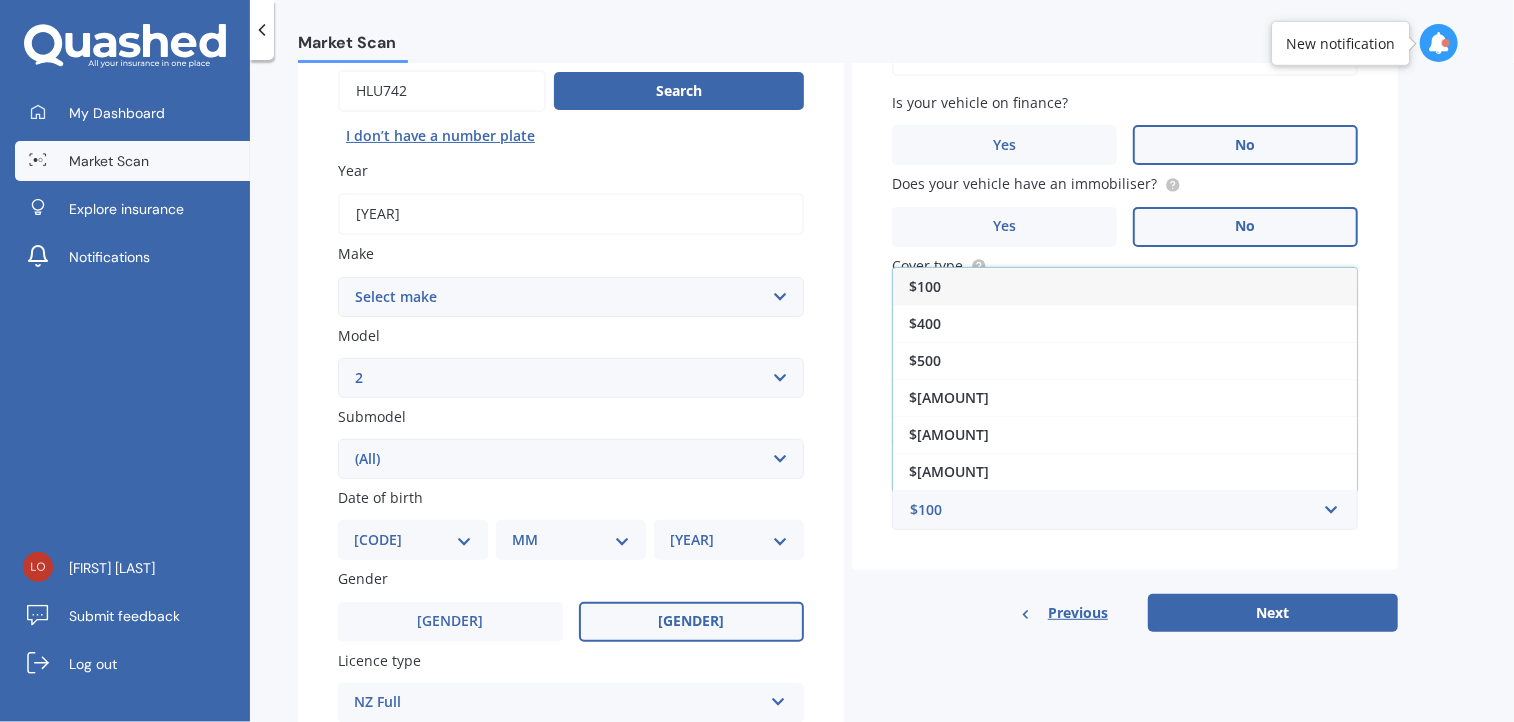 click on "$500" at bounding box center (933, 286) 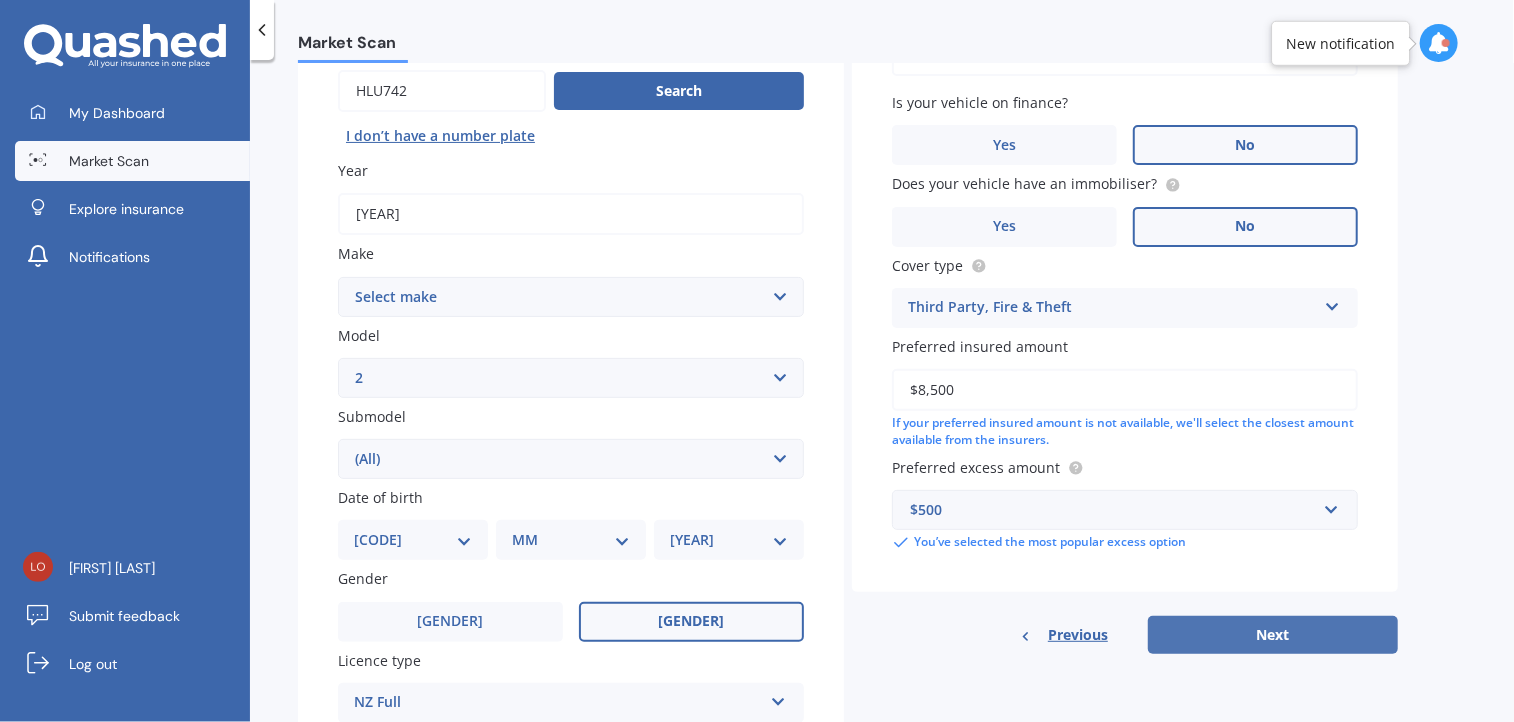 click on "[BRAND]" at bounding box center (1273, 635) 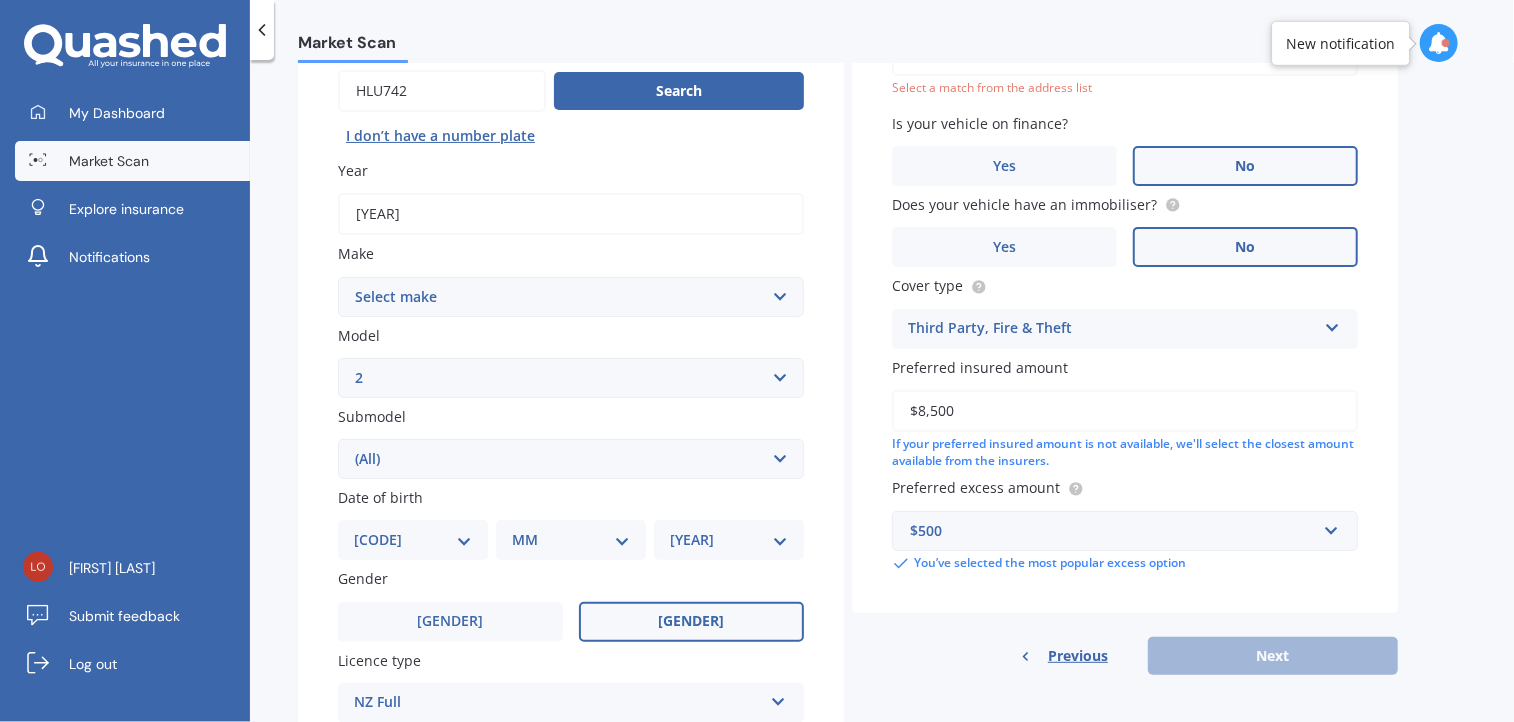 scroll, scrollTop: 136, scrollLeft: 0, axis: vertical 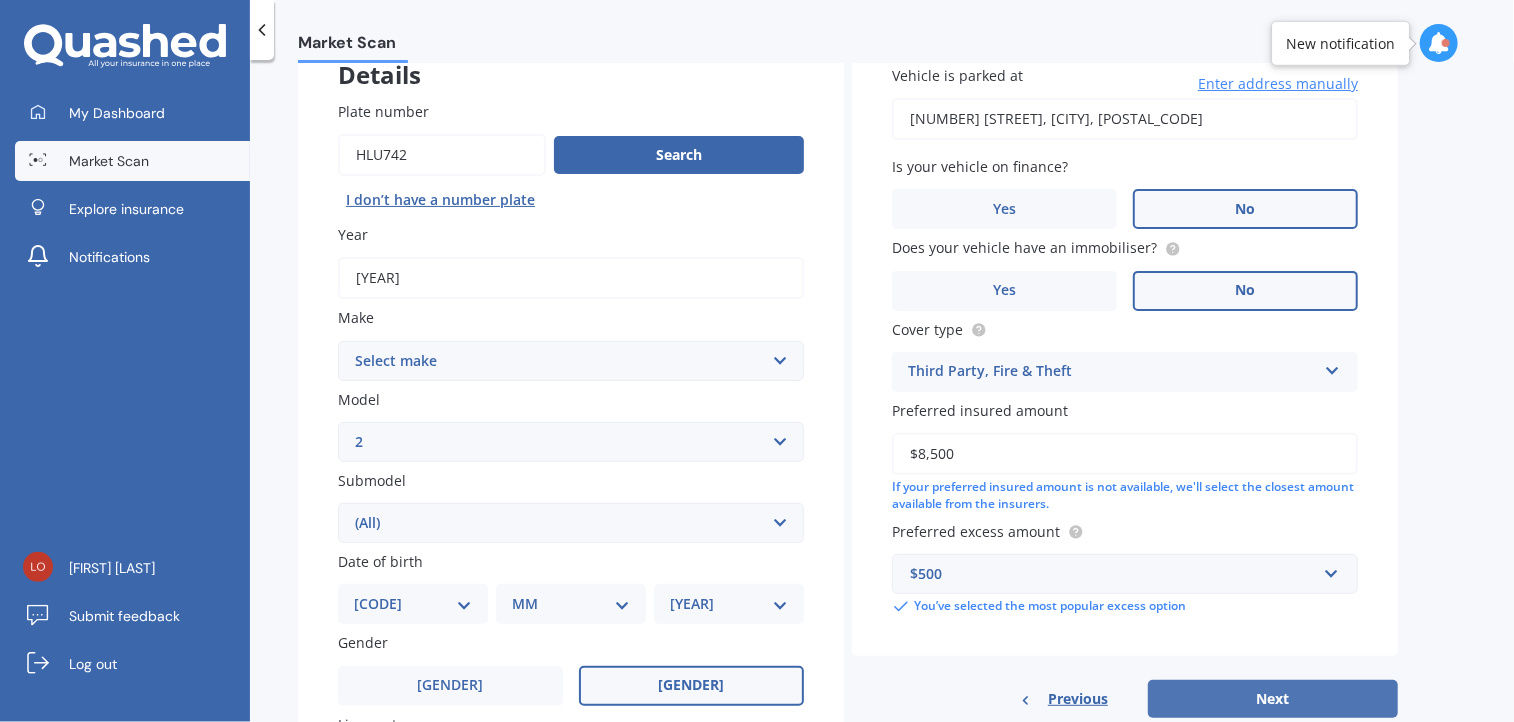click on "[BRAND]" at bounding box center (1273, 699) 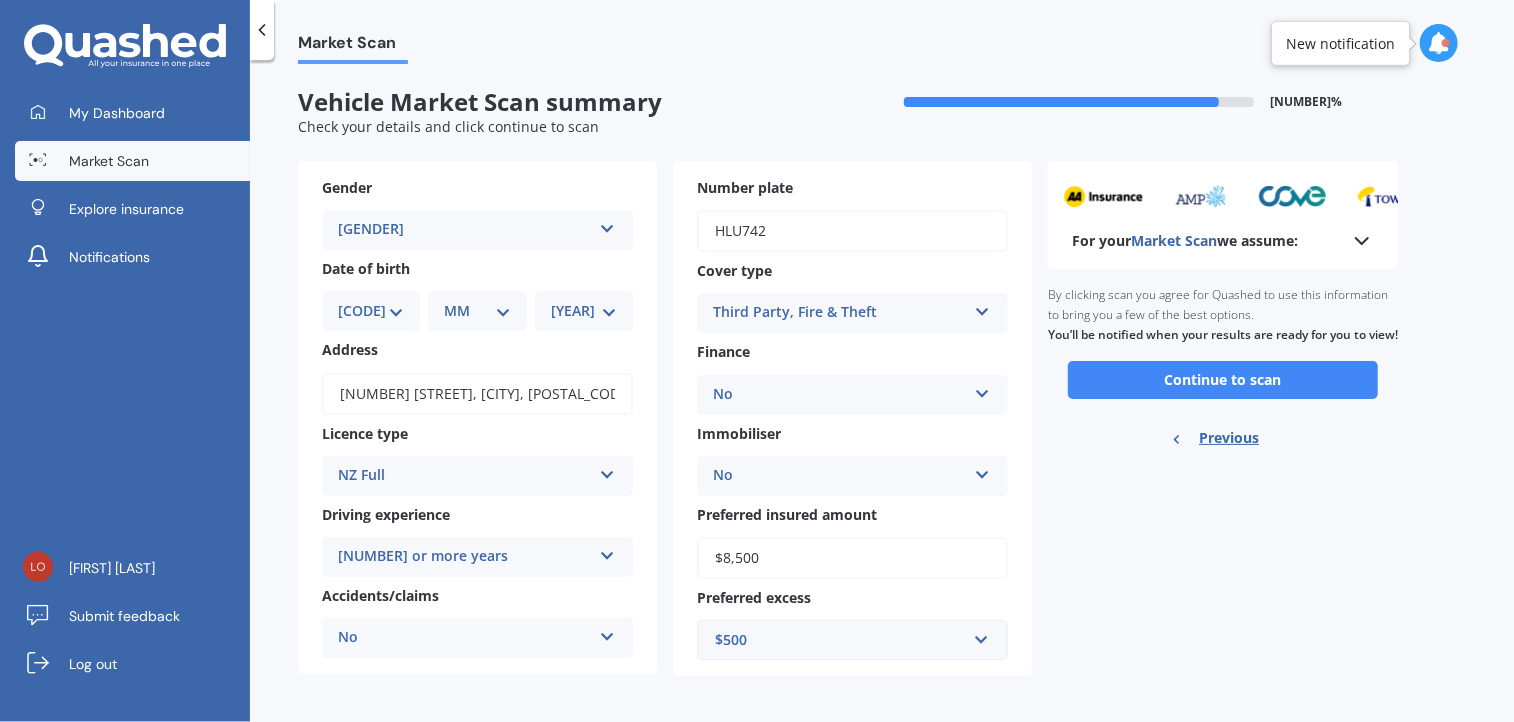 scroll, scrollTop: 5, scrollLeft: 0, axis: vertical 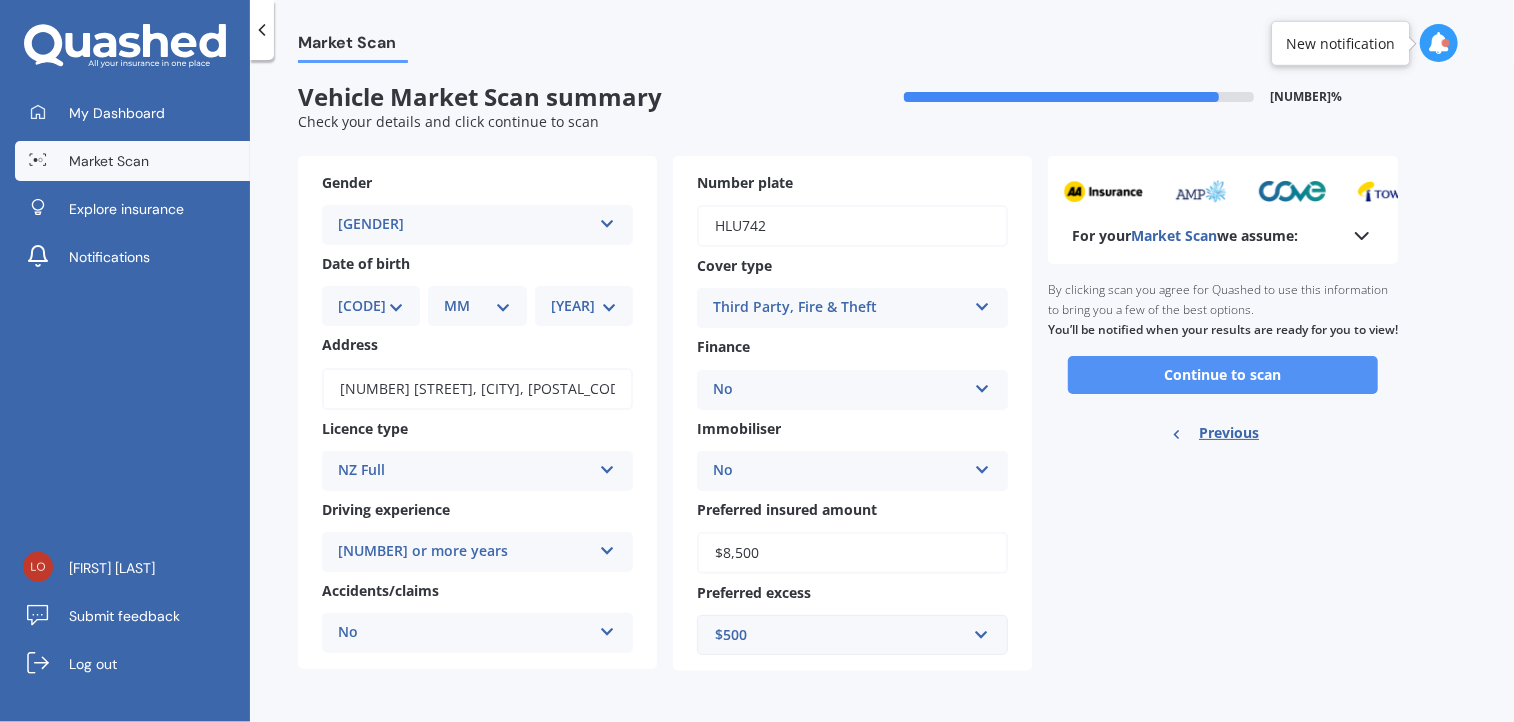 click on "Continue to scan" at bounding box center (1223, 375) 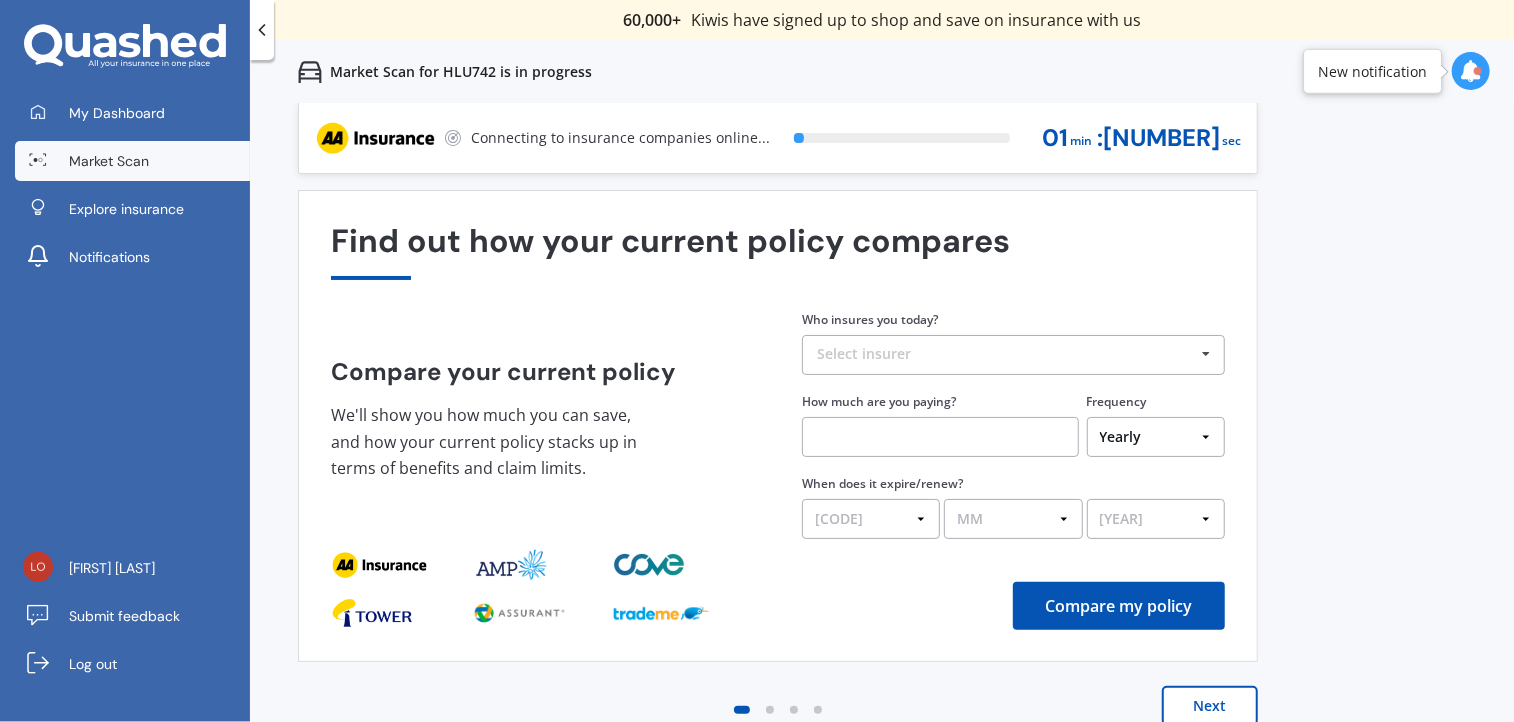 scroll, scrollTop: 0, scrollLeft: 0, axis: both 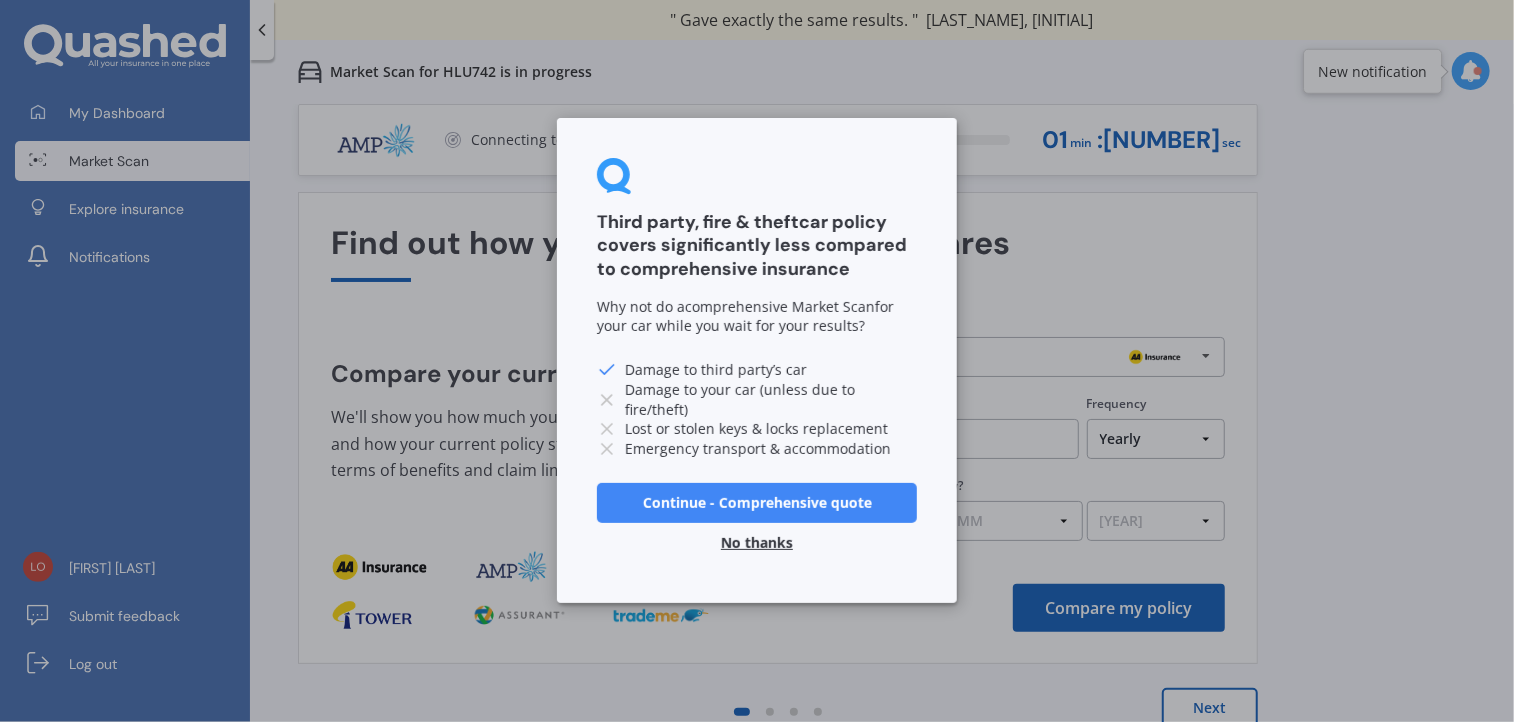 click on "No thanks" at bounding box center [757, 544] 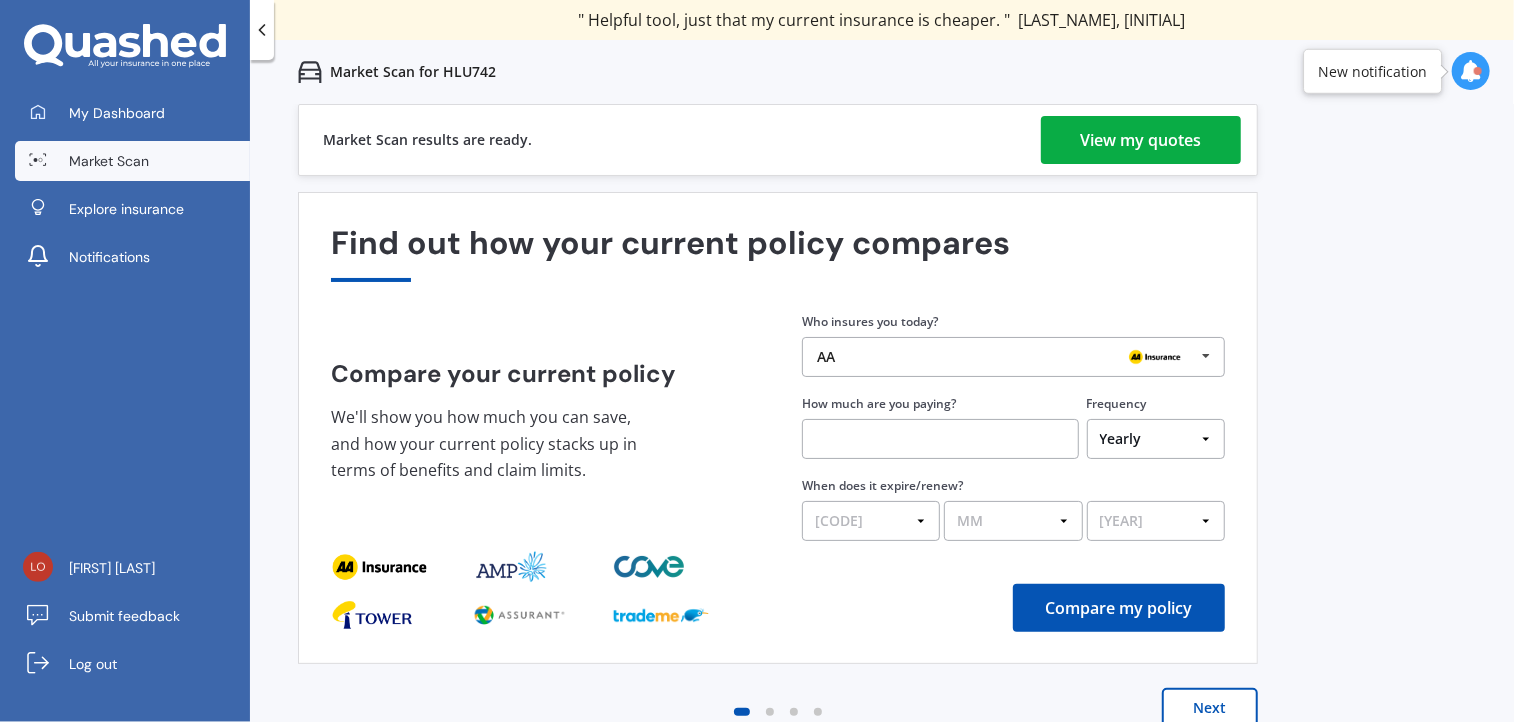 click on "View my quotes" at bounding box center [1141, 140] 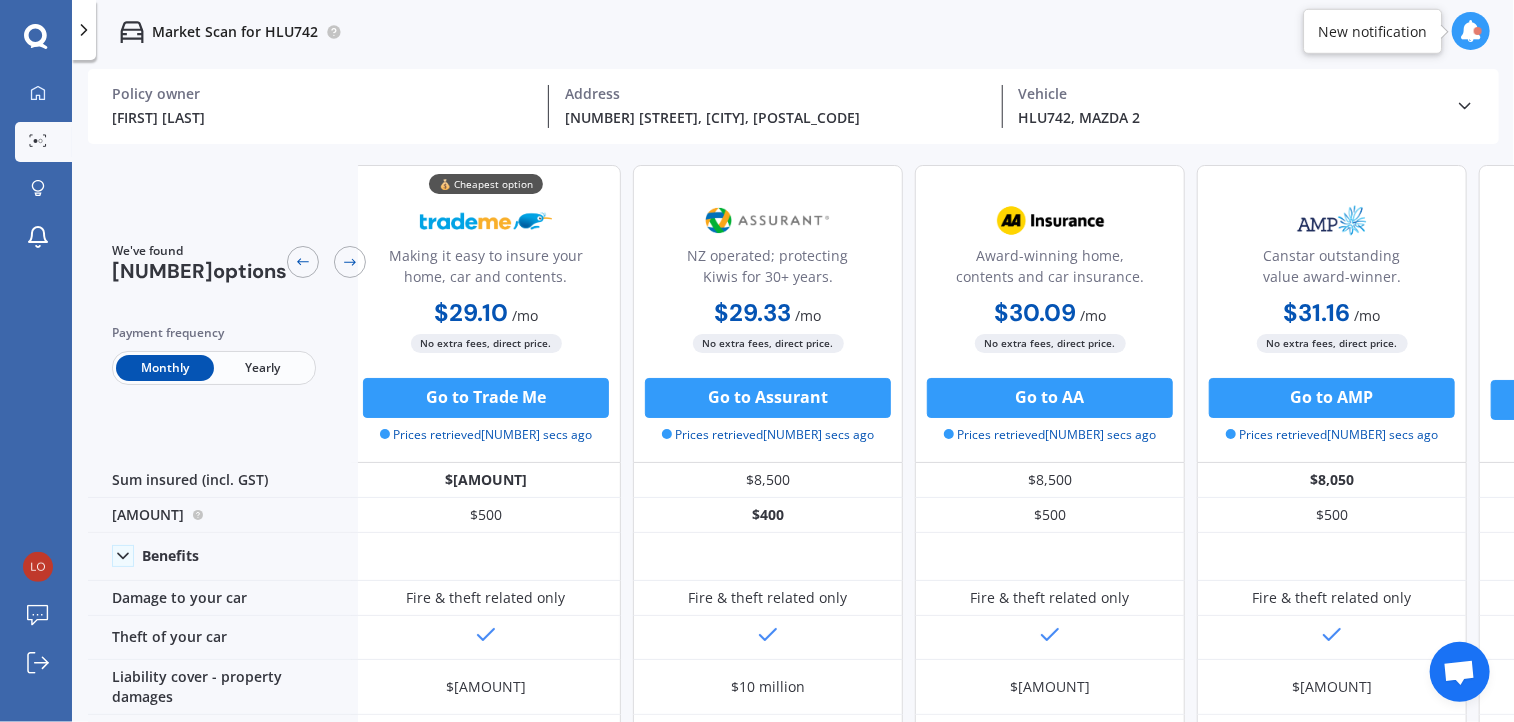 scroll, scrollTop: 0, scrollLeft: 0, axis: both 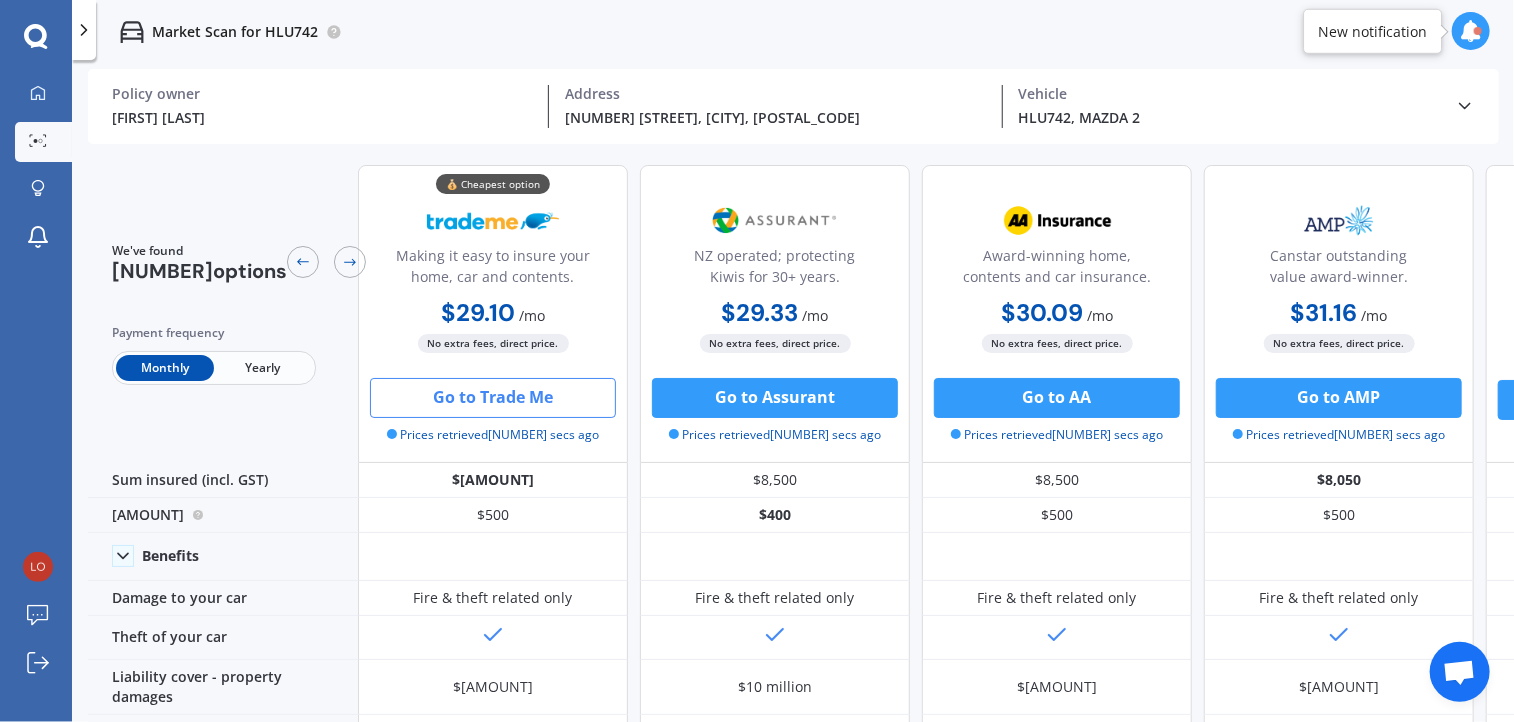 click on "Go to [WEBSITE]" at bounding box center (493, 398) 